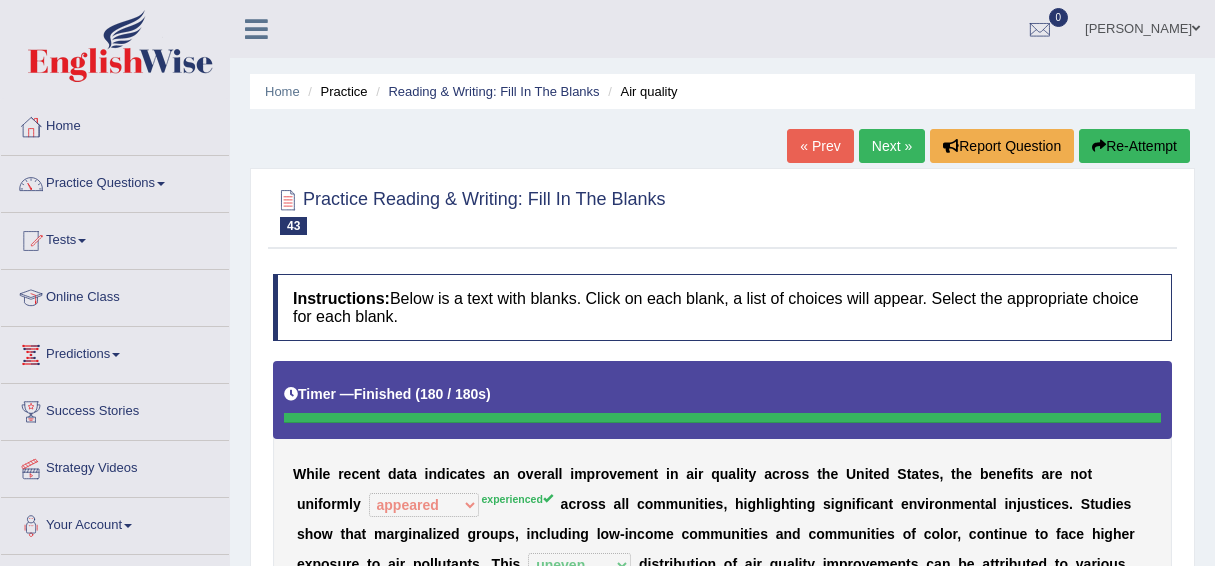 select on "appeared" 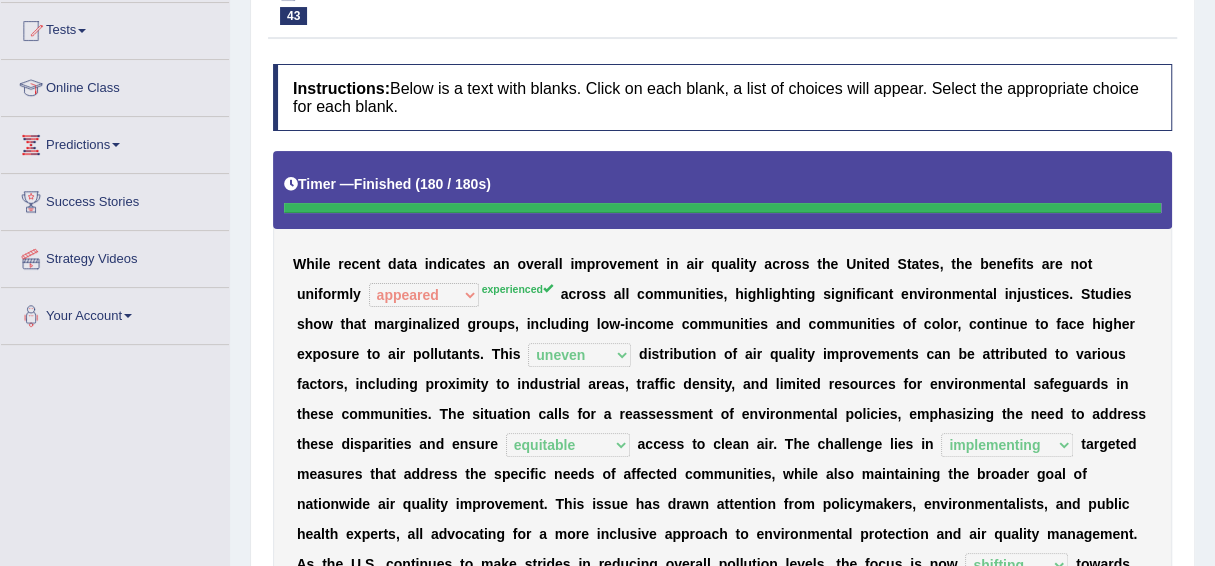scroll, scrollTop: 0, scrollLeft: 0, axis: both 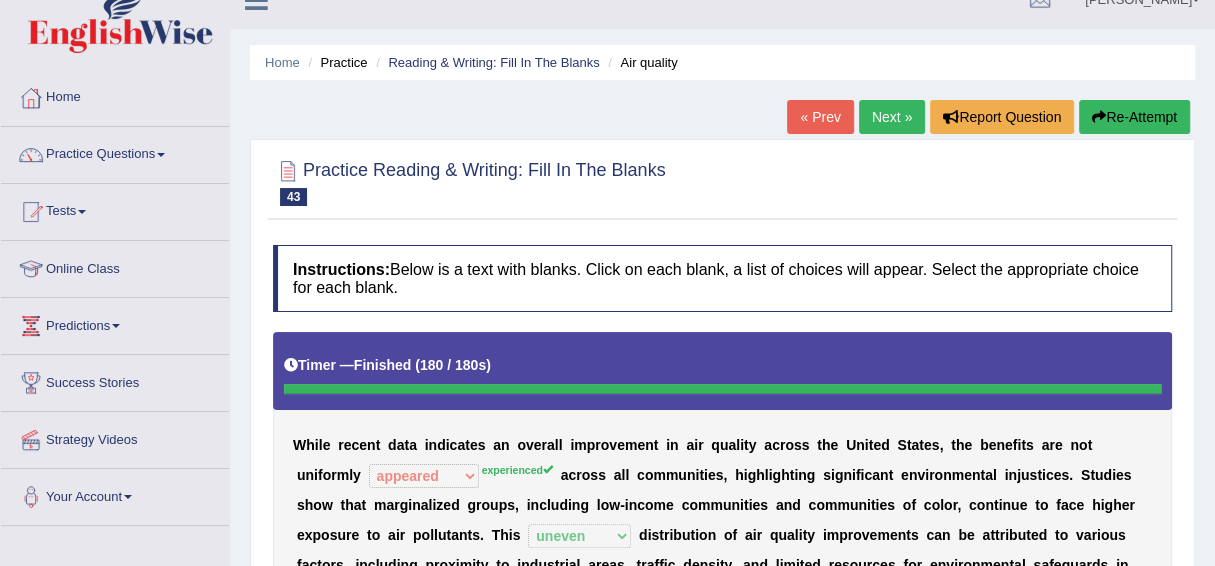 click on "Next »" at bounding box center [892, 117] 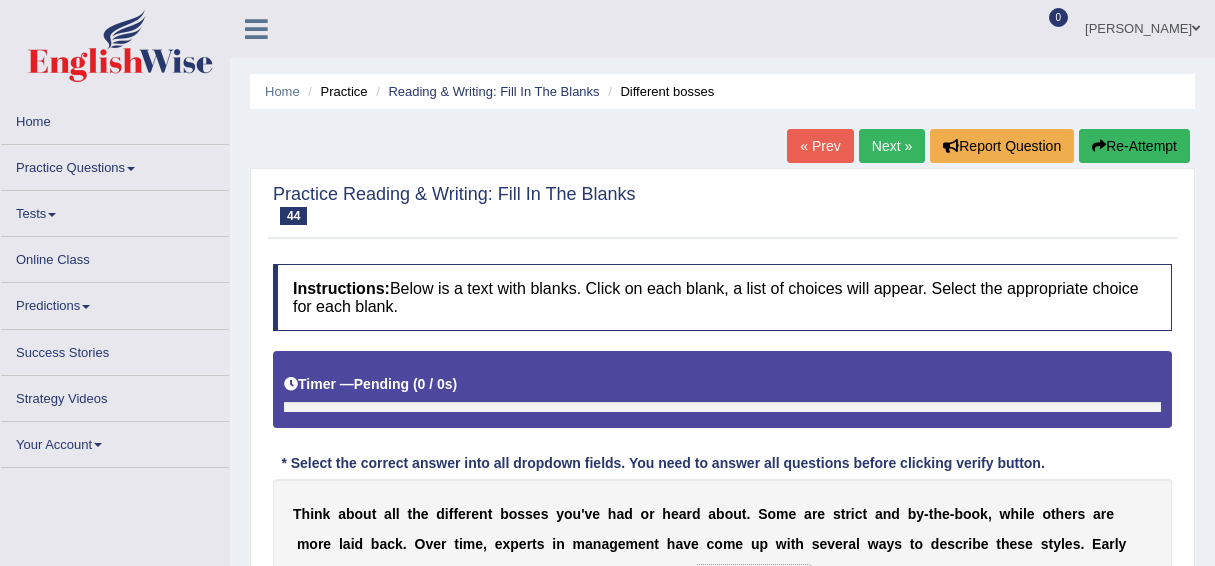 scroll, scrollTop: 0, scrollLeft: 0, axis: both 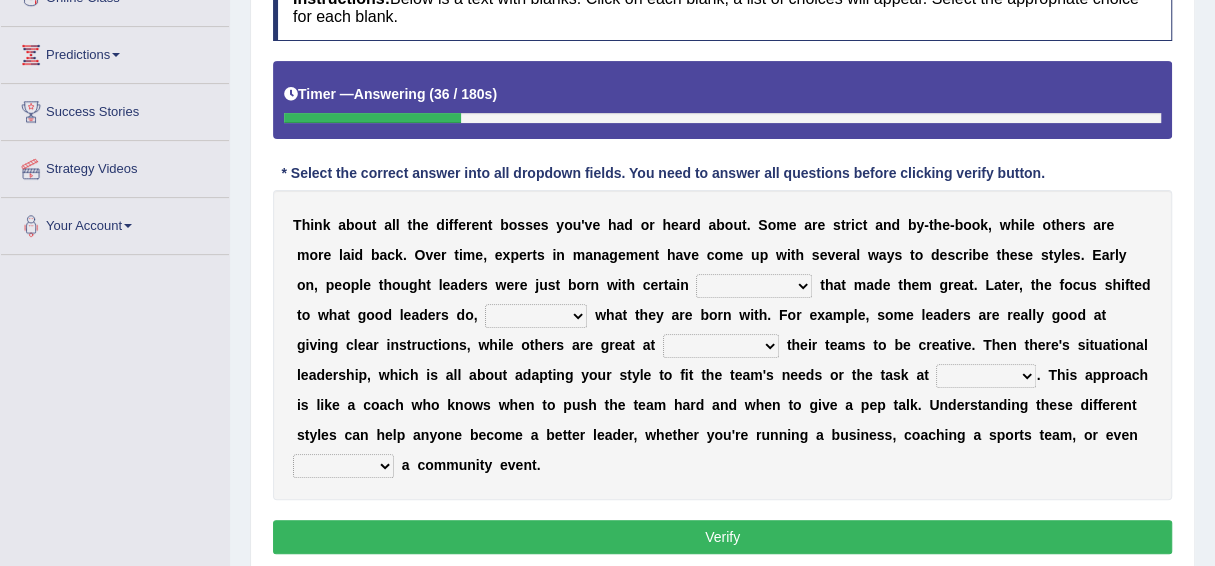 click on "poses certifications traits policies" at bounding box center (754, 286) 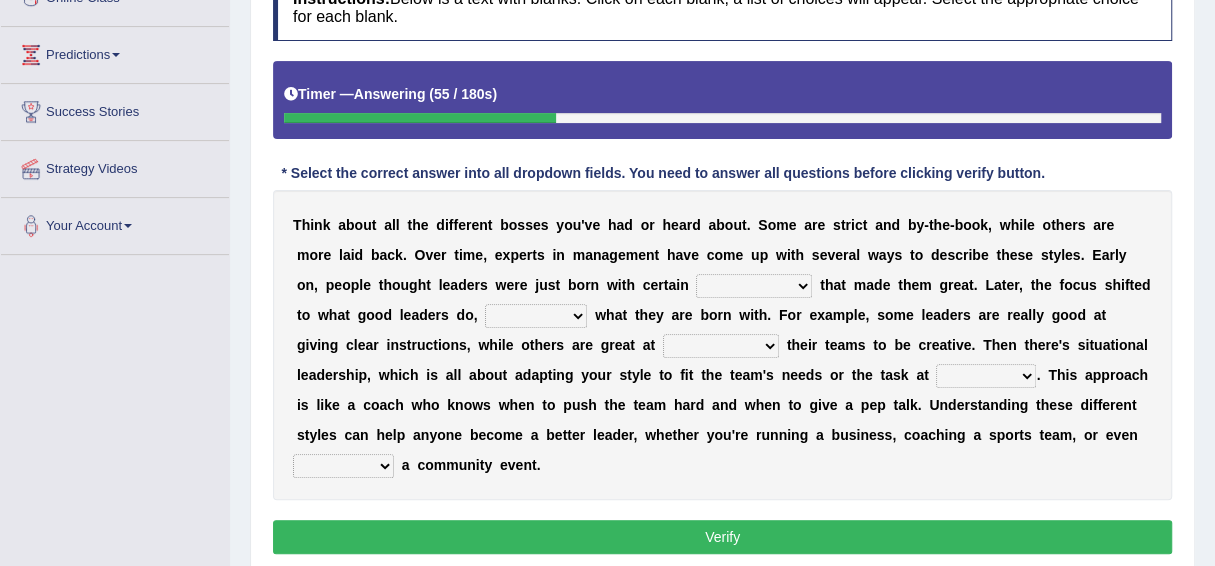 select on "policies" 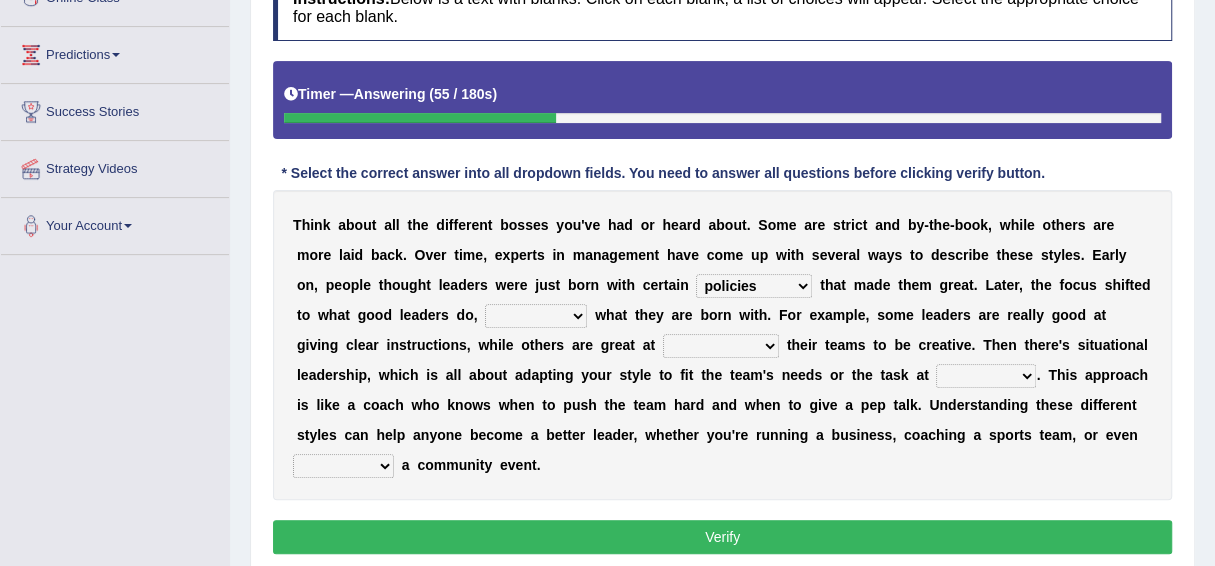 click on "poses certifications traits policies" at bounding box center [754, 286] 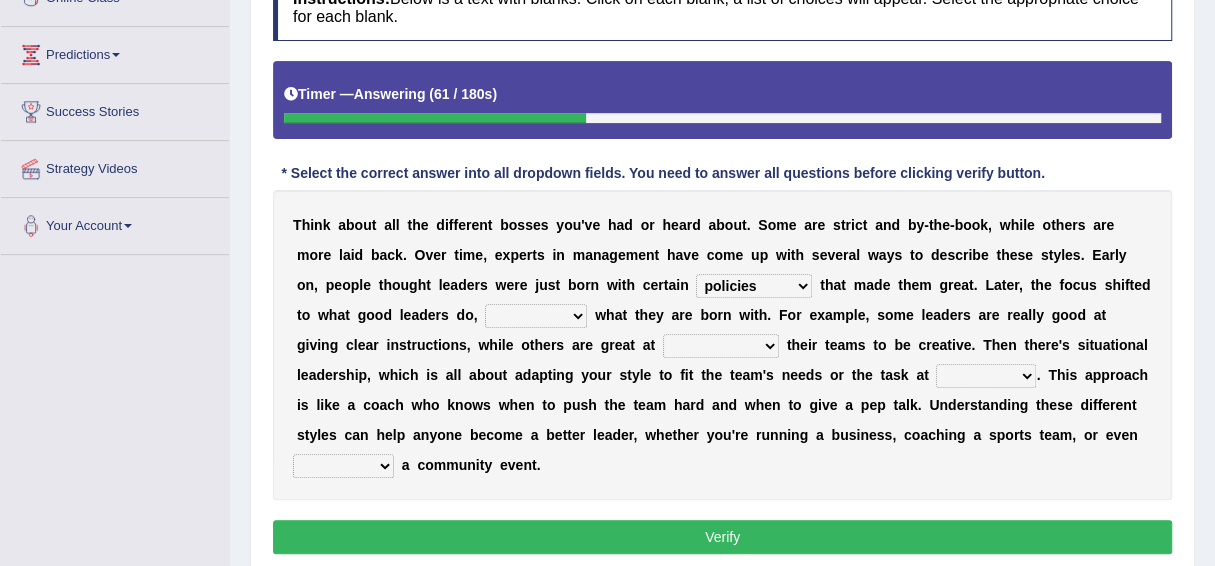 click on "instead rather than because of however" at bounding box center (536, 316) 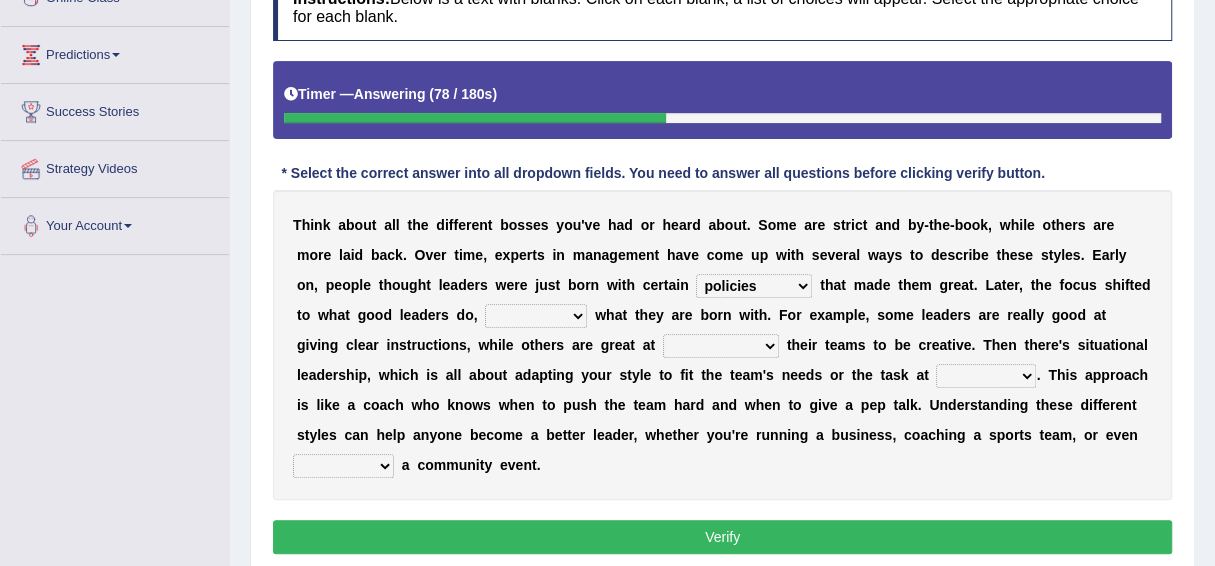 select on "rather than" 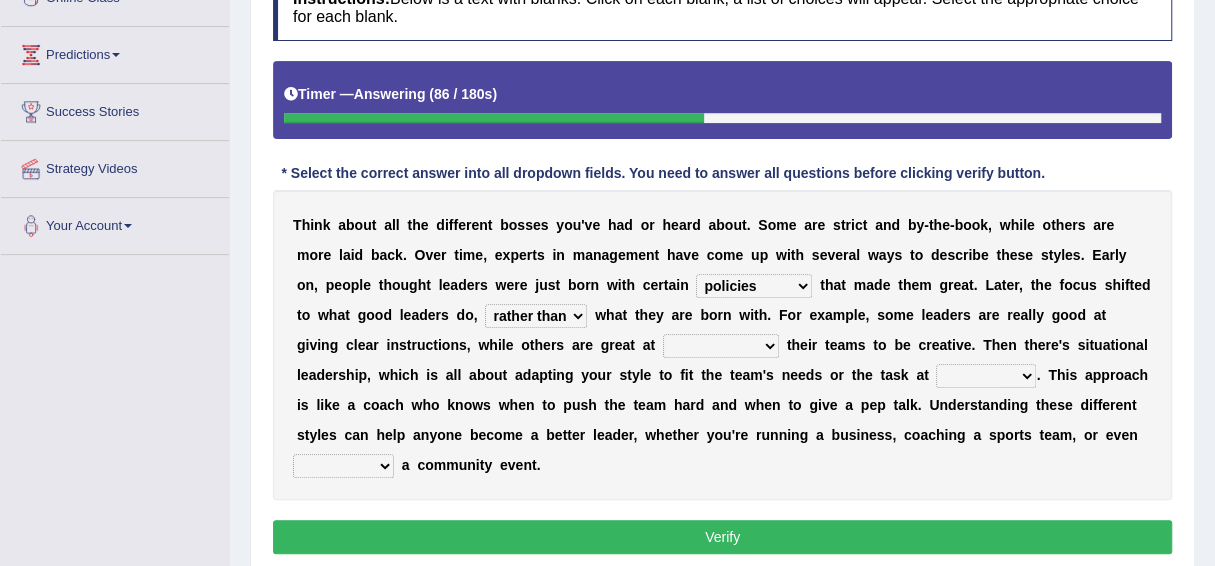 click on "observing documenting reporting inspiring" at bounding box center [721, 346] 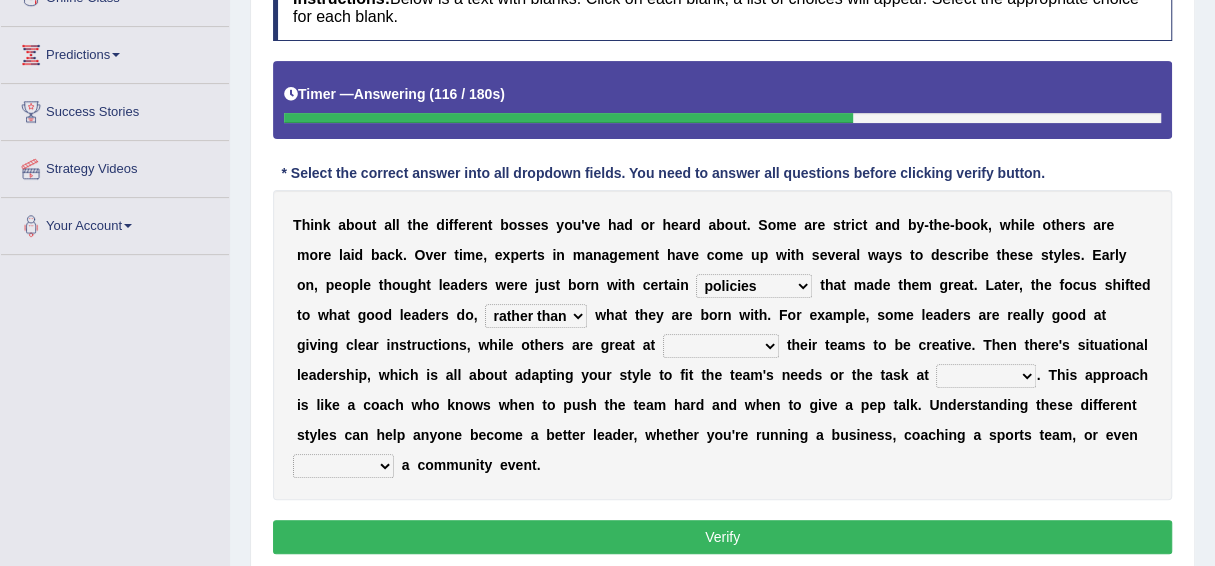 select on "inspiring" 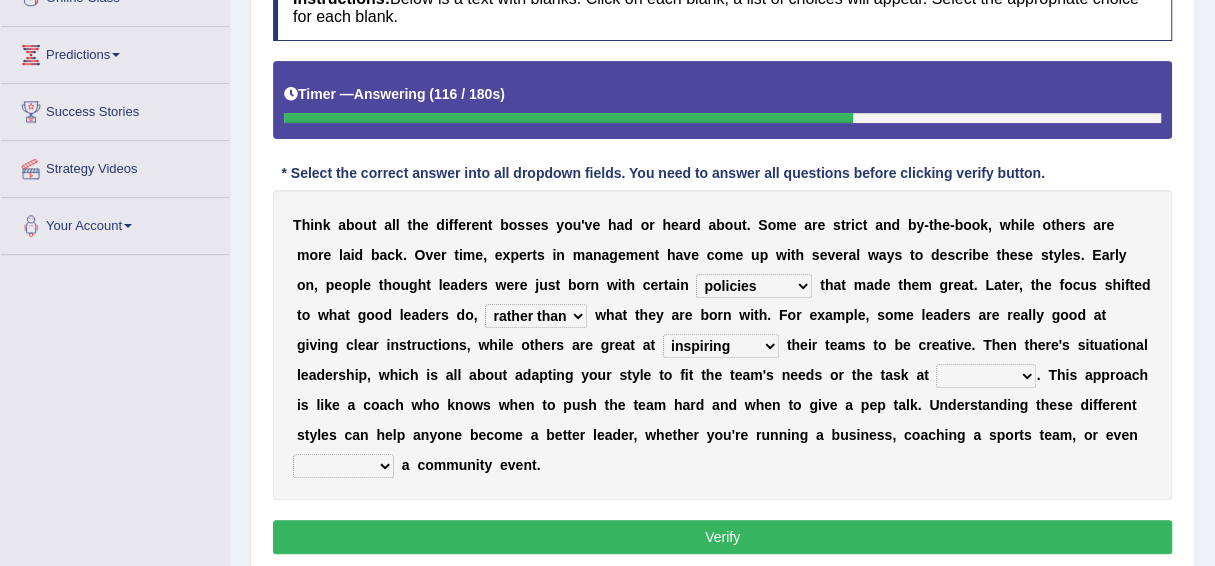click on "observing documenting reporting inspiring" at bounding box center [721, 346] 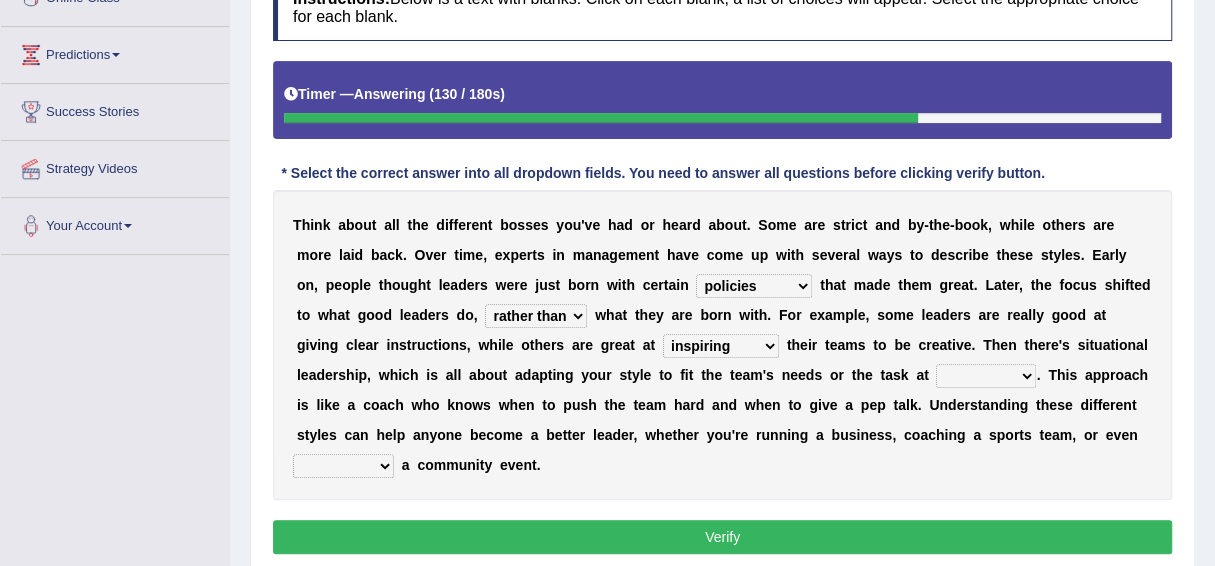click on "point guide ease hand" at bounding box center (986, 376) 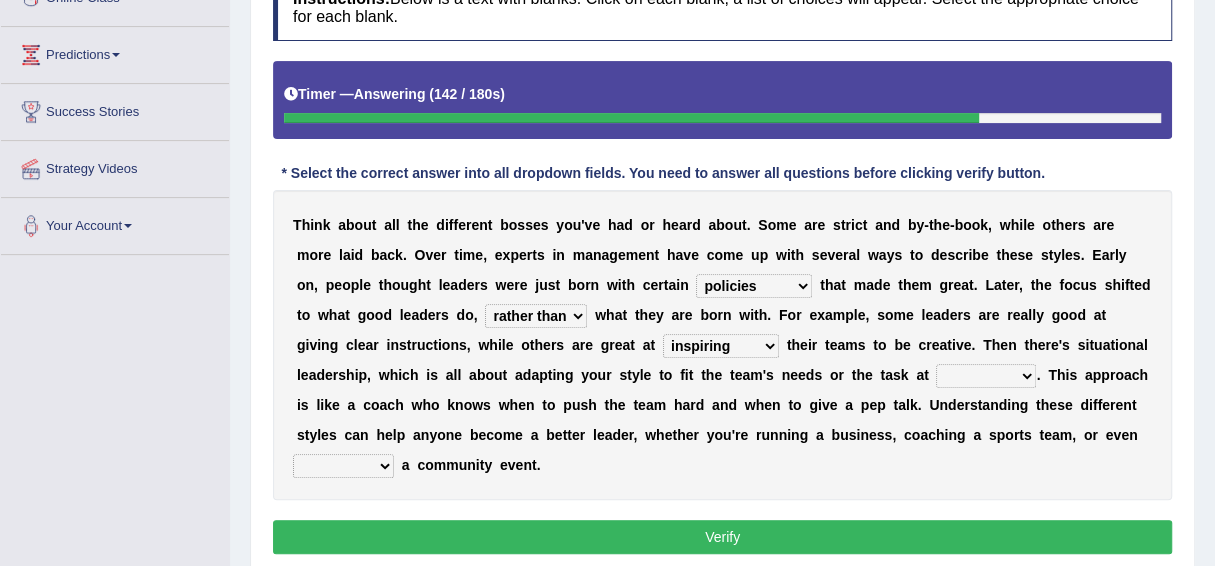 select on "point" 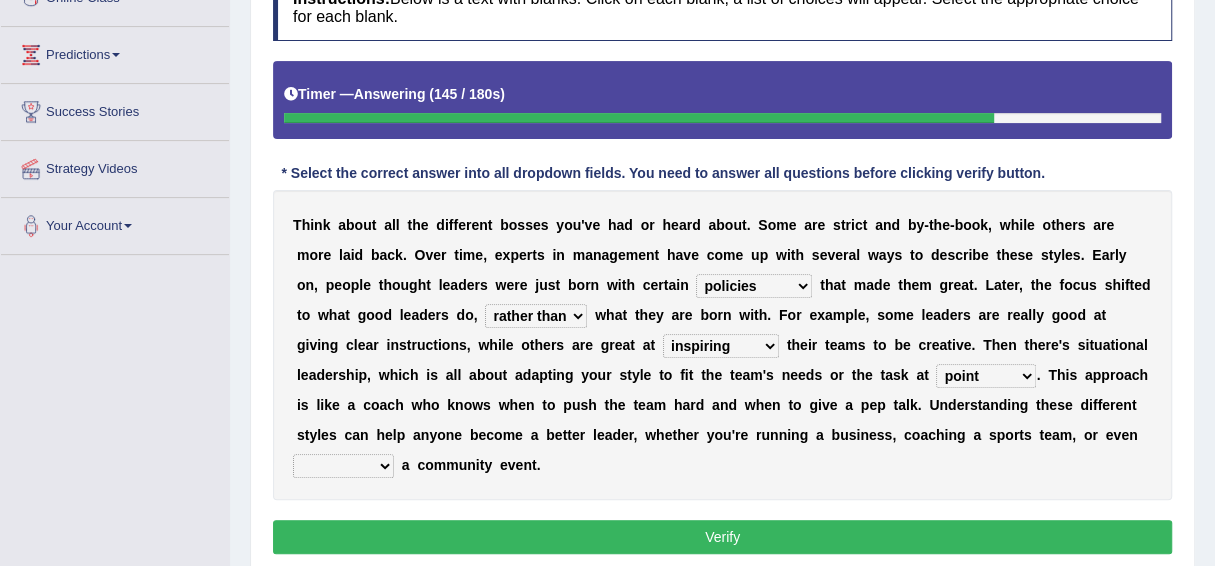 click on "witnessing achieving organizing reviewing" at bounding box center [343, 466] 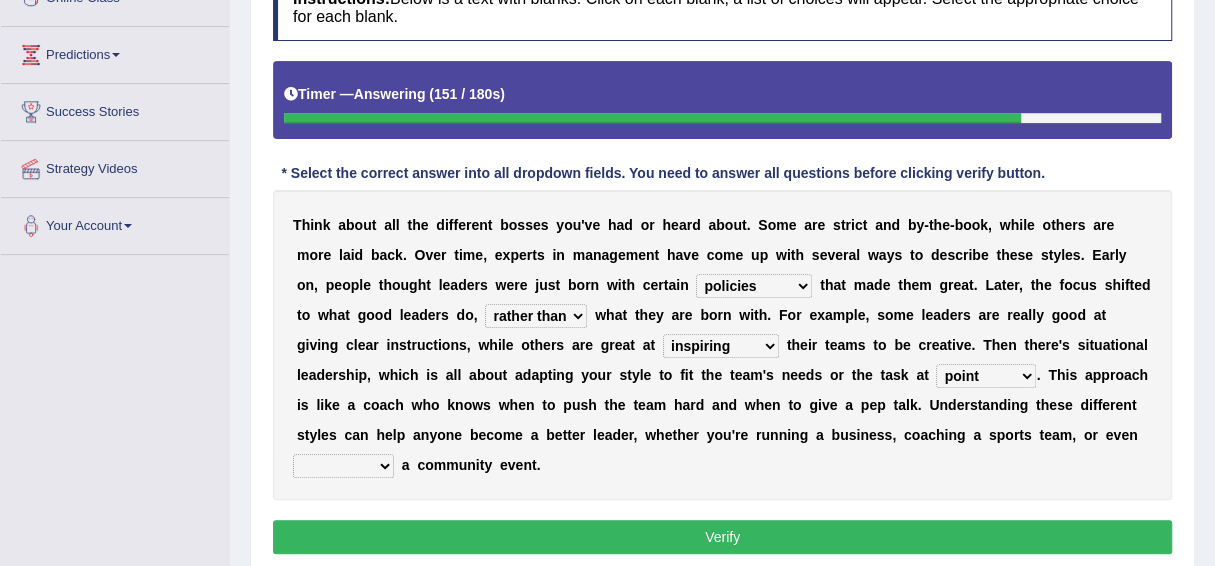 select on "achieving" 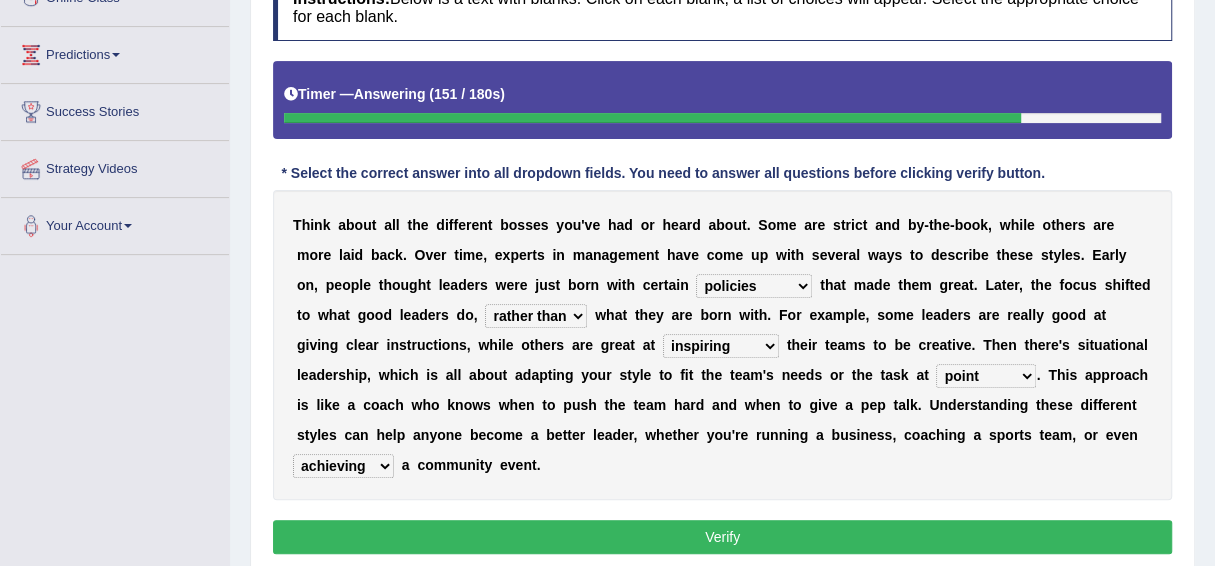 click on "witnessing achieving organizing reviewing" at bounding box center (343, 466) 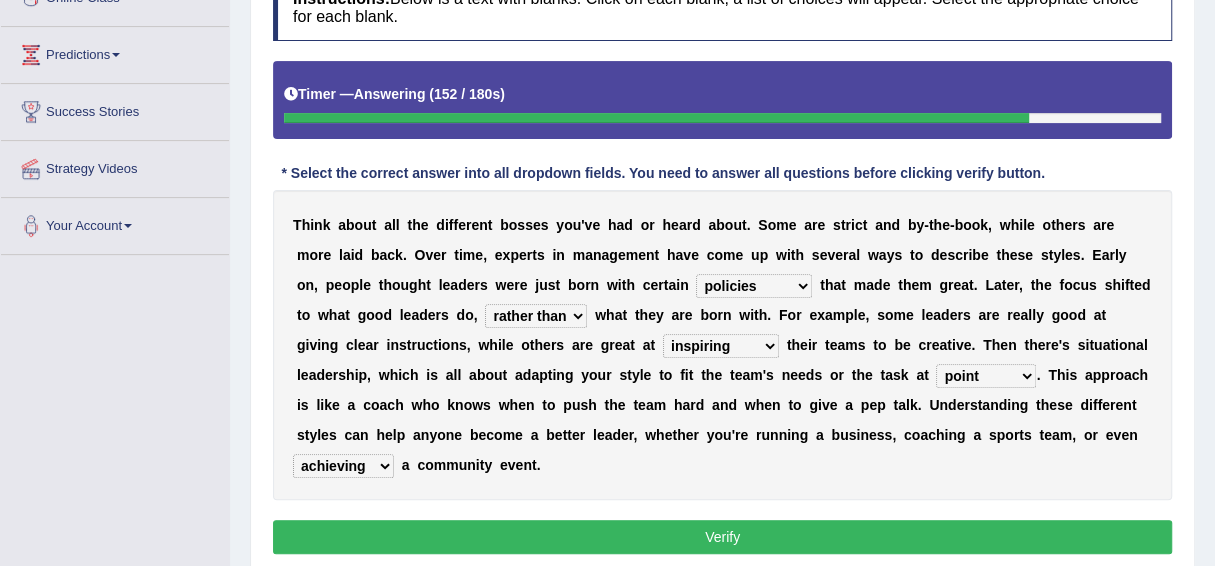 click on "Verify" at bounding box center (722, 537) 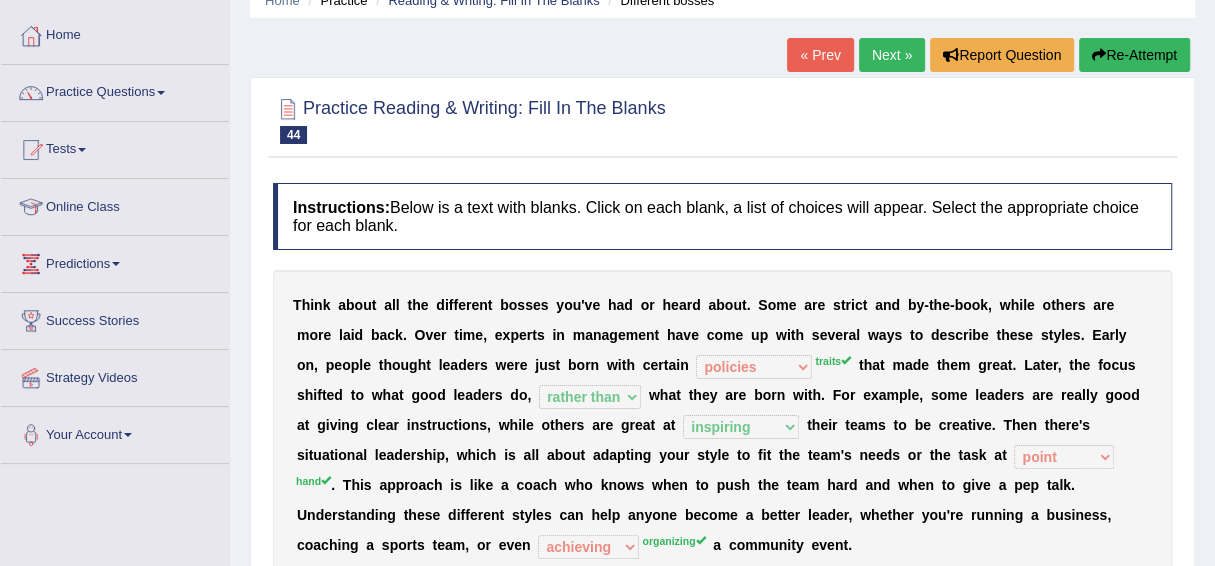 scroll, scrollTop: 0, scrollLeft: 0, axis: both 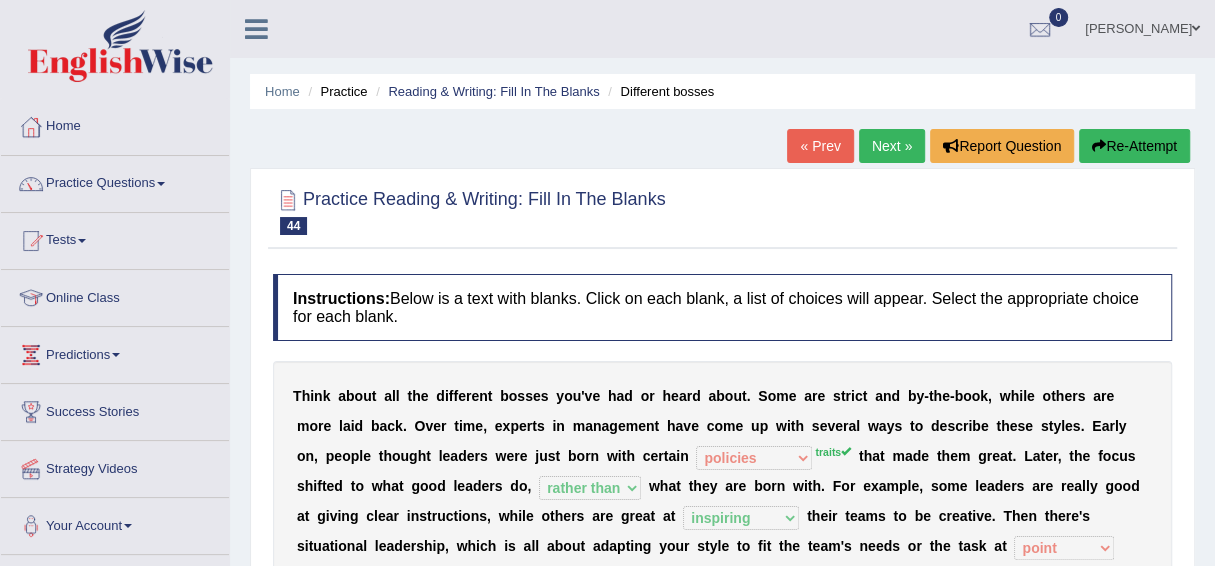 click on "Home
Practice
Reading & Writing: Fill In The Blanks
Different bosses
« Prev Next »  Report Question  Re-Attempt
Practice Reading & Writing: Fill In The Blanks
44
Different bosses
Instructions:  Below is a text with blanks. Click on each blank, a list of choices will appear. Select the appropriate choice for each blank.
Timer —  Answering   ( 152 / 180s ) Skip * Select the correct answer into all dropdown fields. You need to answer all questions before clicking verify button. T h i n k    a b o u t    a l l    t h e    d i f f e r e n t    b o s s e s    y o u ' v e    h a d    o r    h e a r d    a b o u t .    S o m e    a r e    s t r i c t    a n d    b y - t h e - b o o k ,    w h i l e    o t h e r s    a r e    m o r e    l a i d    b a c k .    O v e r    t i m e ,    e x p e r t s i" at bounding box center [722, 500] 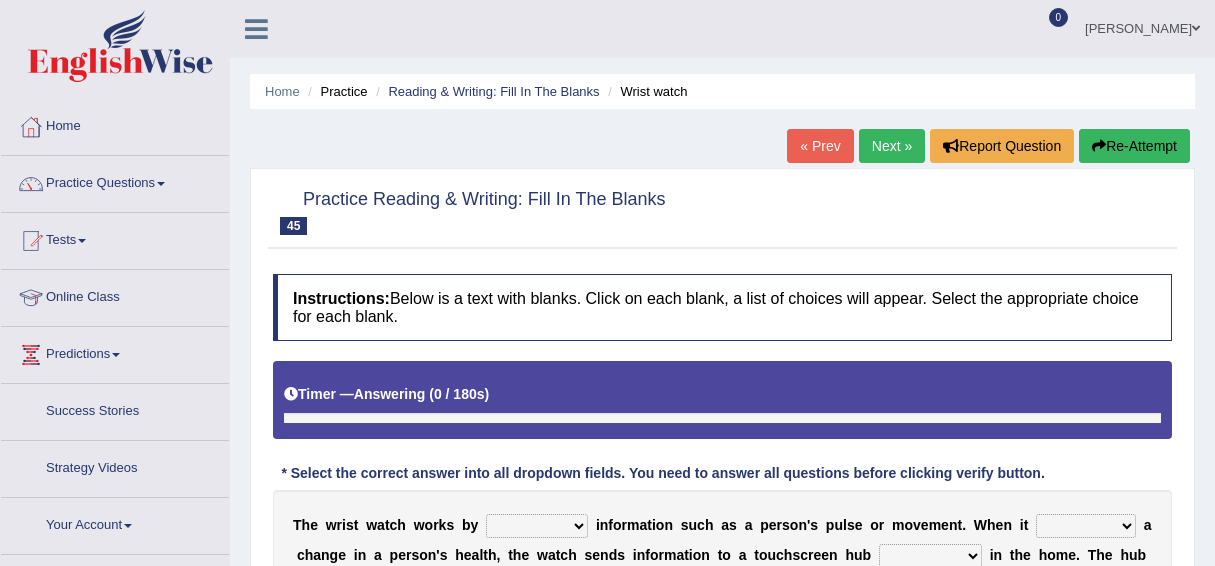 scroll, scrollTop: 200, scrollLeft: 0, axis: vertical 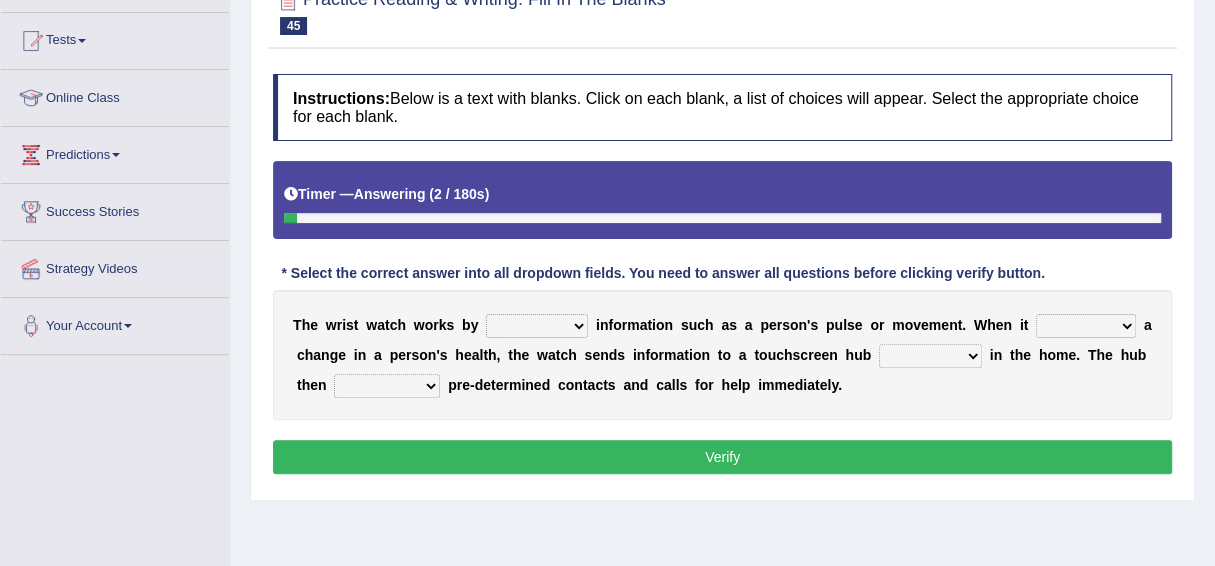 click on "transfering tracking modifying unveiling" at bounding box center [537, 326] 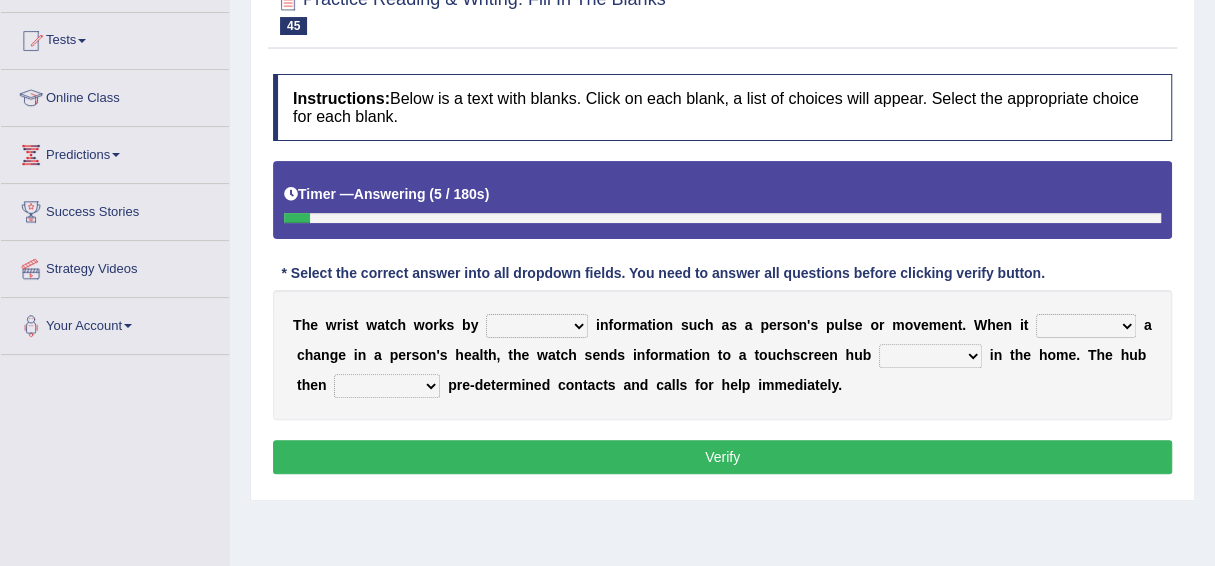 select on "tracking" 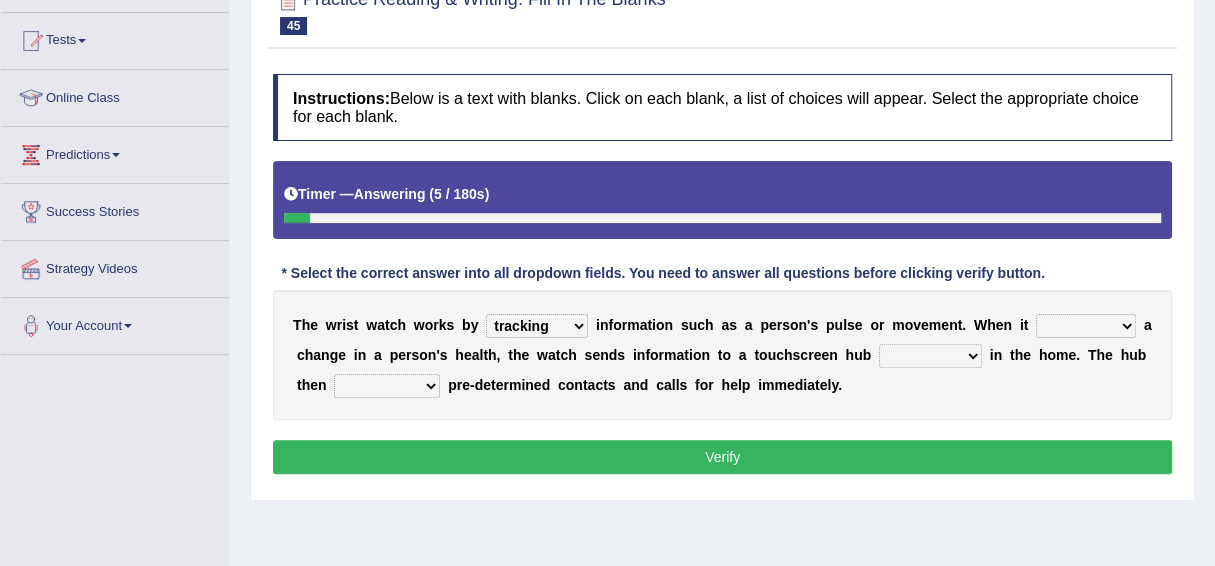 click on "transfering tracking modifying unveiling" at bounding box center (537, 326) 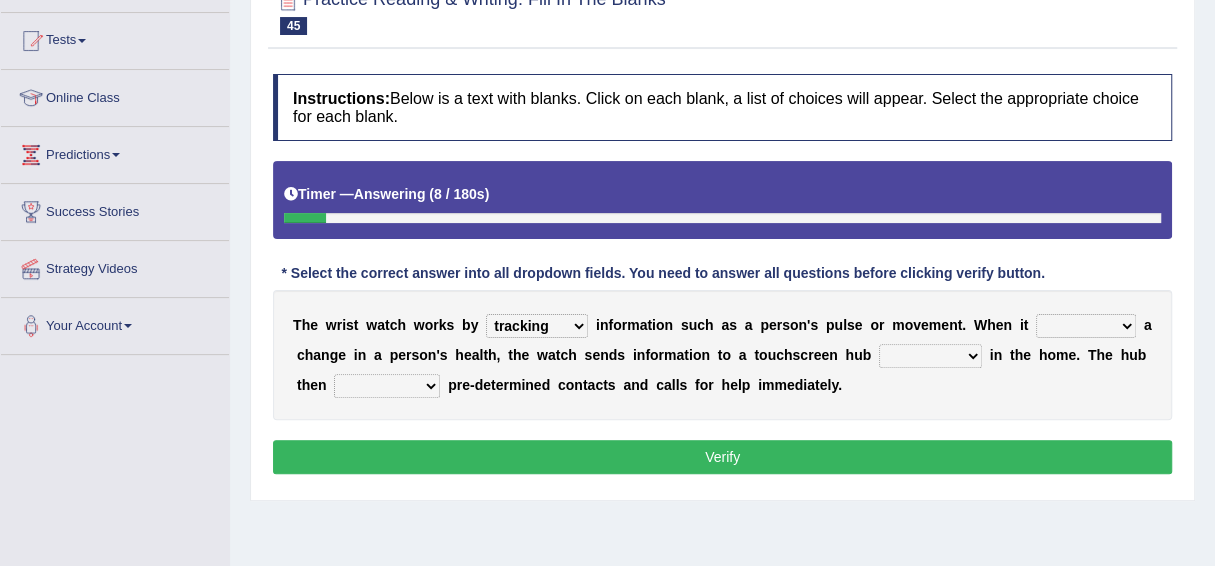 click on "defines varies detects reflects" at bounding box center [1086, 326] 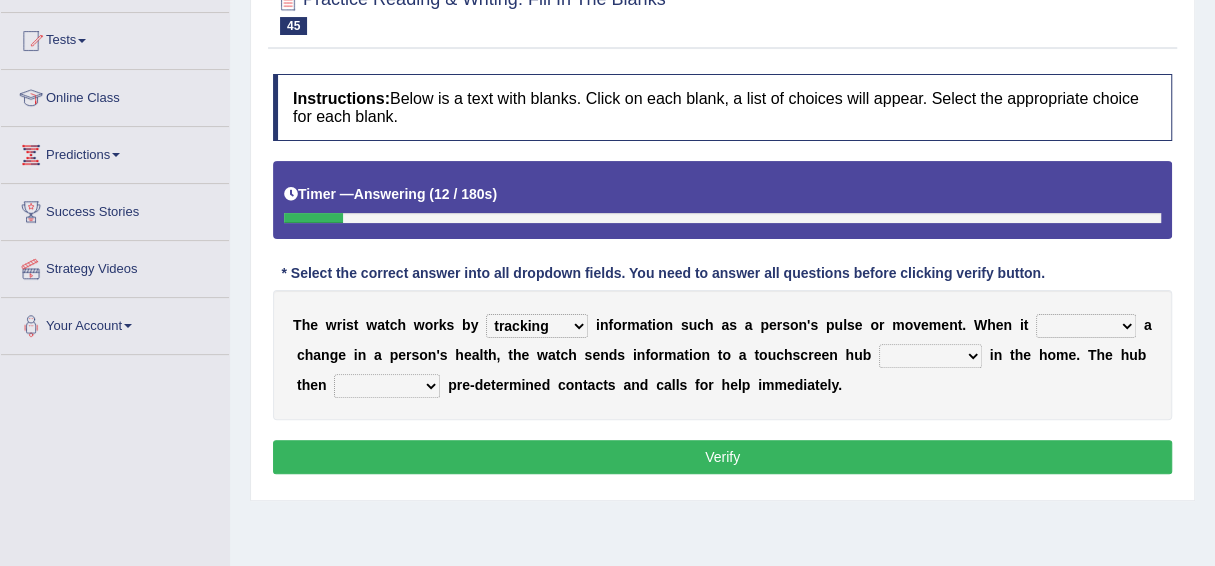 select on "varies" 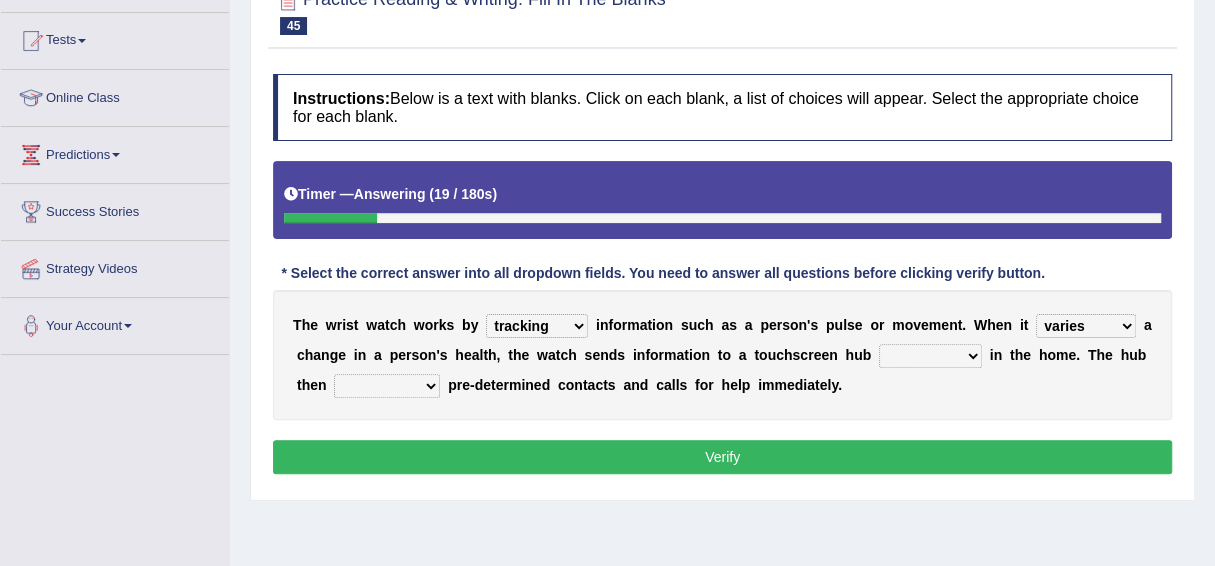 click on "restored located scattered summoned" at bounding box center [930, 356] 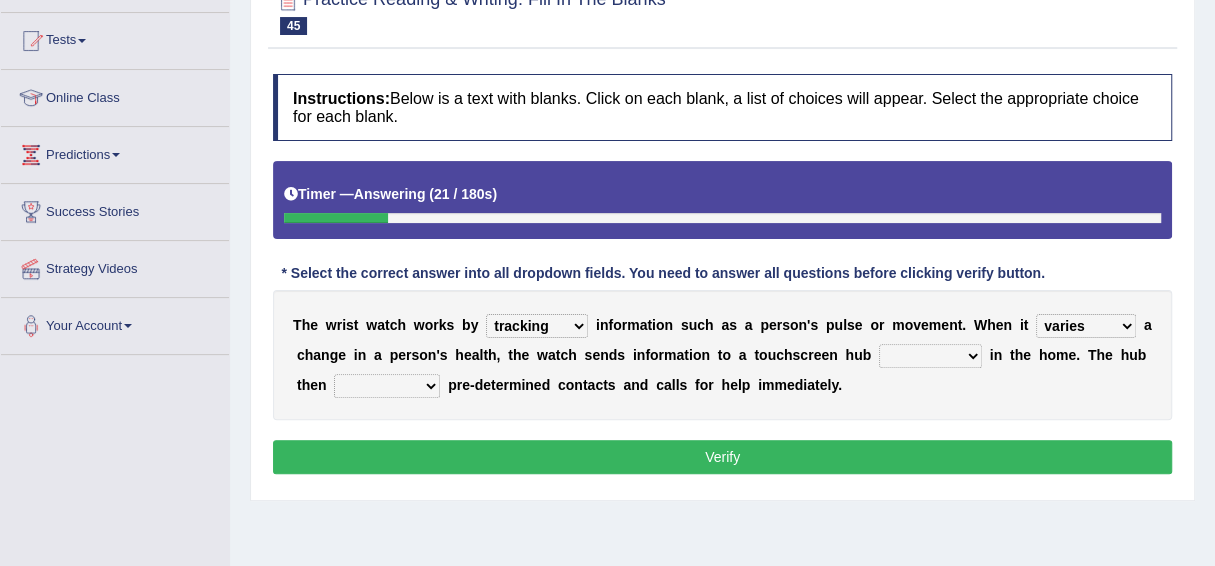 select on "located" 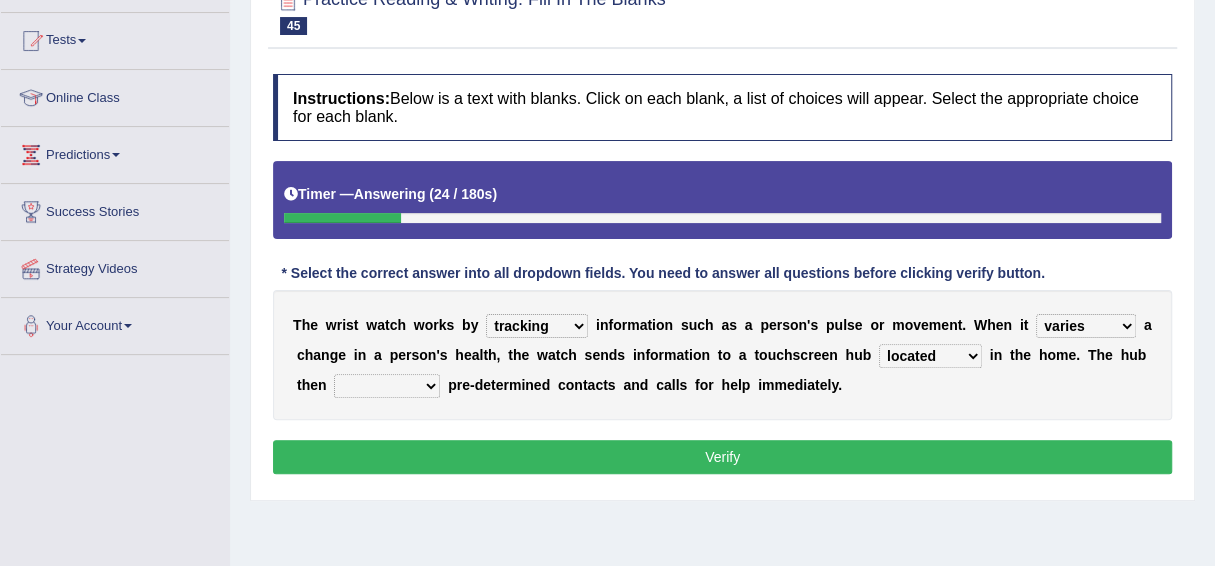 click on "suppresses alerts collects stimulates" at bounding box center [387, 386] 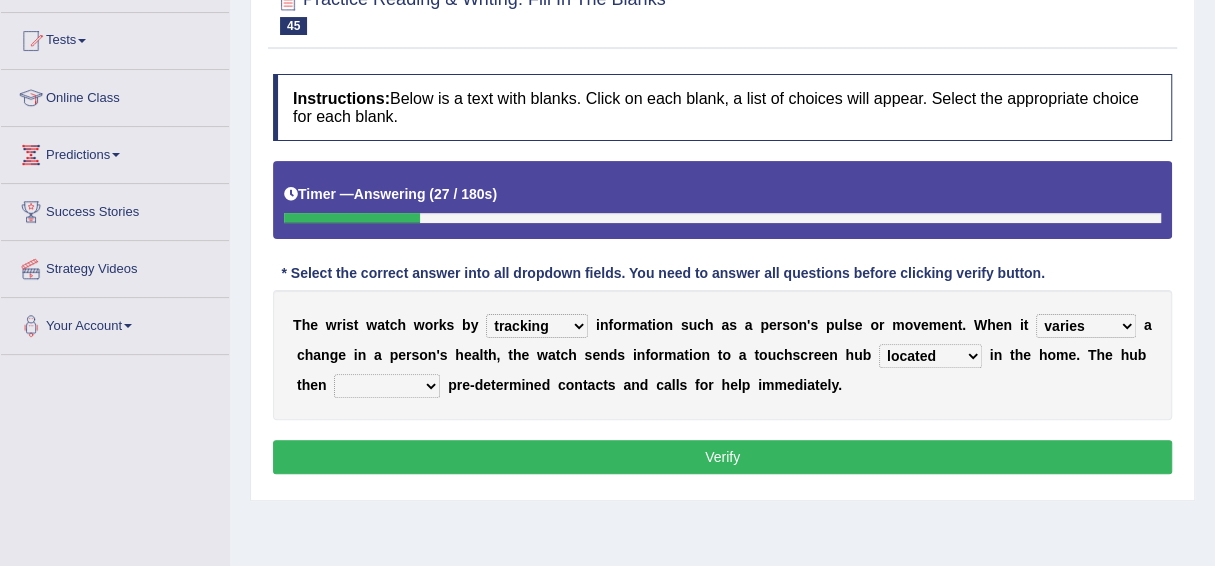 select on "alerts" 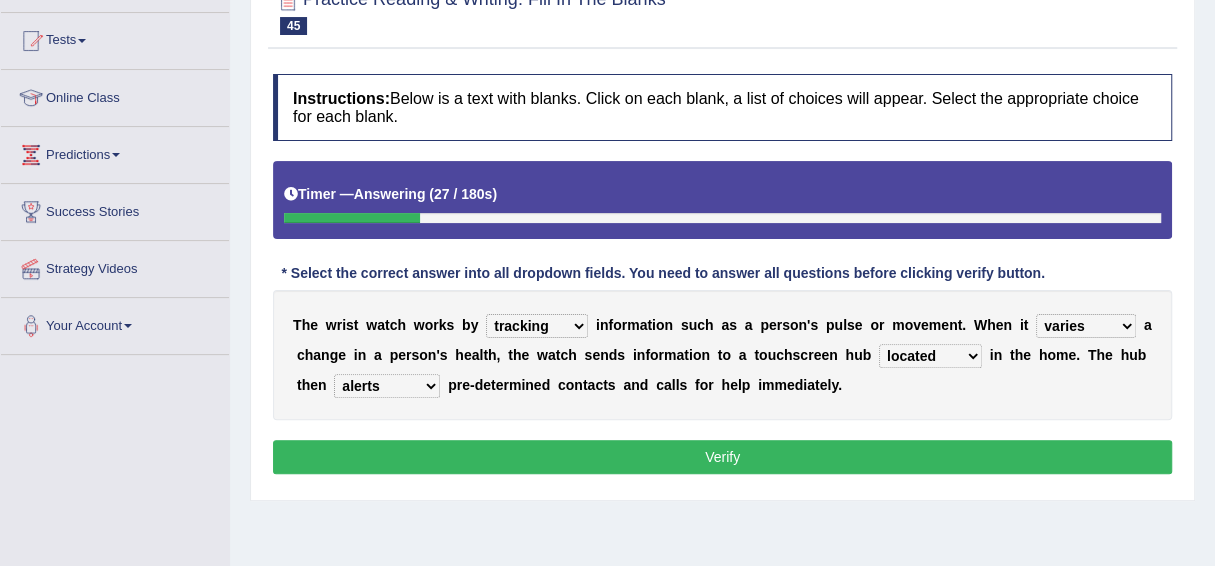 click on "suppresses alerts collects stimulates" at bounding box center (387, 386) 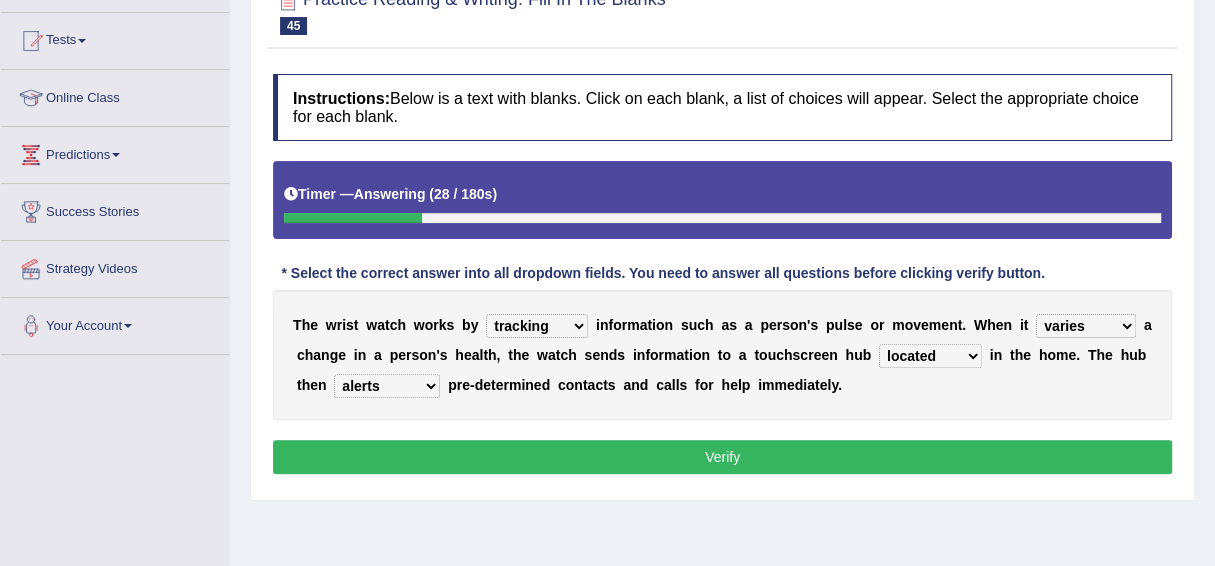 click on "Verify" at bounding box center (722, 457) 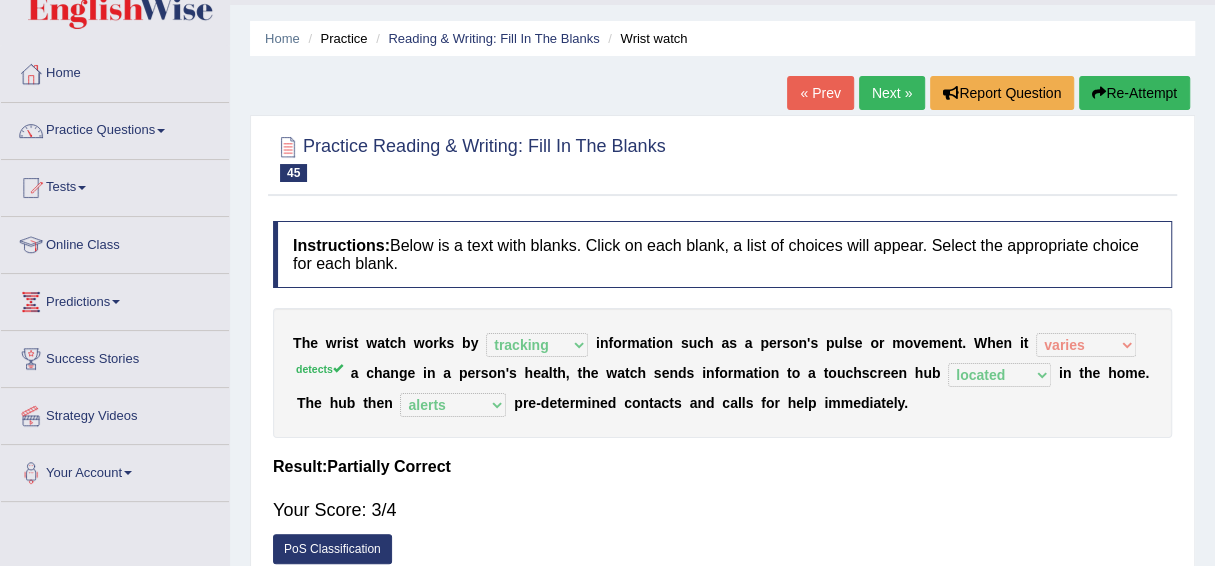 scroll, scrollTop: 0, scrollLeft: 0, axis: both 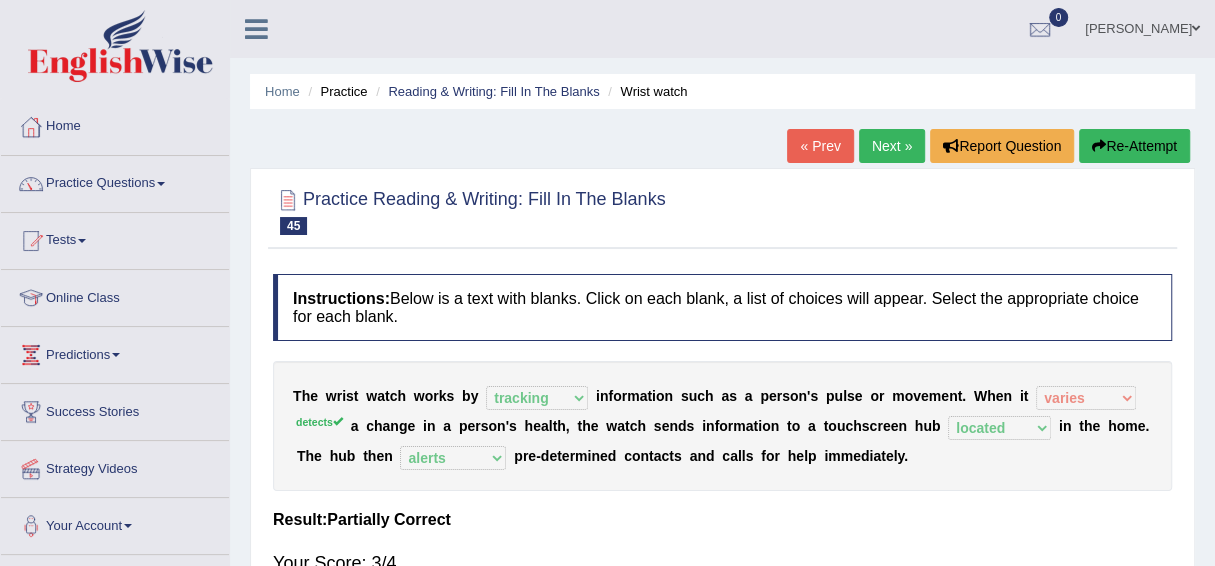 click on "Next »" at bounding box center (892, 146) 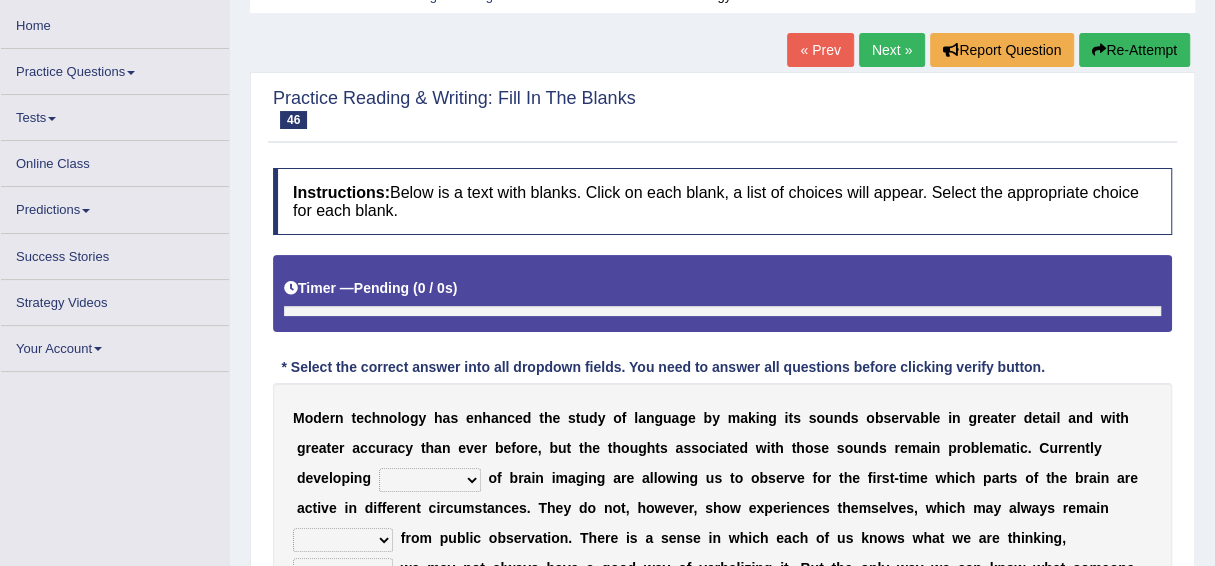 scroll, scrollTop: 0, scrollLeft: 0, axis: both 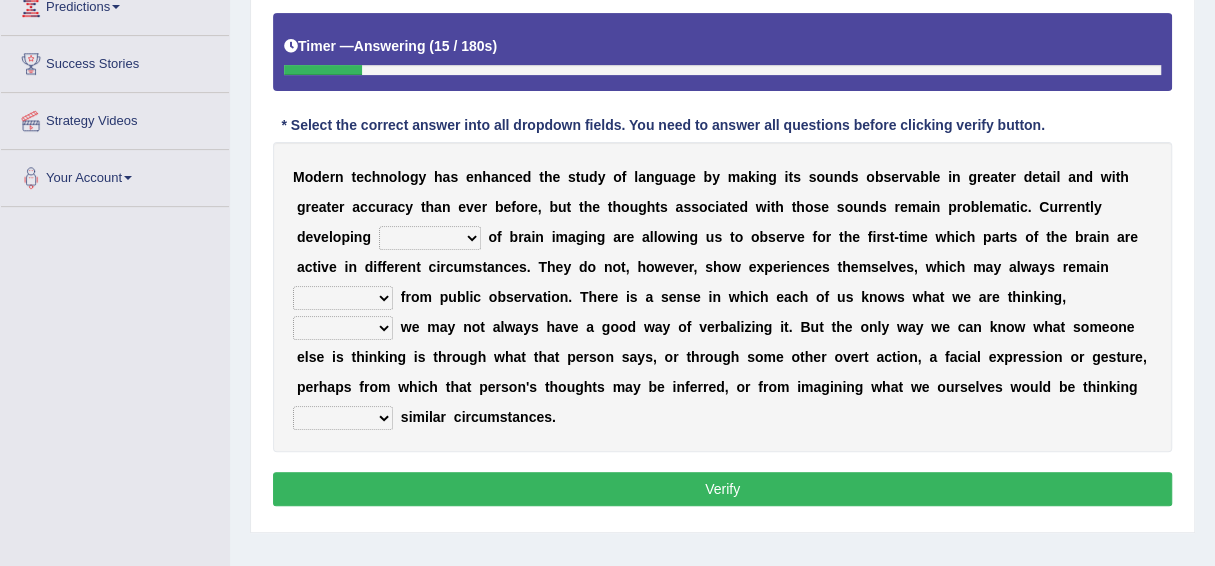 click on "processes techniques modes research" at bounding box center (430, 238) 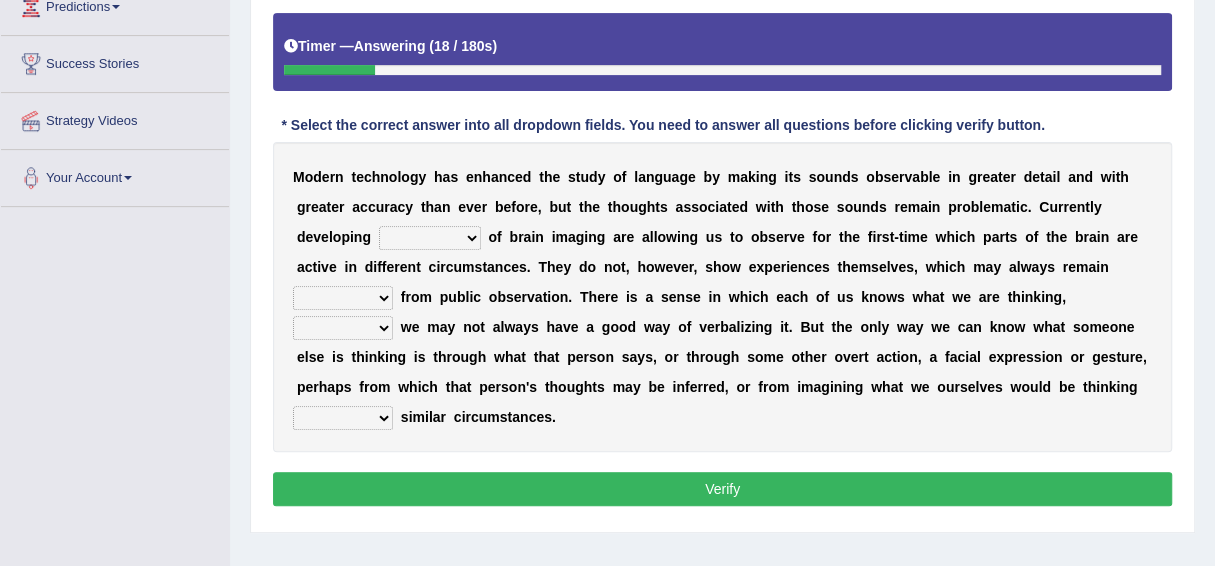 select on "techniques" 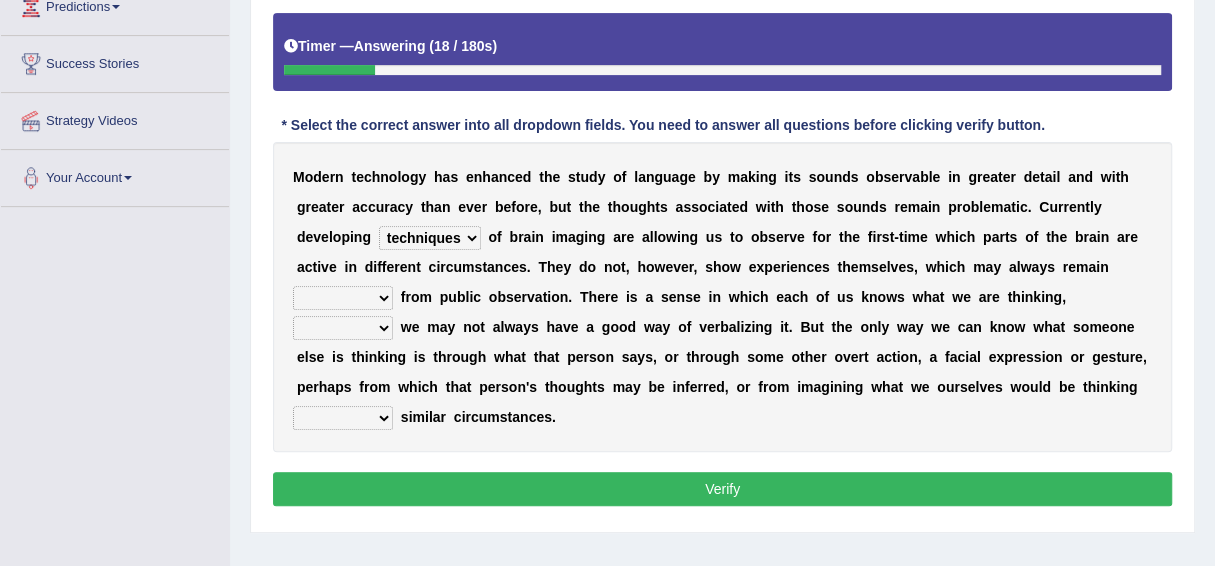 click on "processes techniques modes research" at bounding box center [430, 238] 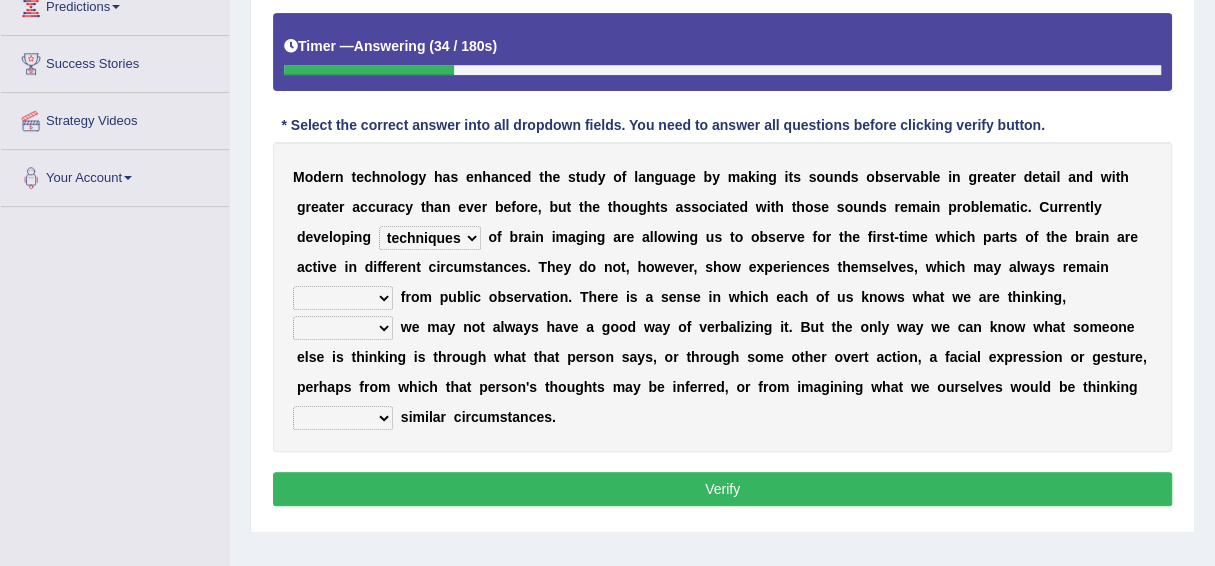 click on "hiding hide hidden hideous" at bounding box center (343, 298) 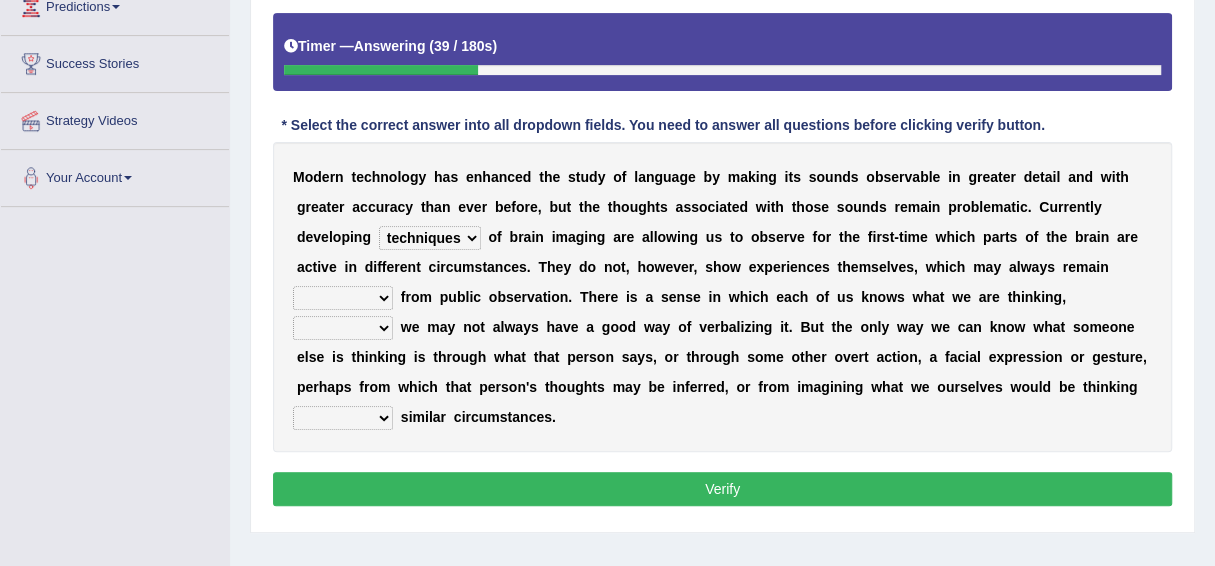 select on "hidden" 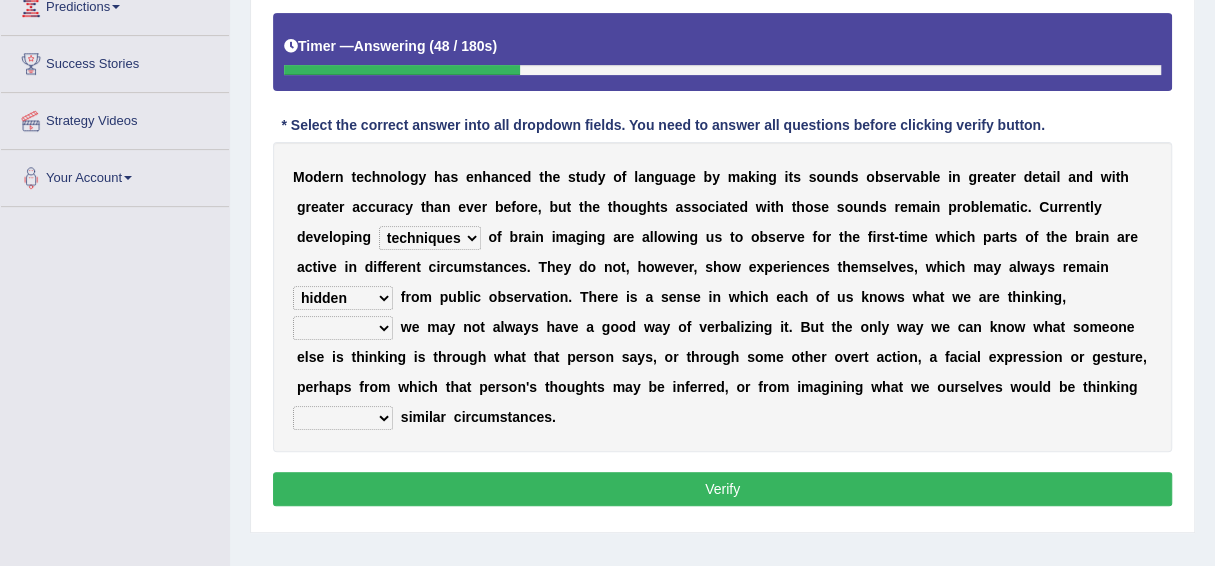 click on "besides so therefore although" at bounding box center [343, 328] 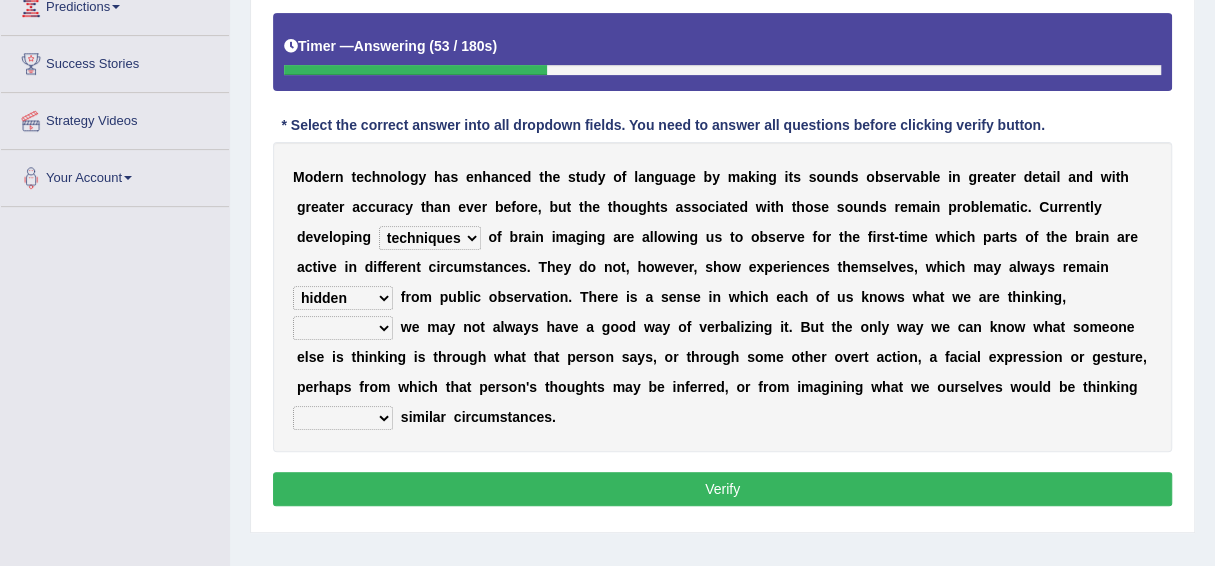 select on "therefore" 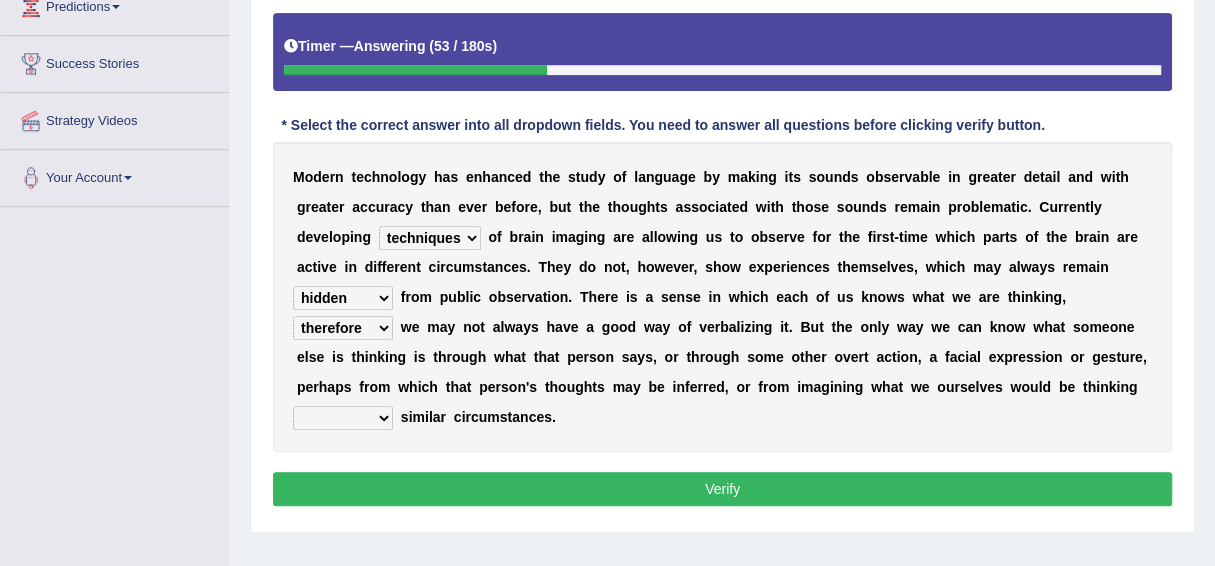 click on "besides so therefore although" at bounding box center (343, 328) 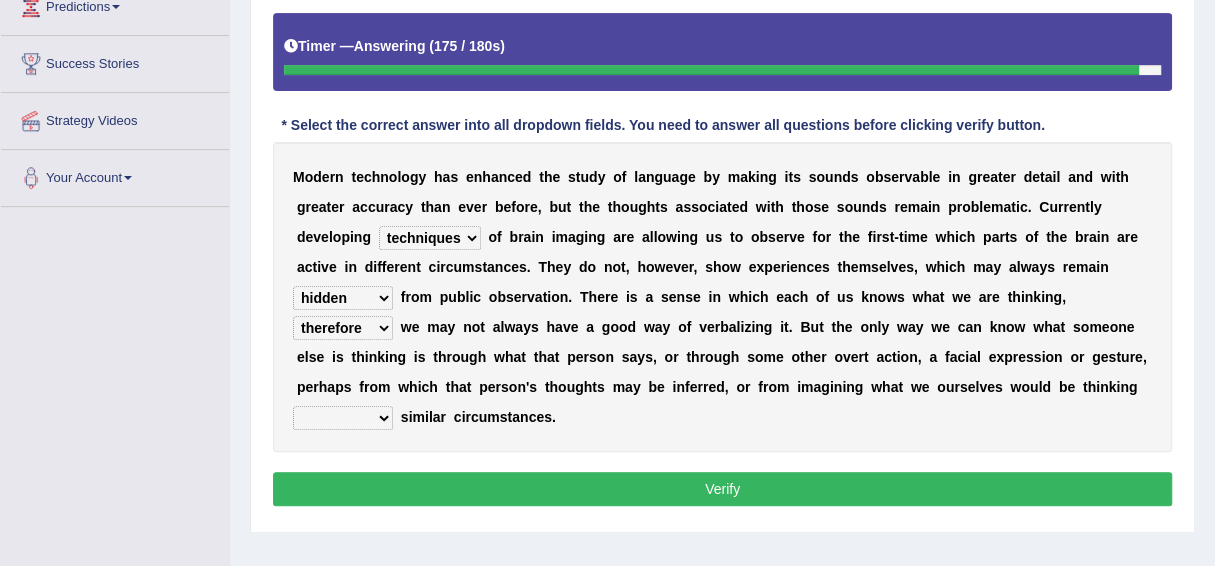 click on "of on in about" at bounding box center (343, 418) 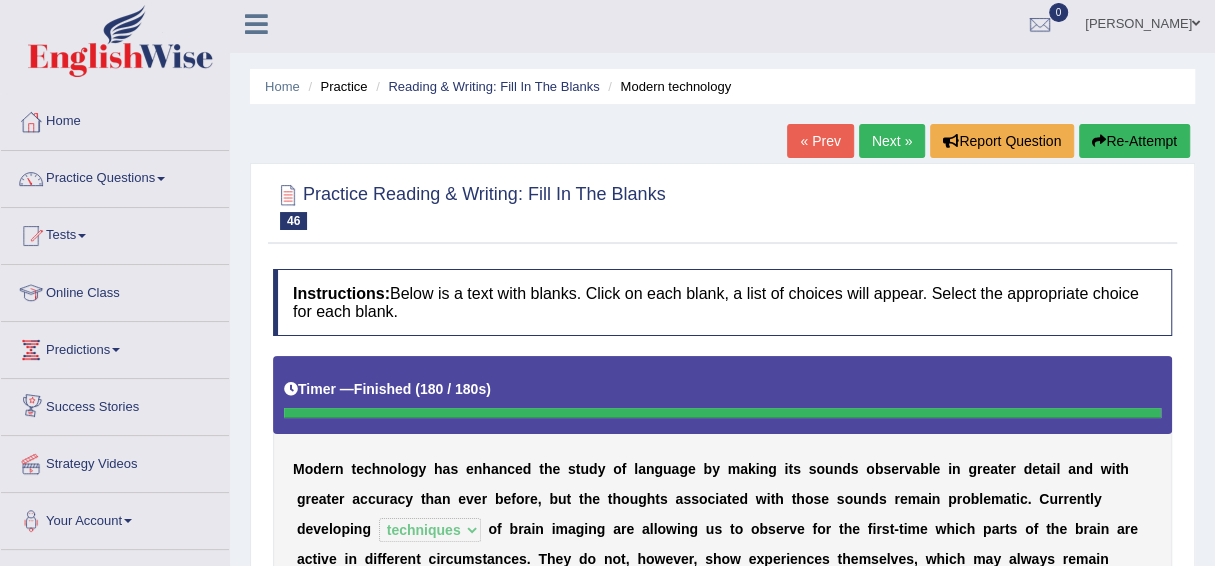 scroll, scrollTop: 0, scrollLeft: 0, axis: both 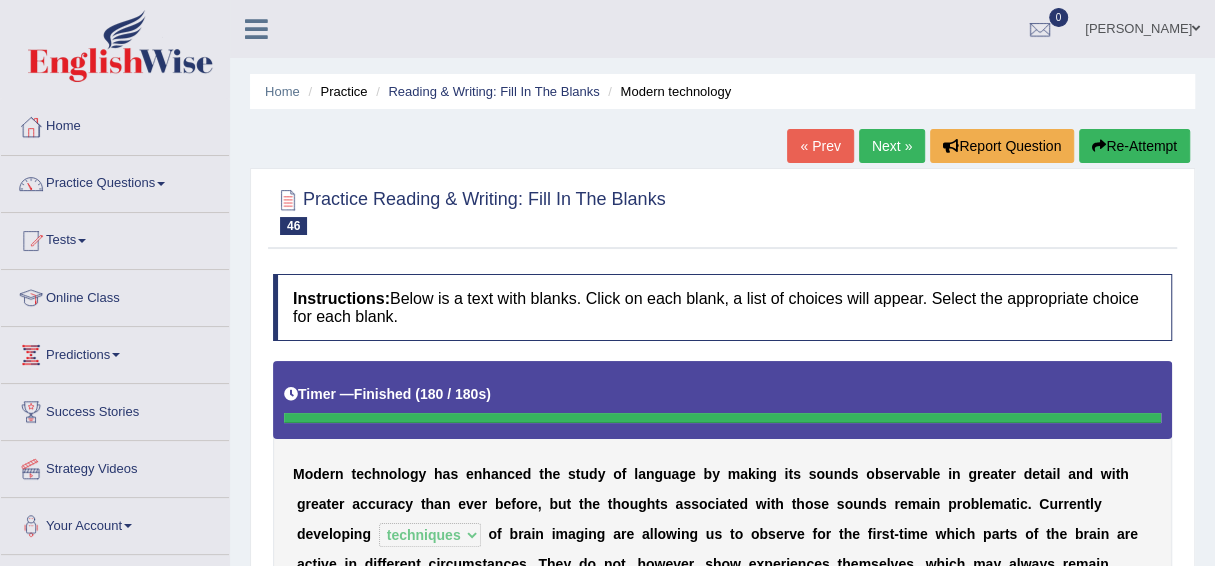 click on "Next »" at bounding box center [892, 146] 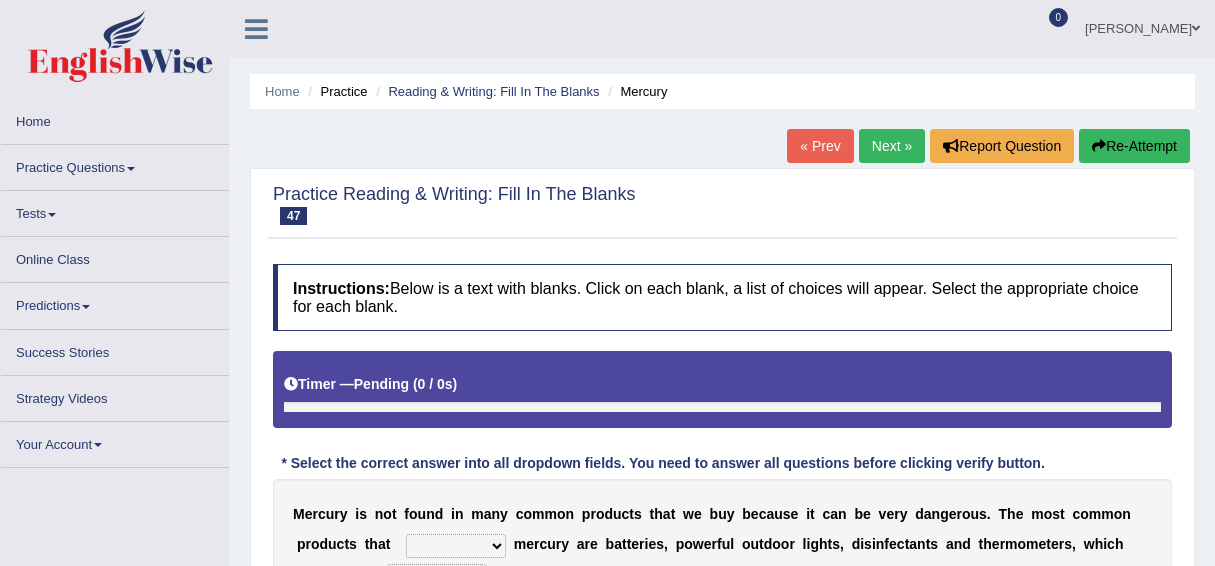 scroll, scrollTop: 78, scrollLeft: 0, axis: vertical 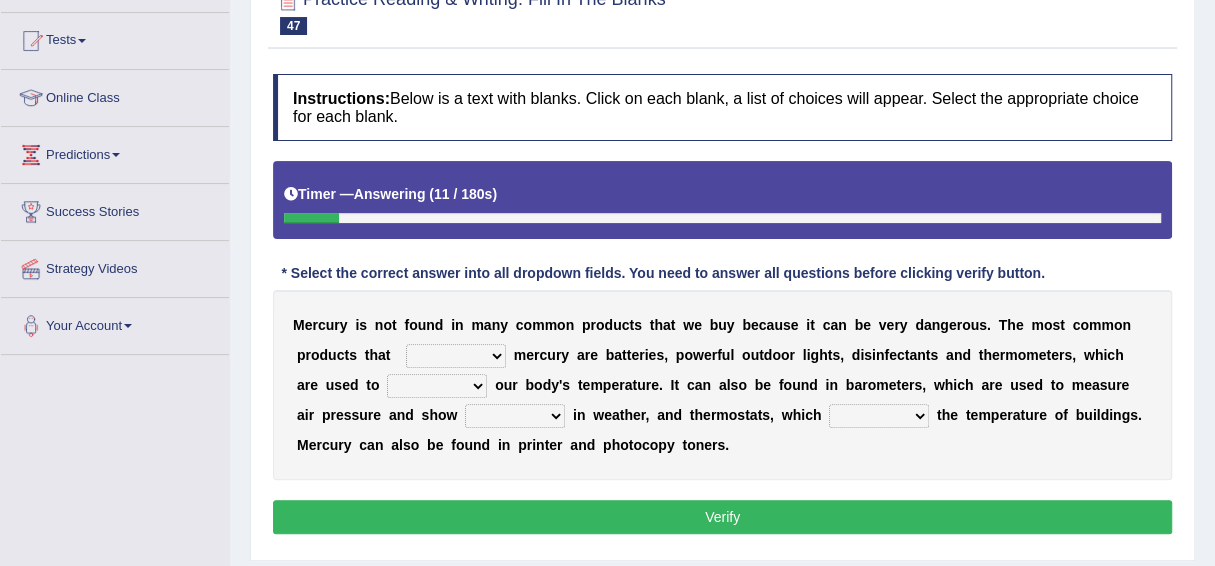 click on "hold contain tribute require" at bounding box center [456, 356] 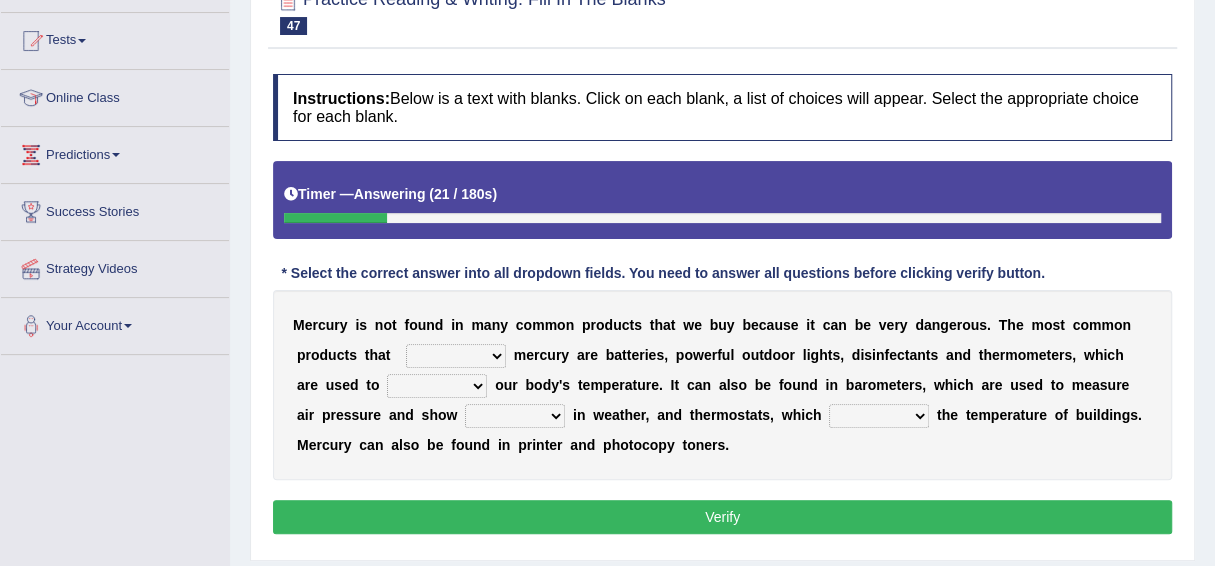 select on "contain" 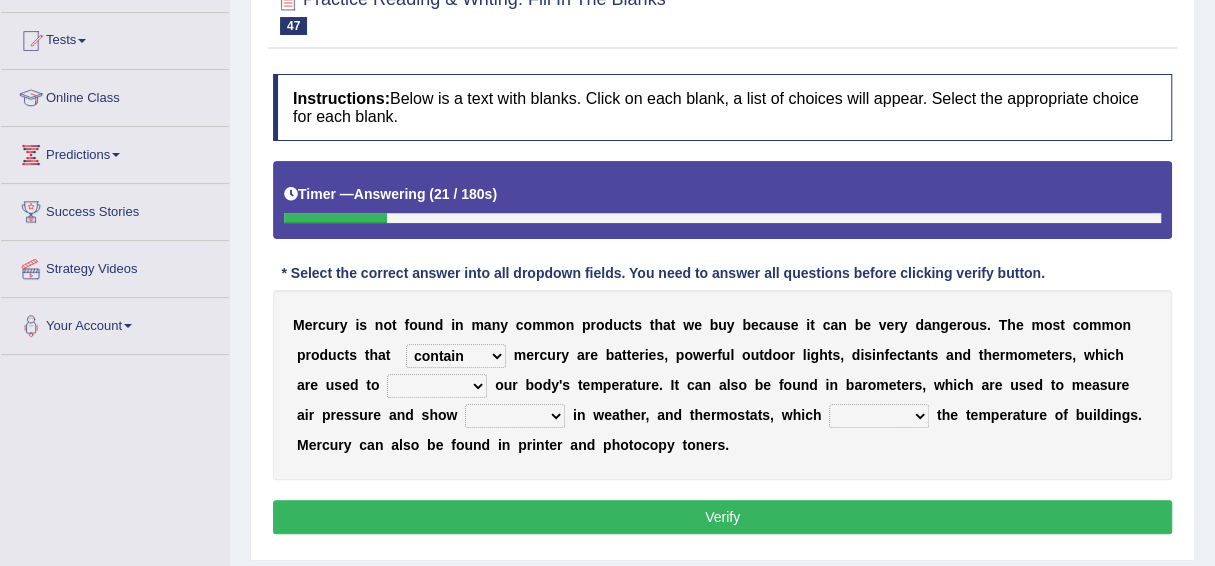 click on "hold contain tribute require" at bounding box center [456, 356] 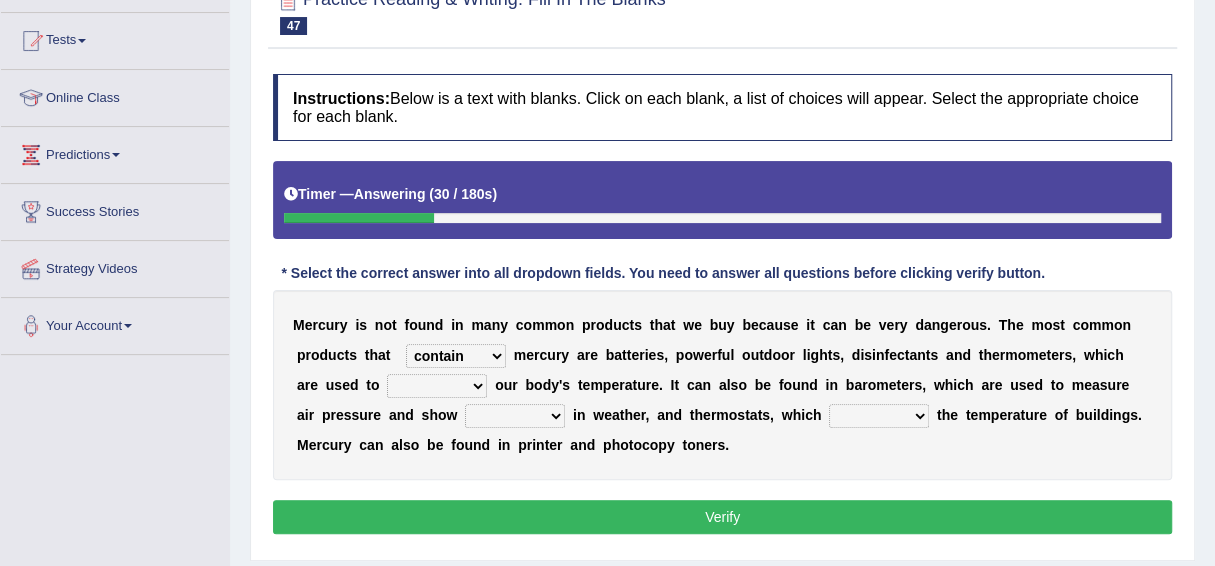 click on "depict value measure detect" at bounding box center (437, 386) 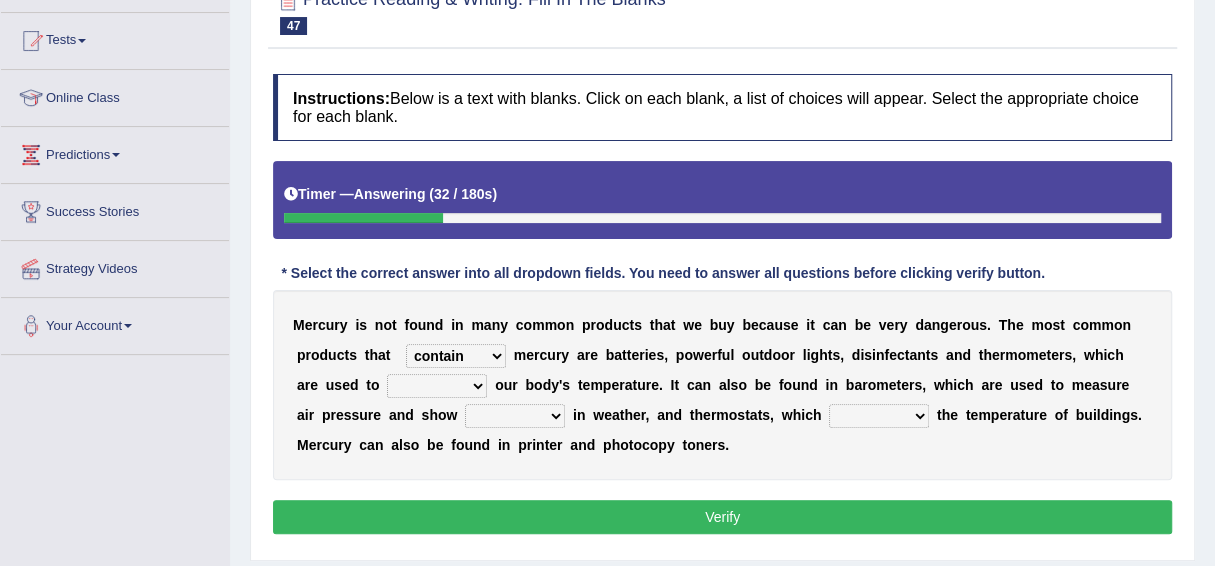 select on "measure" 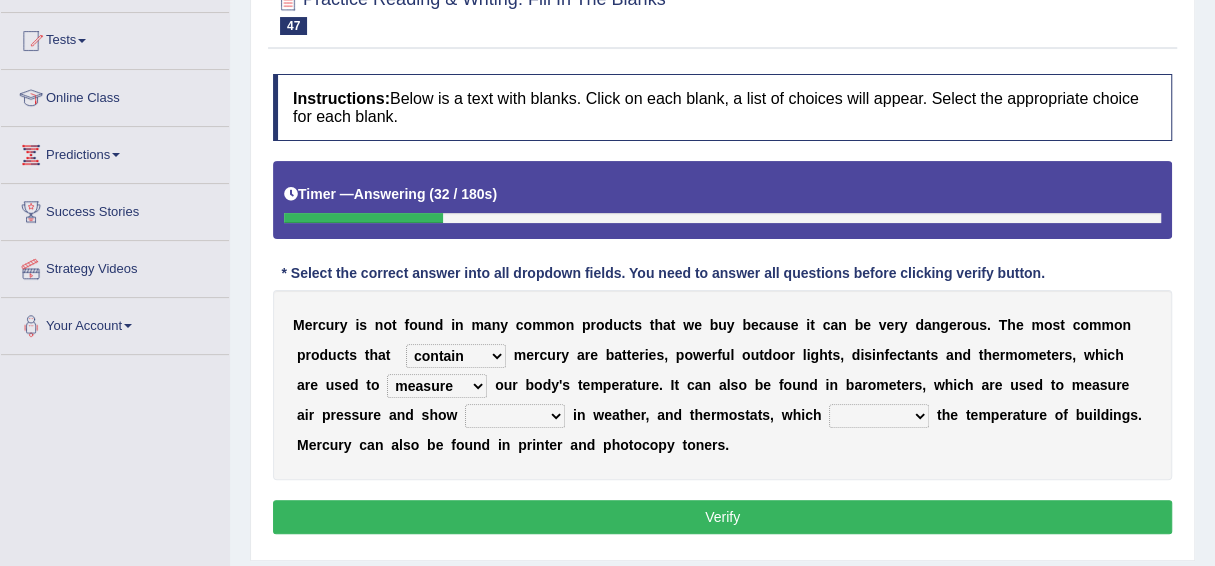 click on "depict value measure detect" at bounding box center [437, 386] 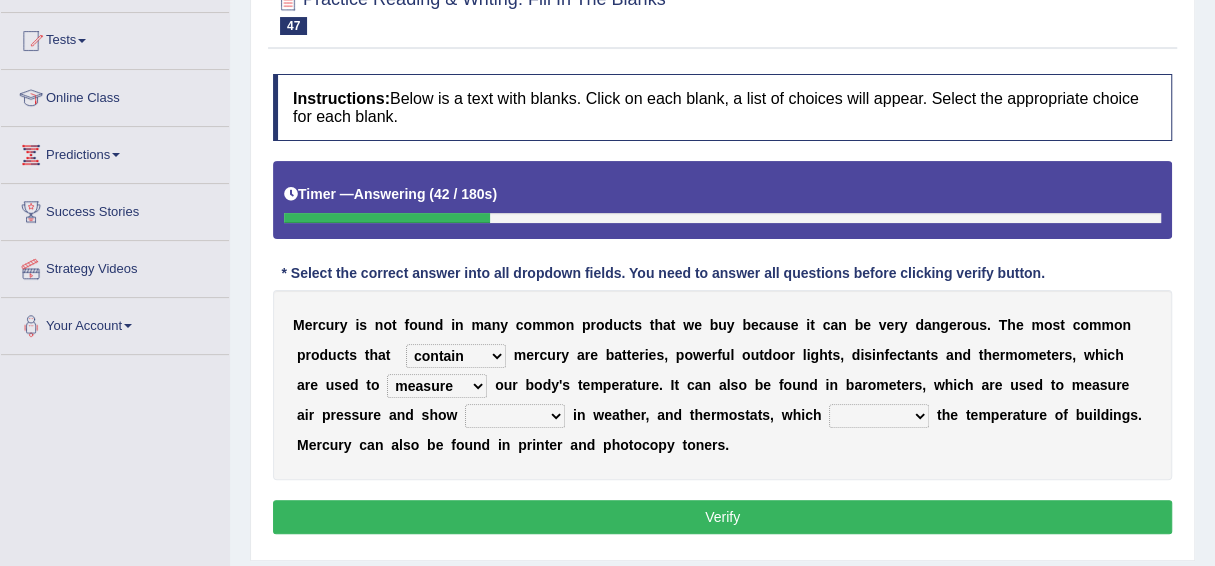 click on "changes contrasts marks contours" at bounding box center (515, 416) 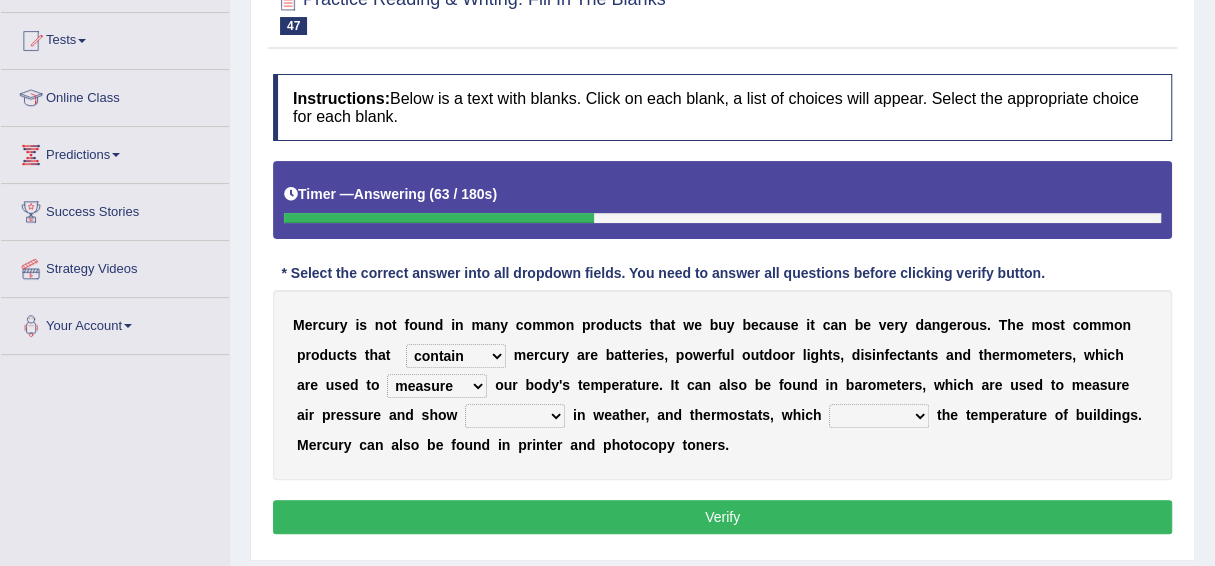 select on "changes" 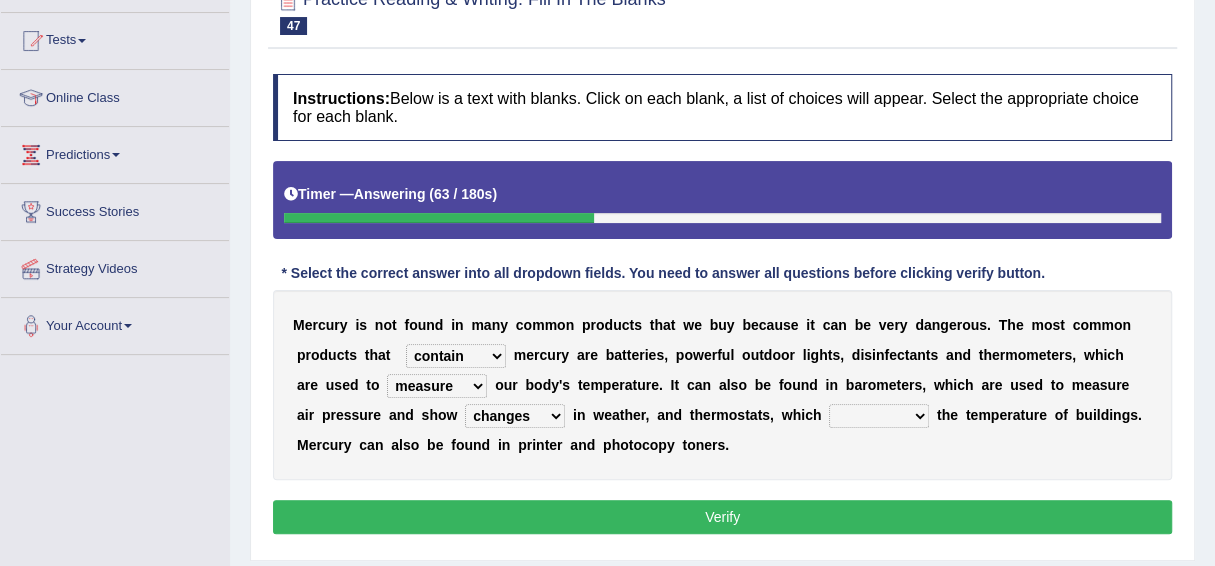 click on "changes contrasts marks contours" at bounding box center [515, 416] 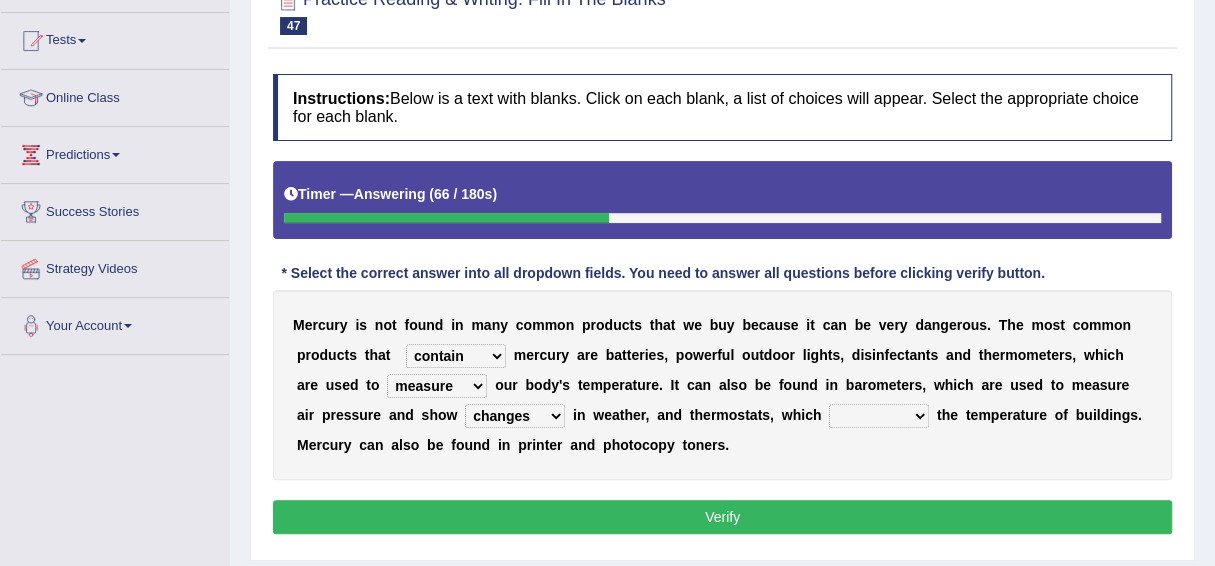 click on "conclude determine fold regulate" at bounding box center [879, 416] 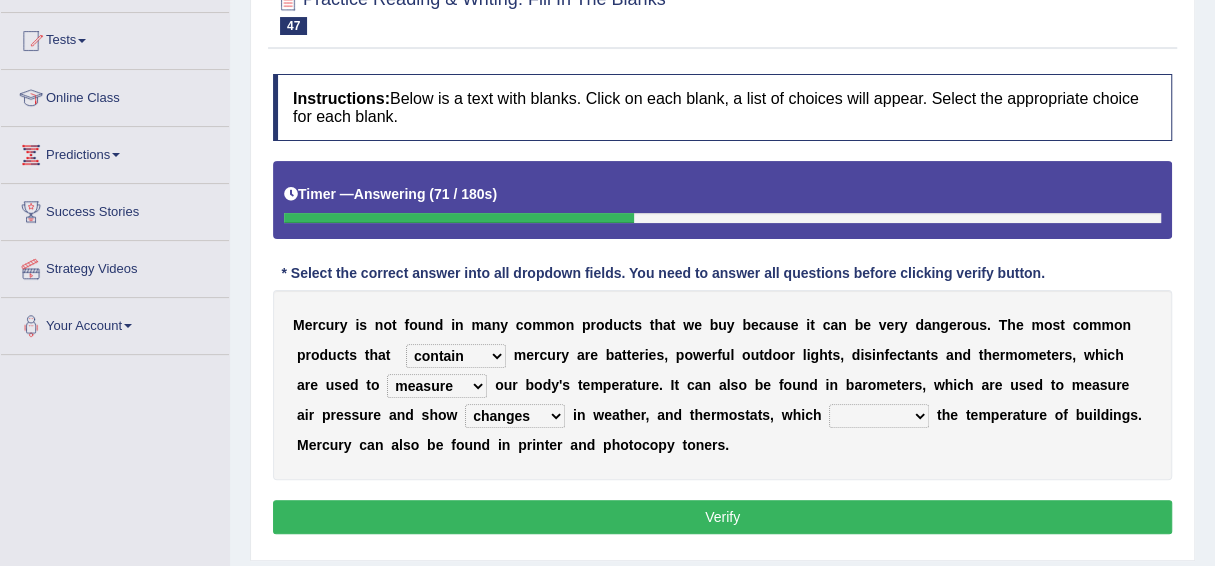 select on "regulate" 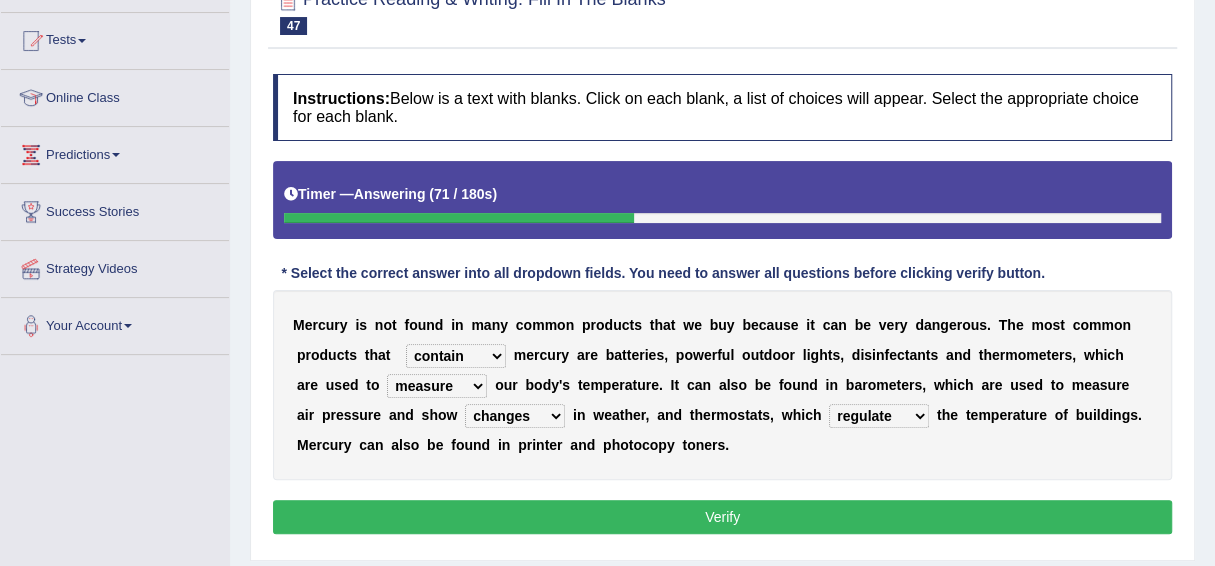 click on "conclude determine fold regulate" at bounding box center [879, 416] 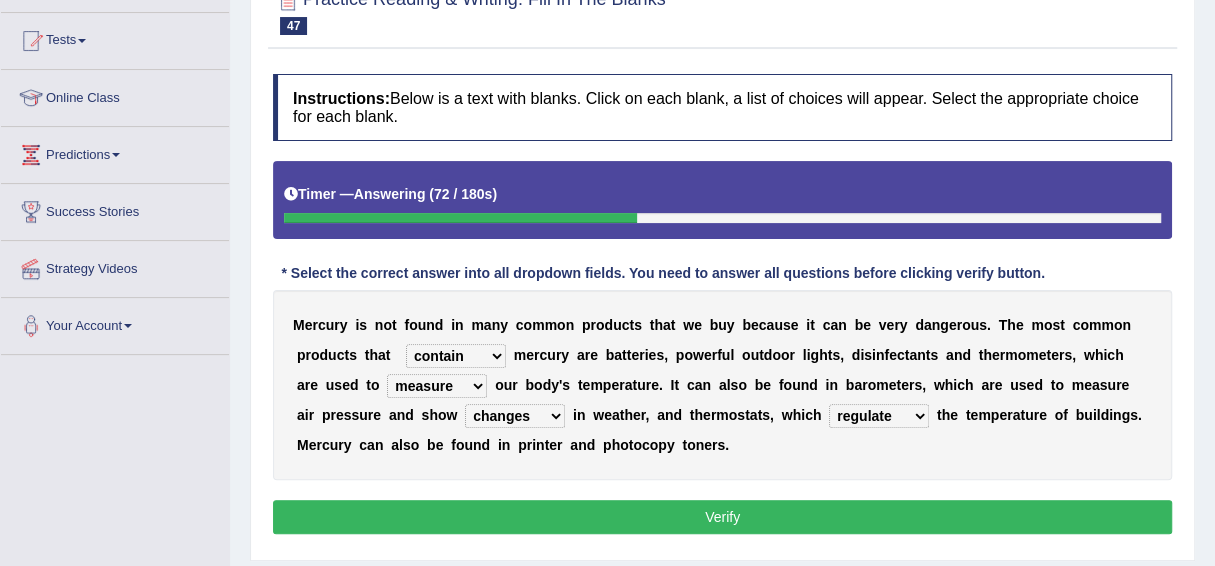 click on "Verify" at bounding box center (722, 517) 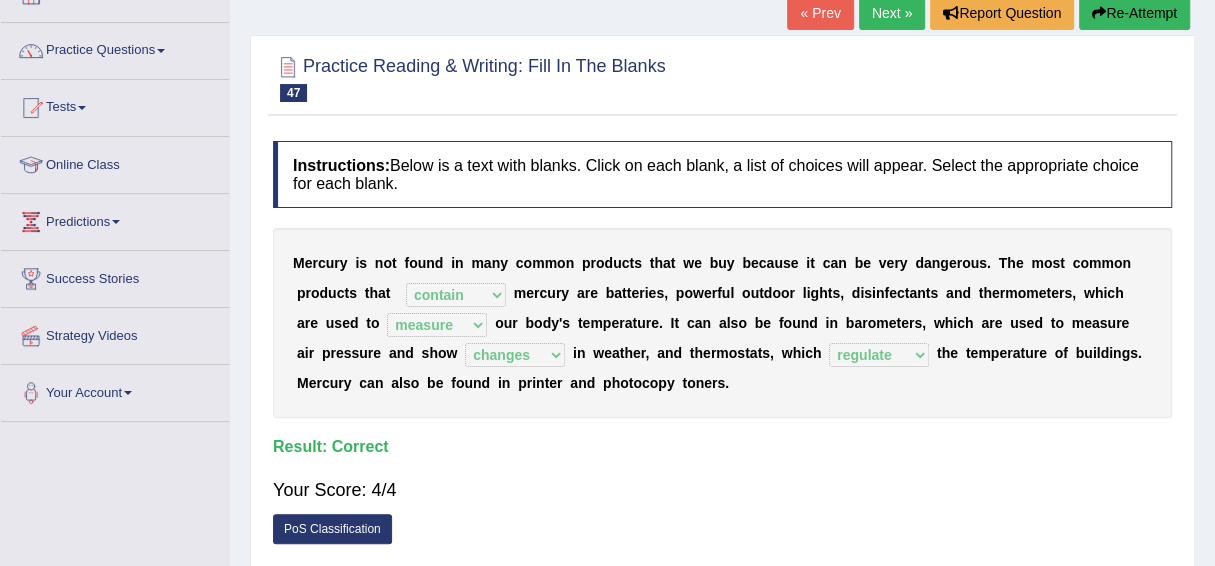 scroll, scrollTop: 0, scrollLeft: 0, axis: both 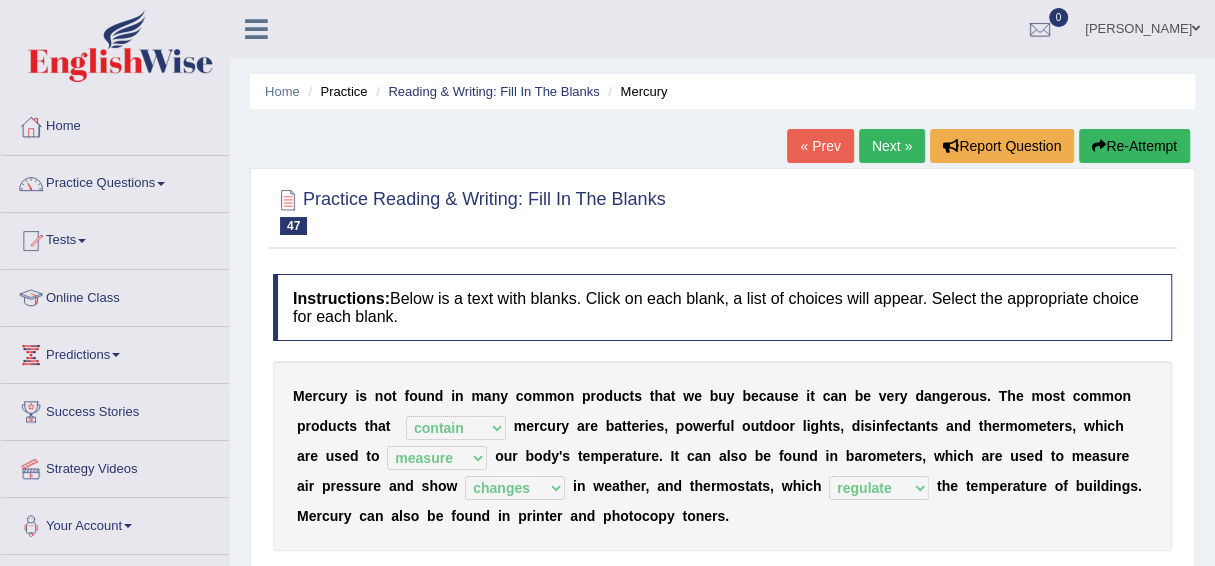 click on "Re-Attempt" at bounding box center (1134, 146) 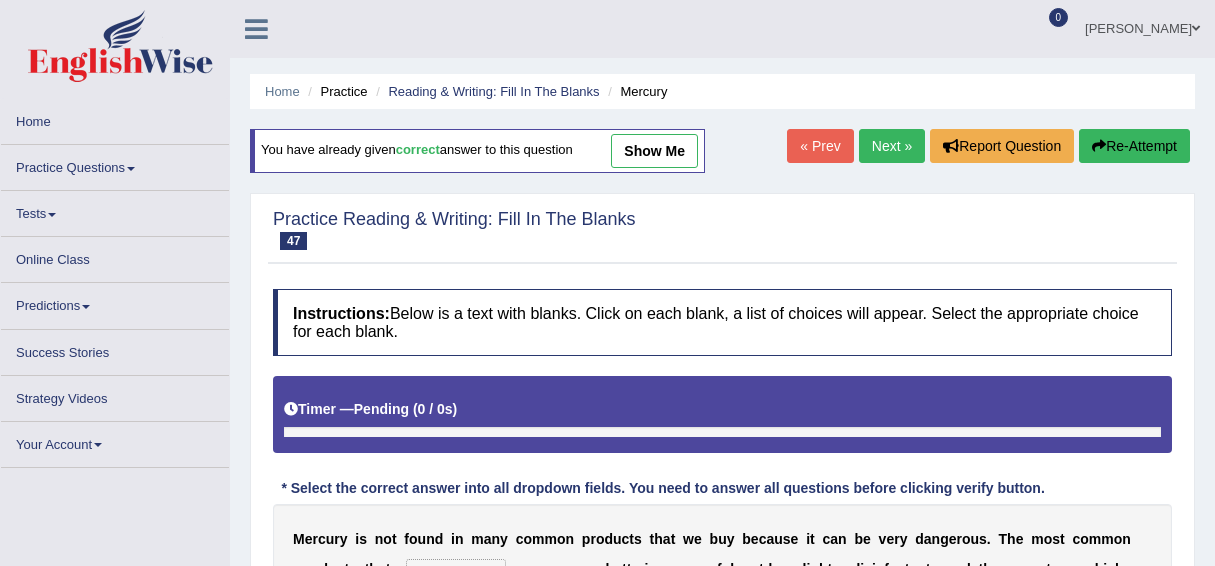 scroll, scrollTop: 0, scrollLeft: 0, axis: both 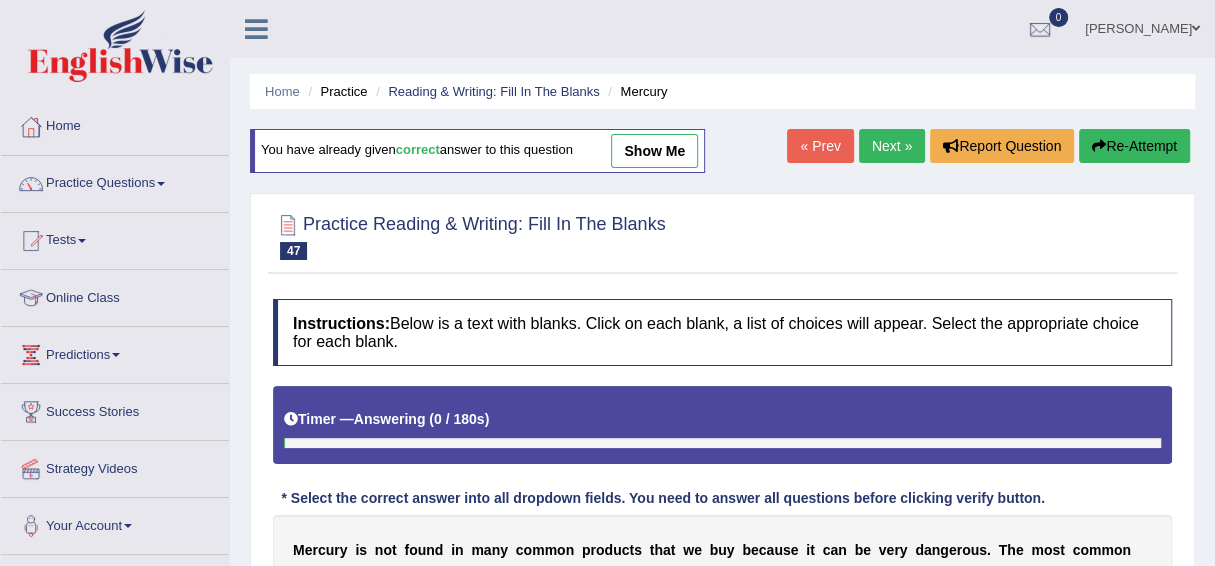 click on "Next »" at bounding box center [892, 146] 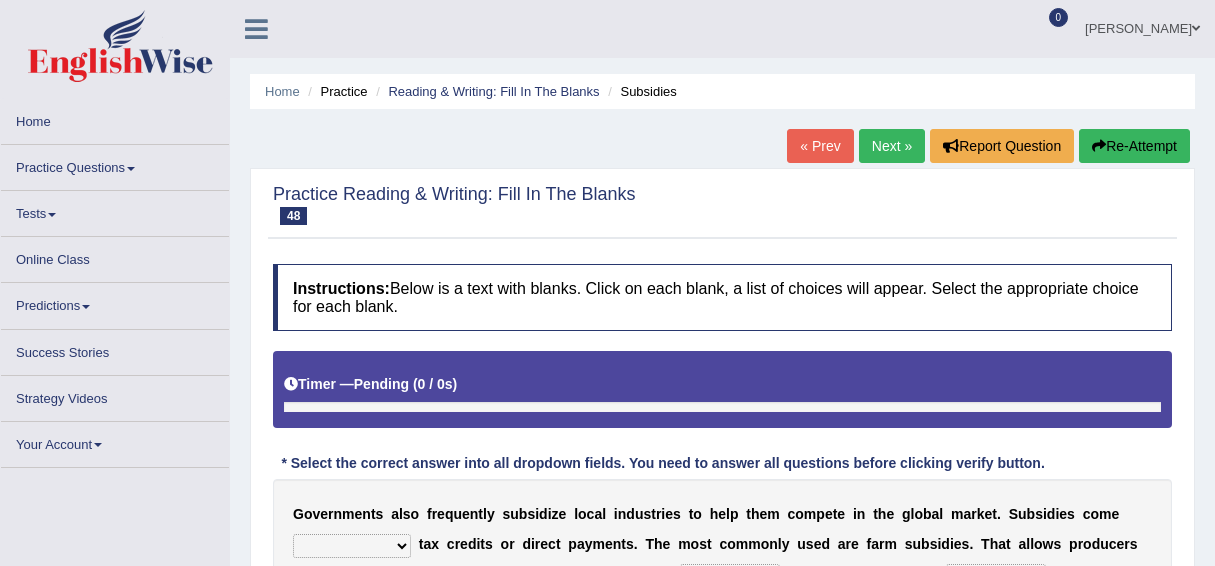 scroll, scrollTop: 0, scrollLeft: 0, axis: both 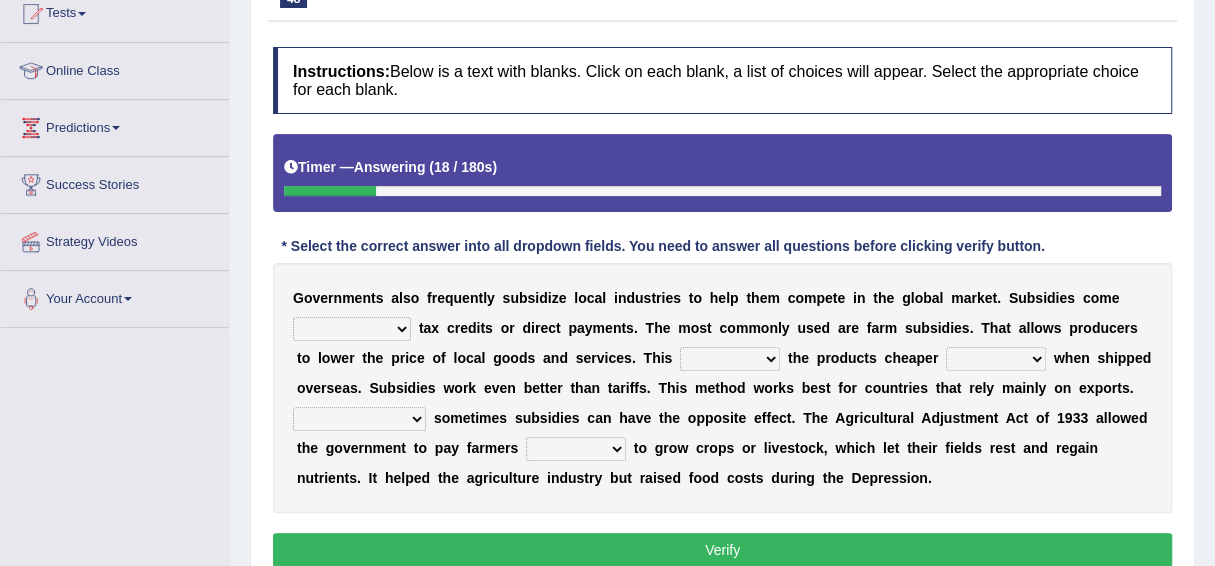 click on "apart from in the form of through as well as" at bounding box center (352, 329) 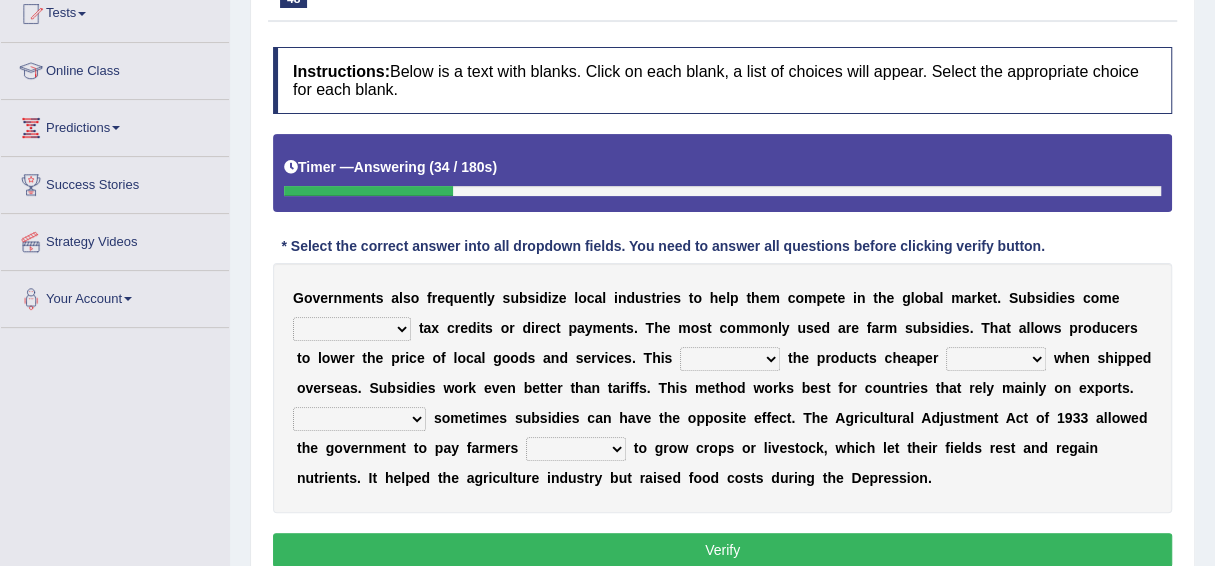 select on "in the form of" 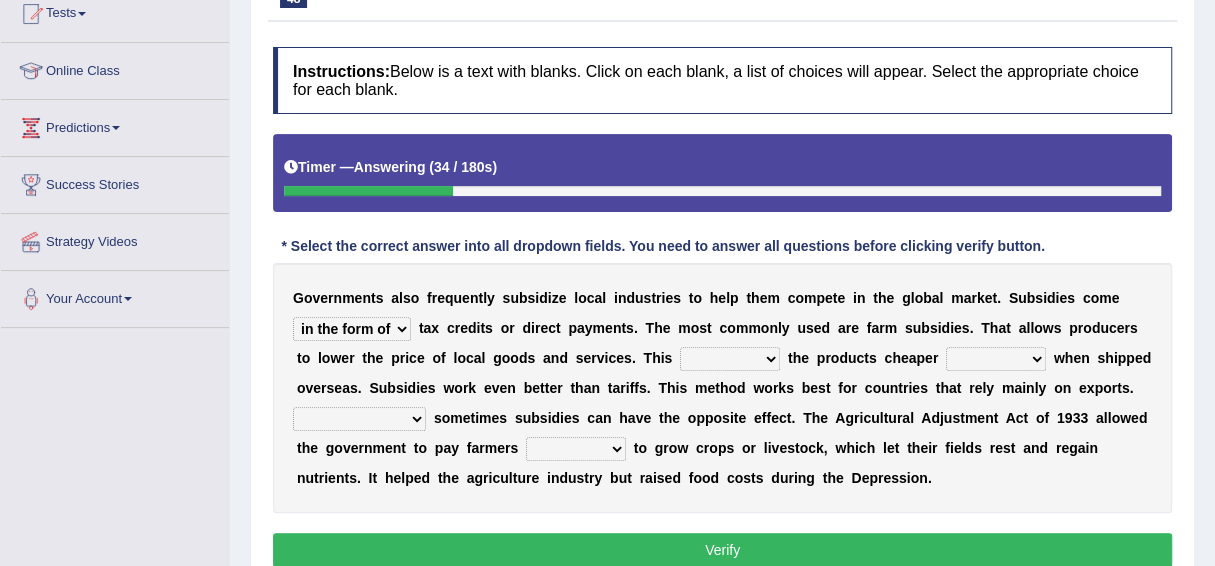 click on "apart from in the form of through as well as" at bounding box center (352, 329) 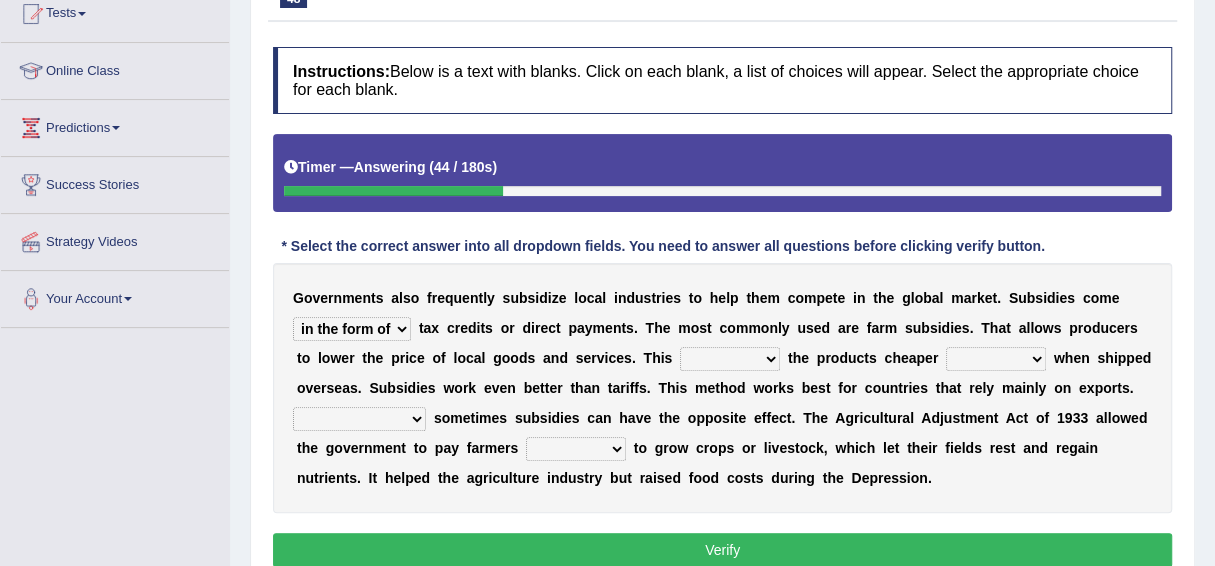 click on "makes allows promises decides" at bounding box center (730, 359) 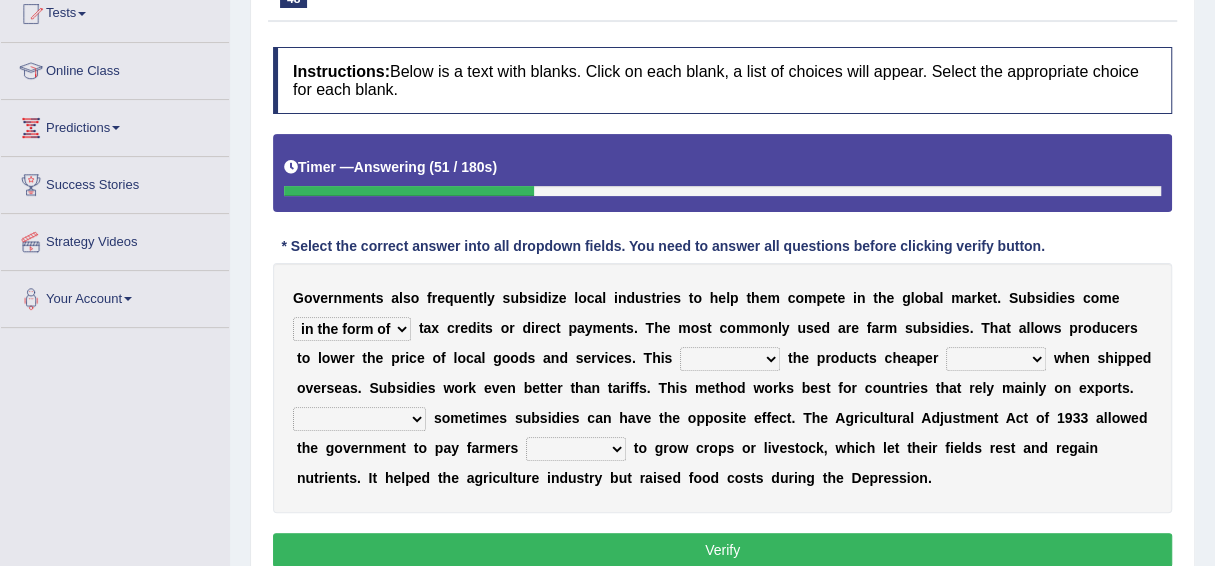 select on "makes" 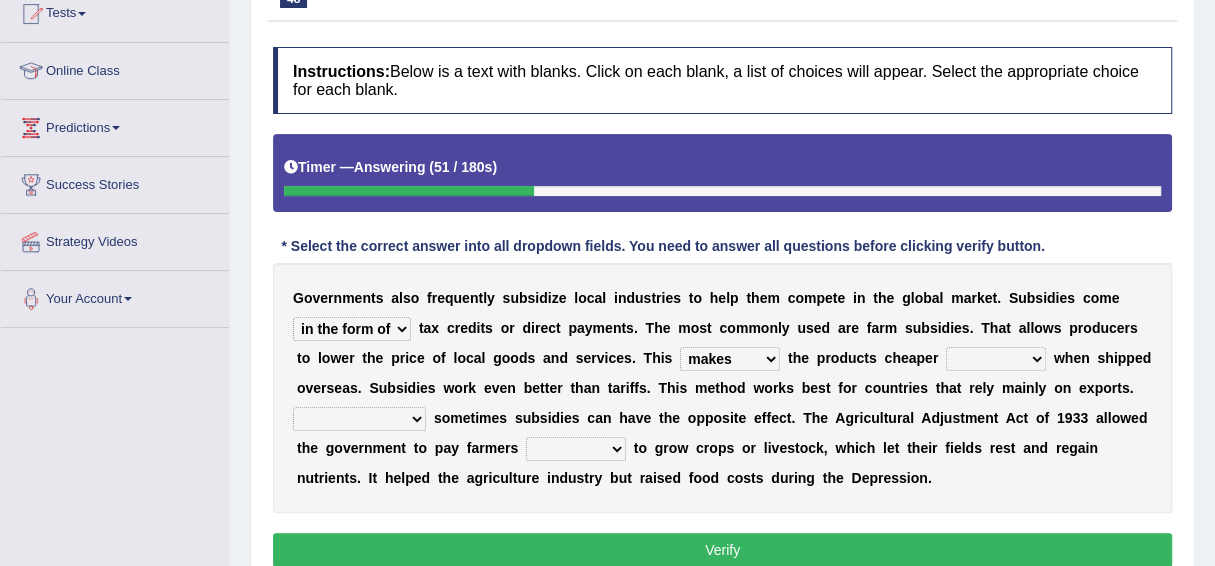 click on "makes allows promises decides" at bounding box center (730, 359) 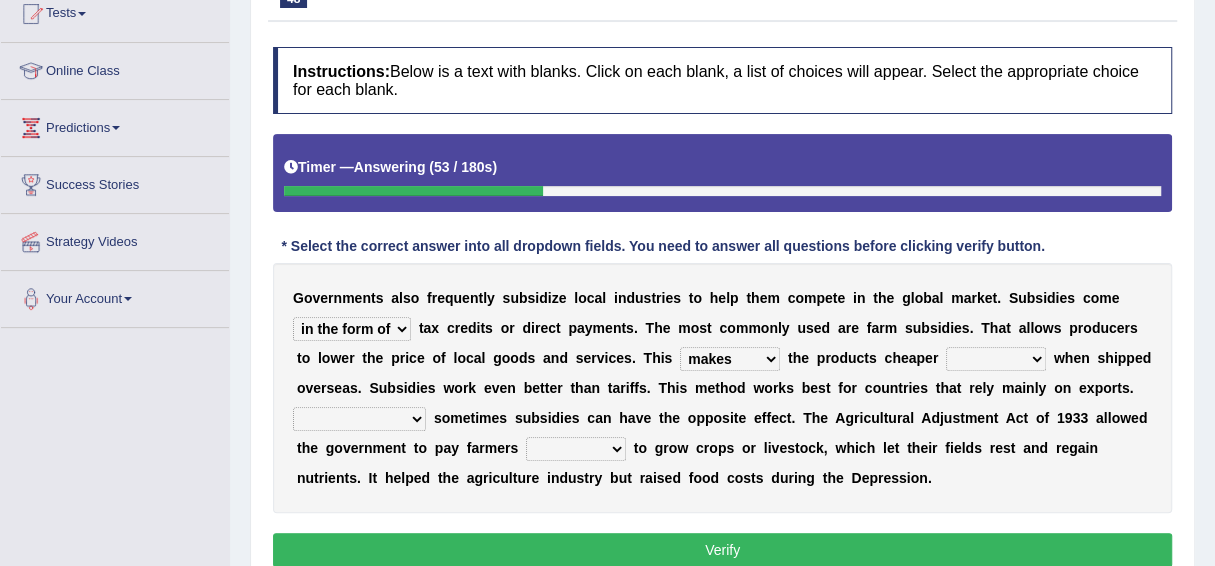 click on "thus despite however even" at bounding box center (996, 359) 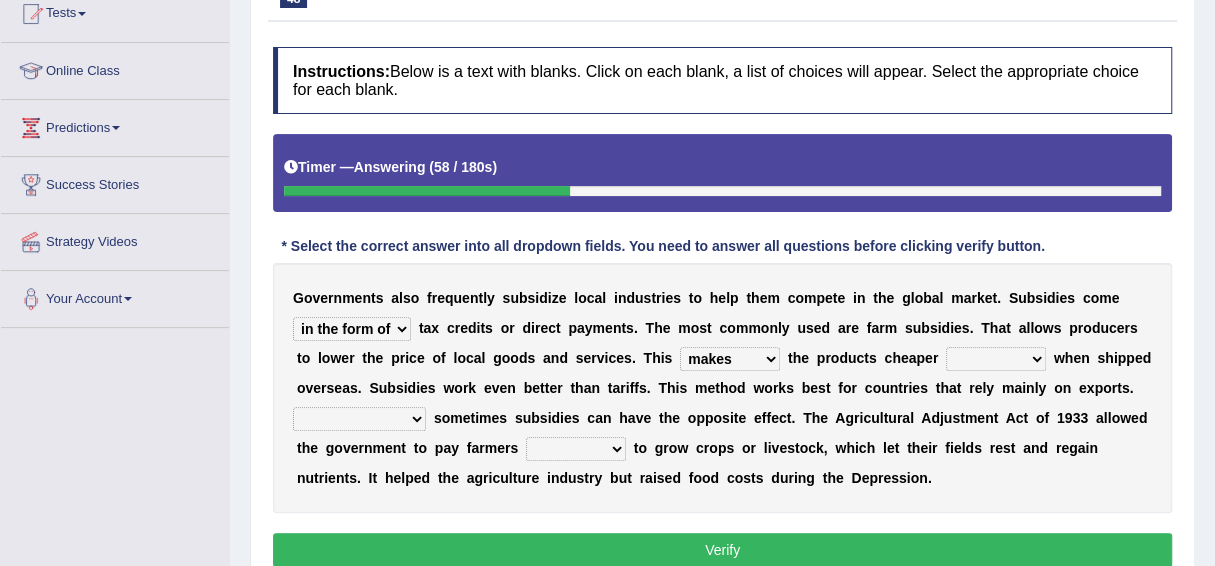 select on "even" 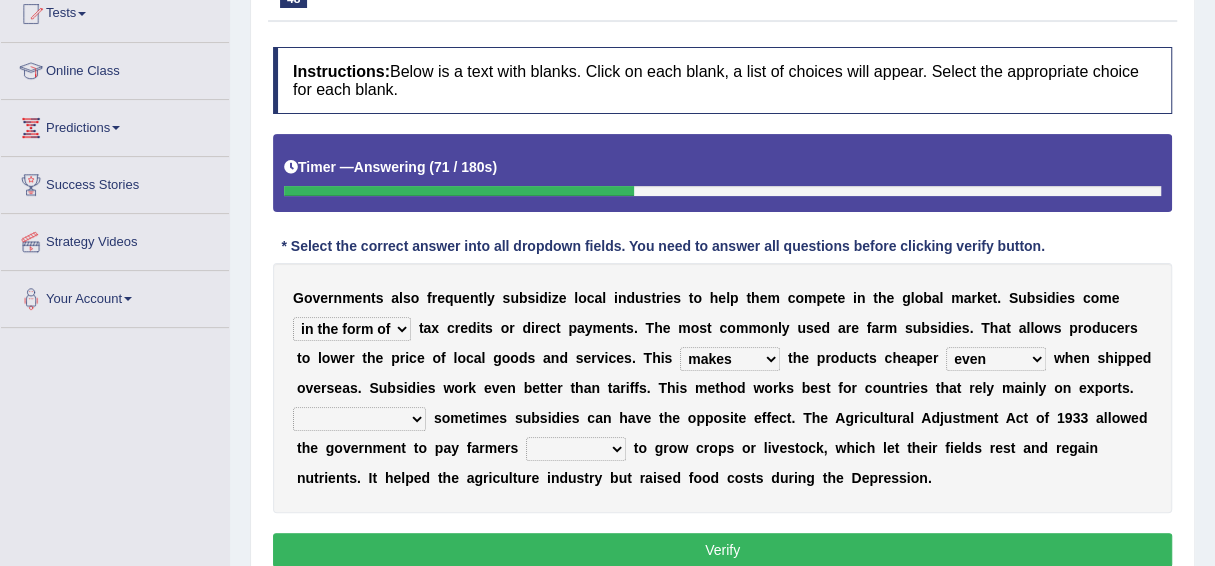 click on "G o v e r n m e n t s    a l s o    f r e q u e n t l y    s u b s i d i z e    l o c a l    i n d u s t r i e s    t o    h e l p    t h e m    c o m p e t e    i n    t h e    g l o b a l    m a r k e t .    S u b s i d i e s    c o m e    apart from in the form of through as well as    t a x    c r e d i t s    o r    d i r e c t    p a y m e n t s .    T h e    m o s t    c o m m o n l y    u s e d    a r e    f a r m    s u b s i d i e s .    T h a t    a l l o w s    p r o d u c e r s    t o    l o w e r    t h e    p r i c e    o f    l o c a l    g o o d s    a n d    s e r v i c e s .    T h i s    makes allows promises decides    t h e    p r o d u c t s    c h e a p e r    thus despite however even    w h e n    s h i p p e d    o v e r s e a s .    S u b s i d i e s    w o r k    e v e n    b e t t e r    t h a n    t a r i f f s .    T h i s    m e t h o d    w o r k s    b e s t    f o r    c o u n t r i e s    t h a t    r e l y" at bounding box center [722, 388] 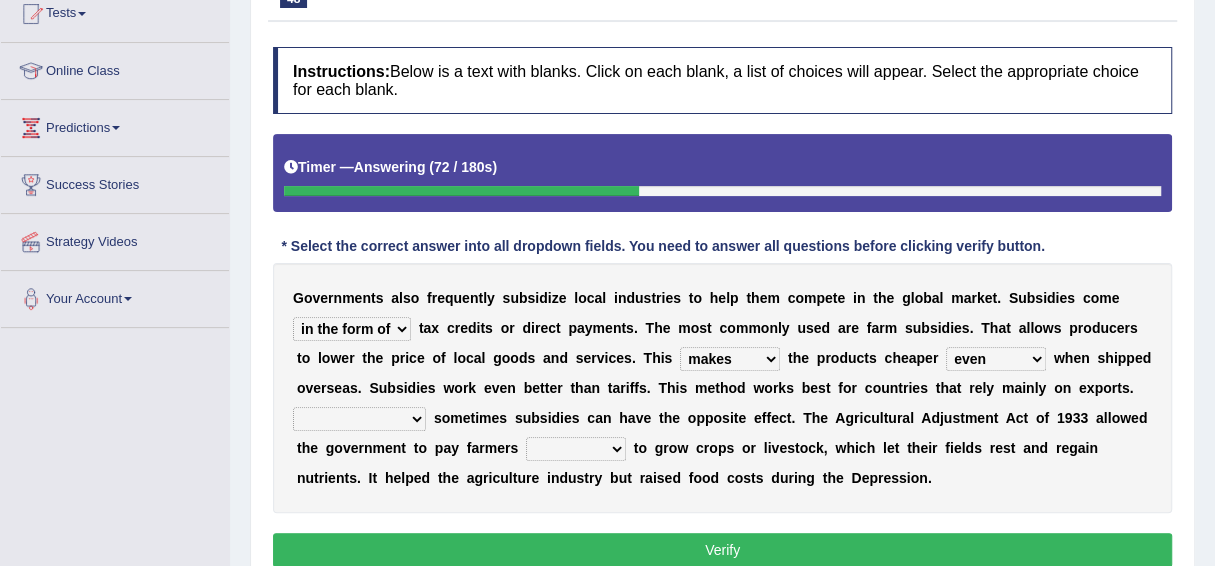 click on "Therefore Unless Besides On the contrary" at bounding box center [359, 419] 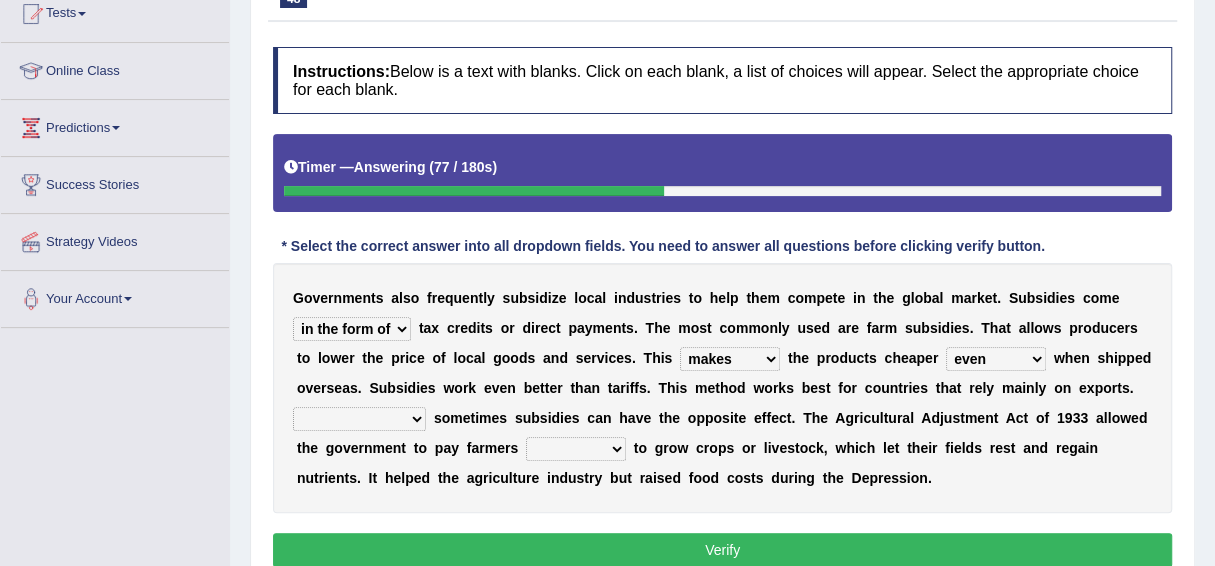 select on "Therefore" 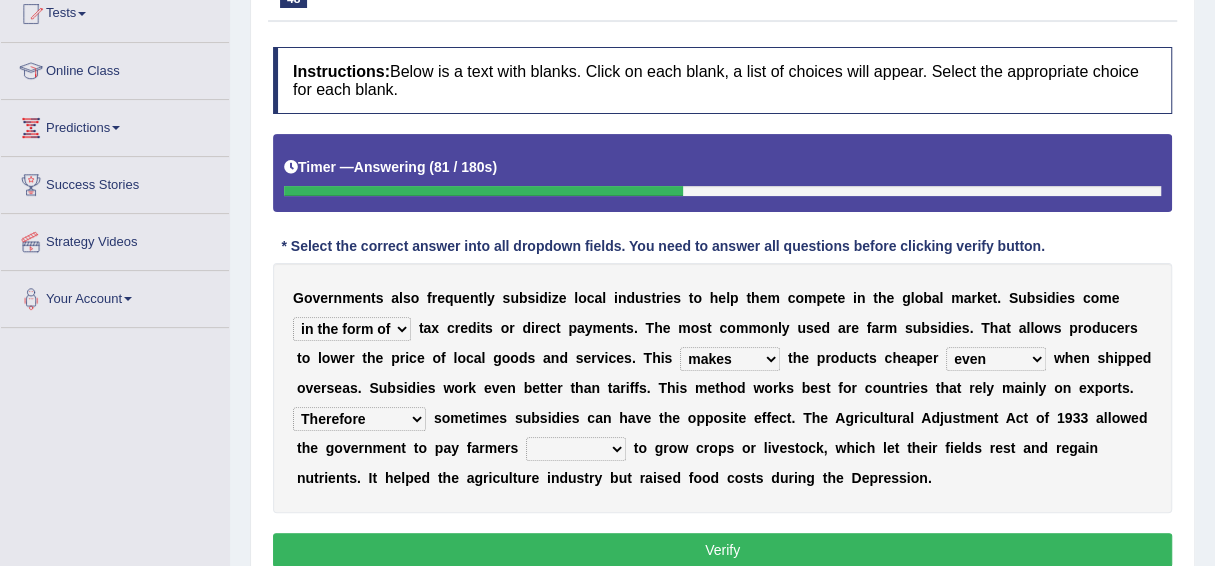 click on "neither either not whether" at bounding box center [576, 449] 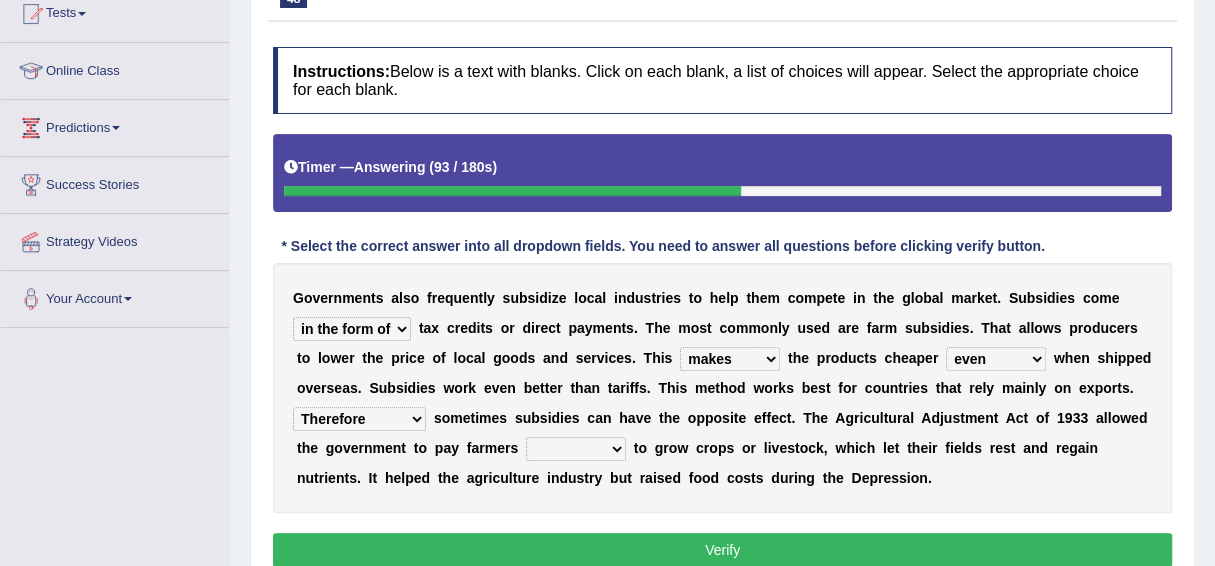 select on "neither" 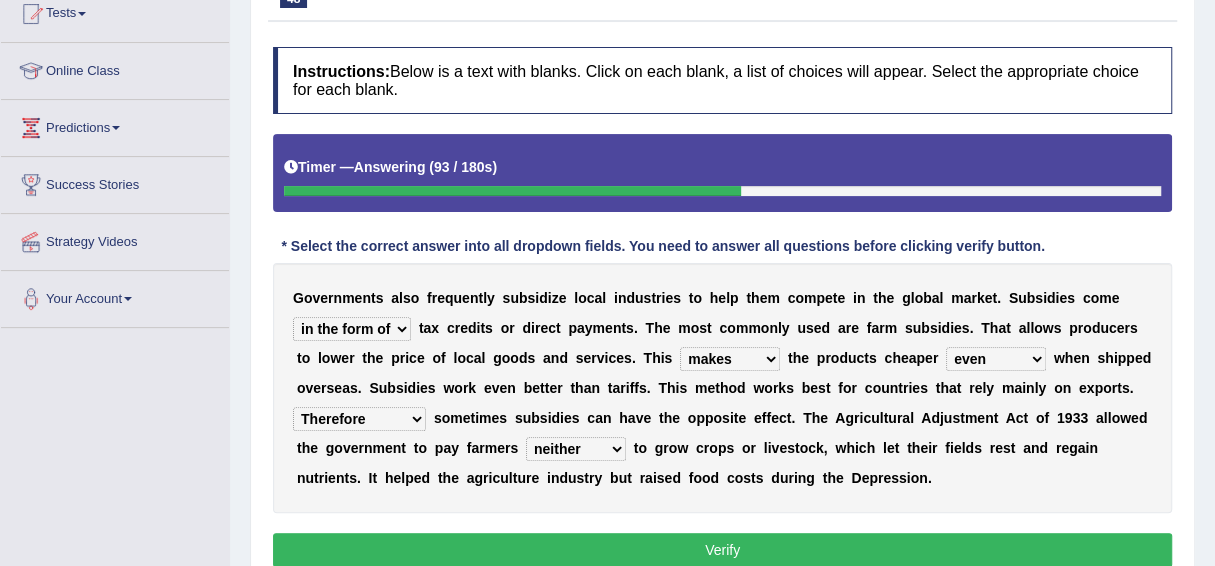 click on "neither either not whether" at bounding box center [576, 449] 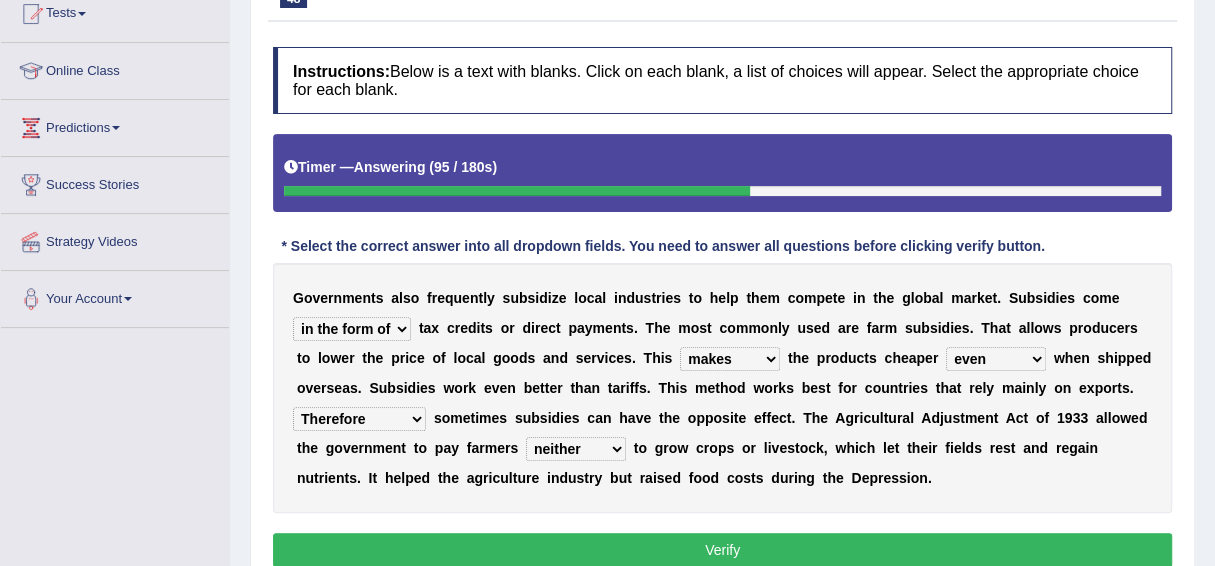 click on "Verify" at bounding box center (722, 550) 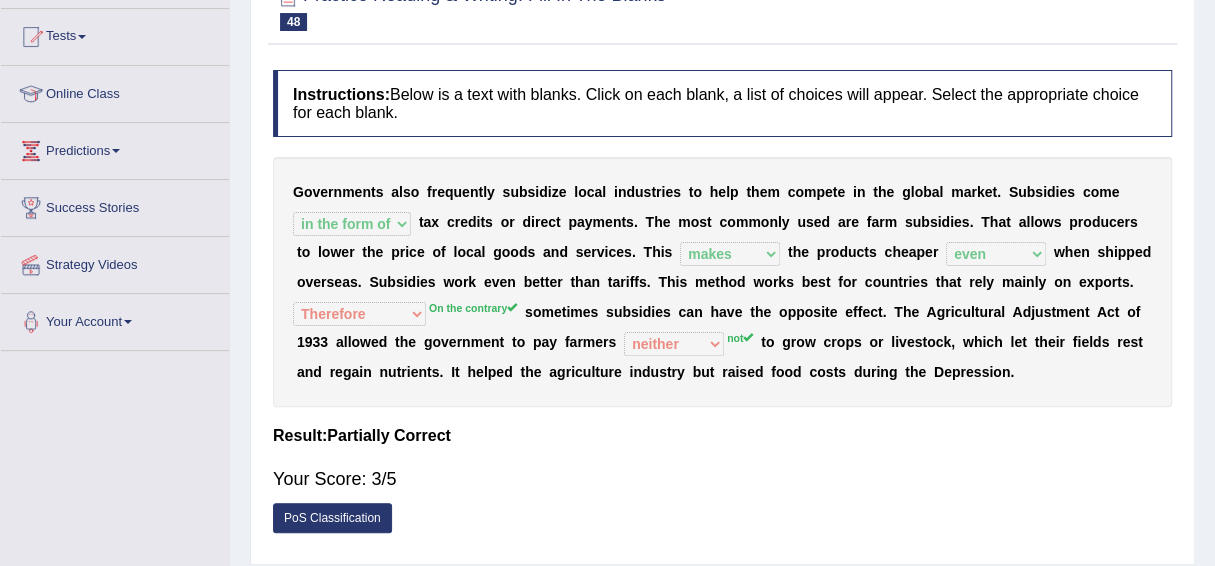 scroll, scrollTop: 0, scrollLeft: 0, axis: both 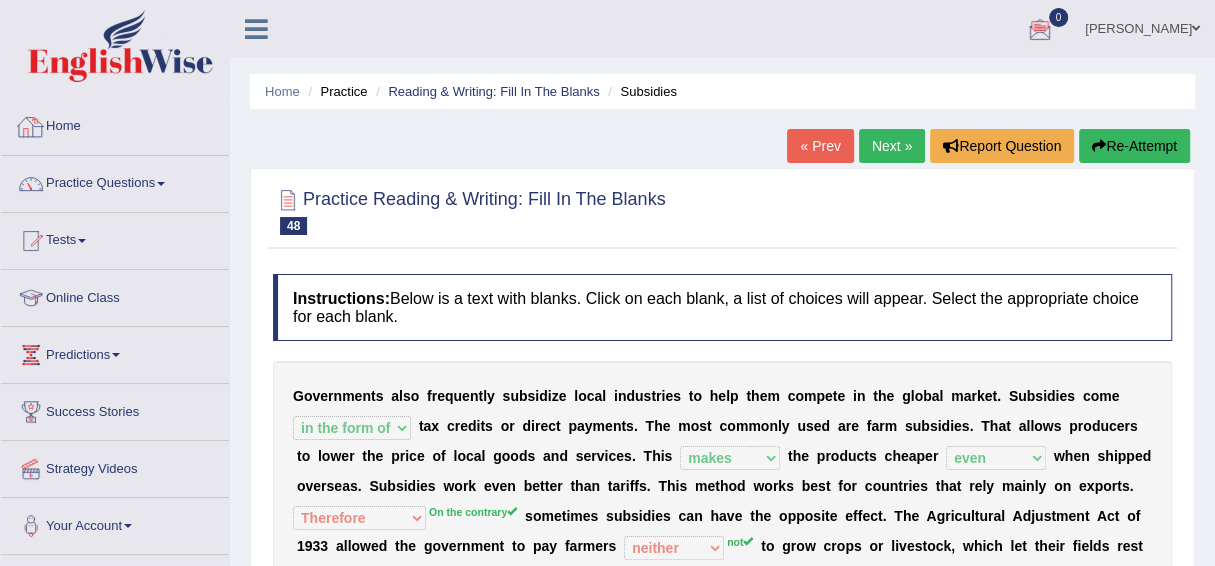 click on "Home" at bounding box center (115, 124) 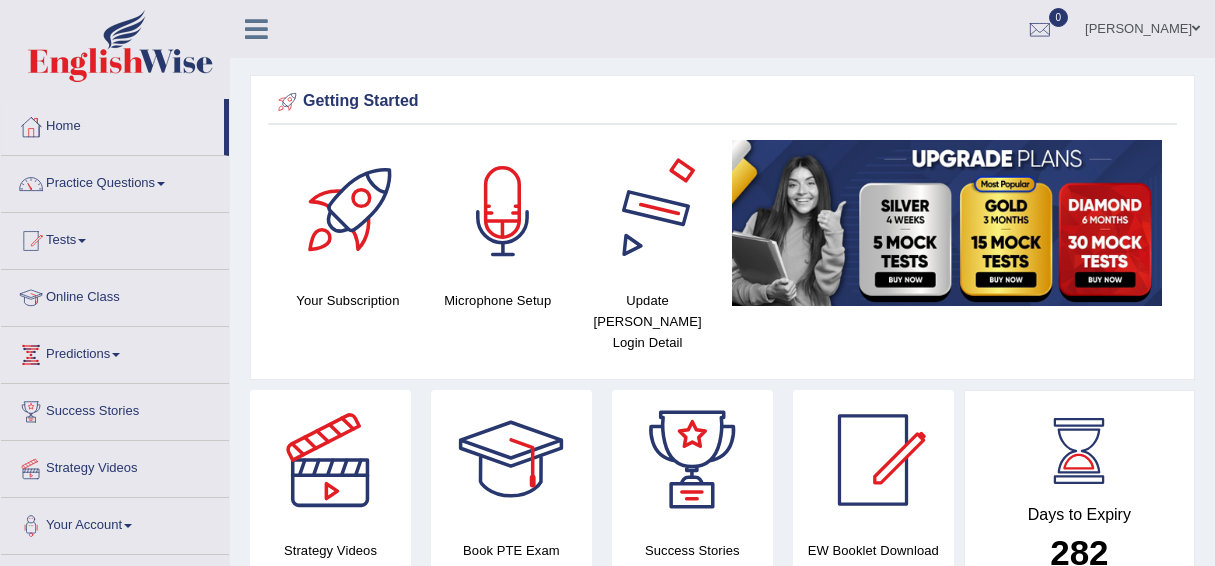 scroll, scrollTop: 0, scrollLeft: 0, axis: both 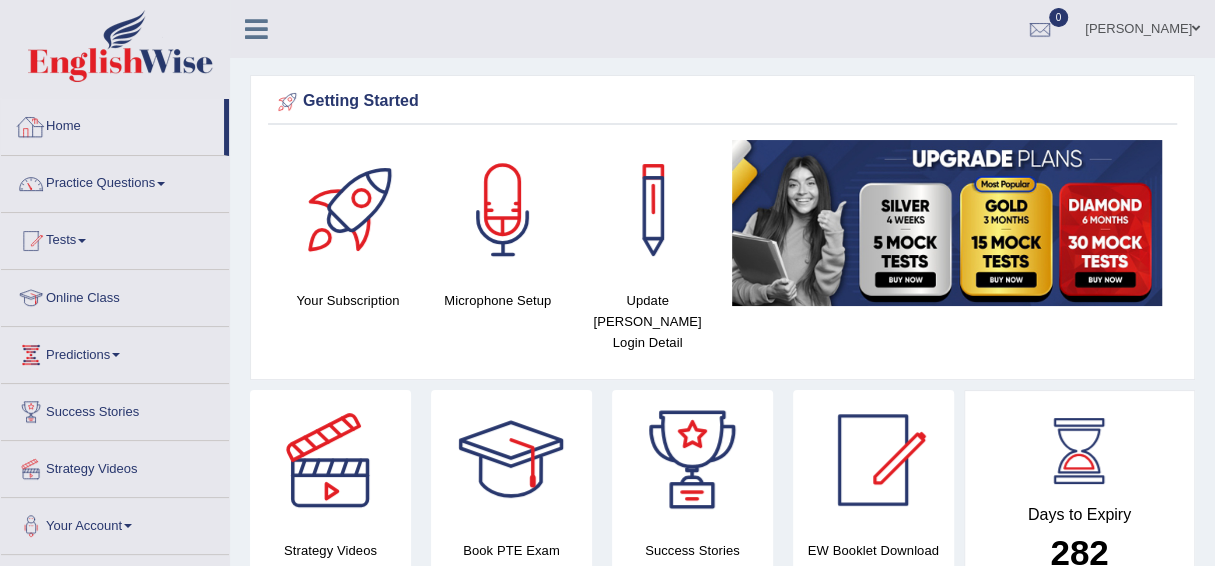click on "Home" at bounding box center (112, 124) 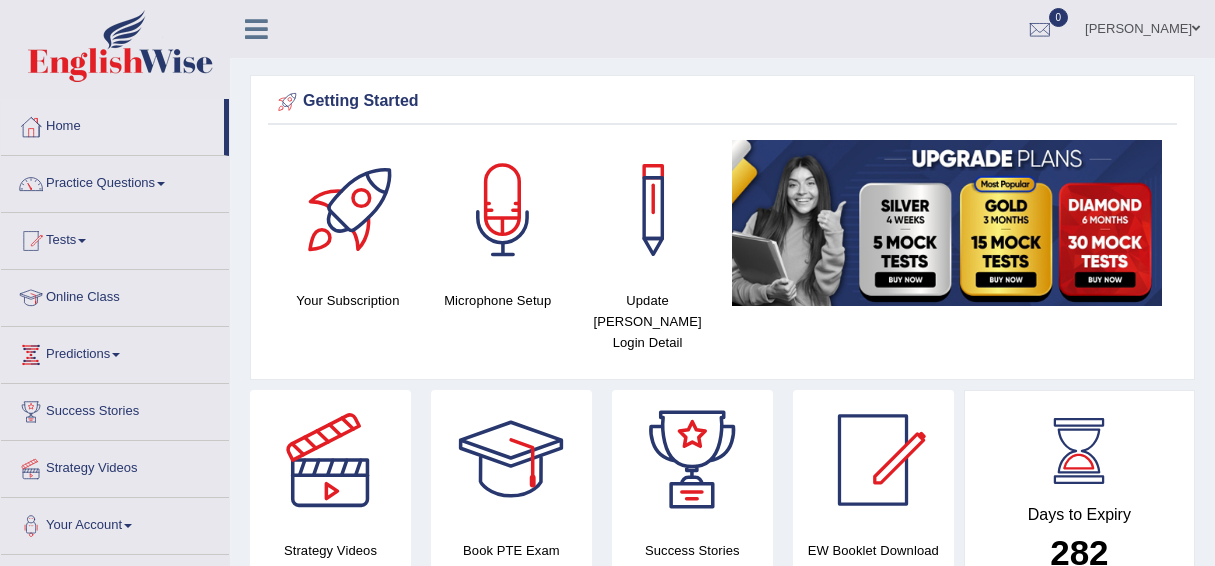 scroll, scrollTop: 0, scrollLeft: 0, axis: both 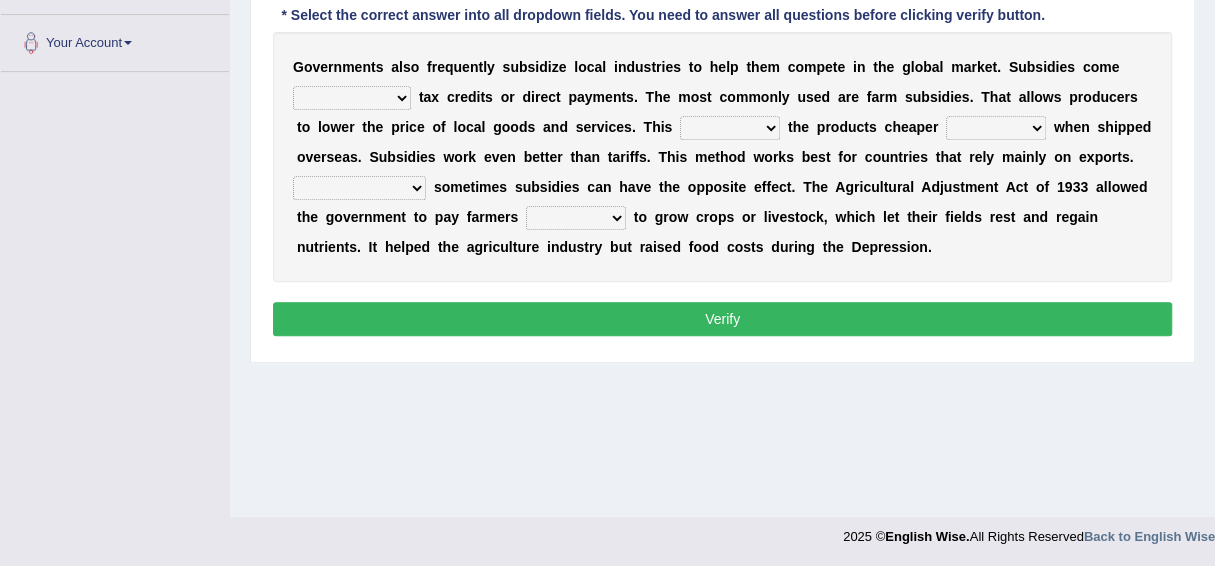 click on "Verify" at bounding box center [722, 319] 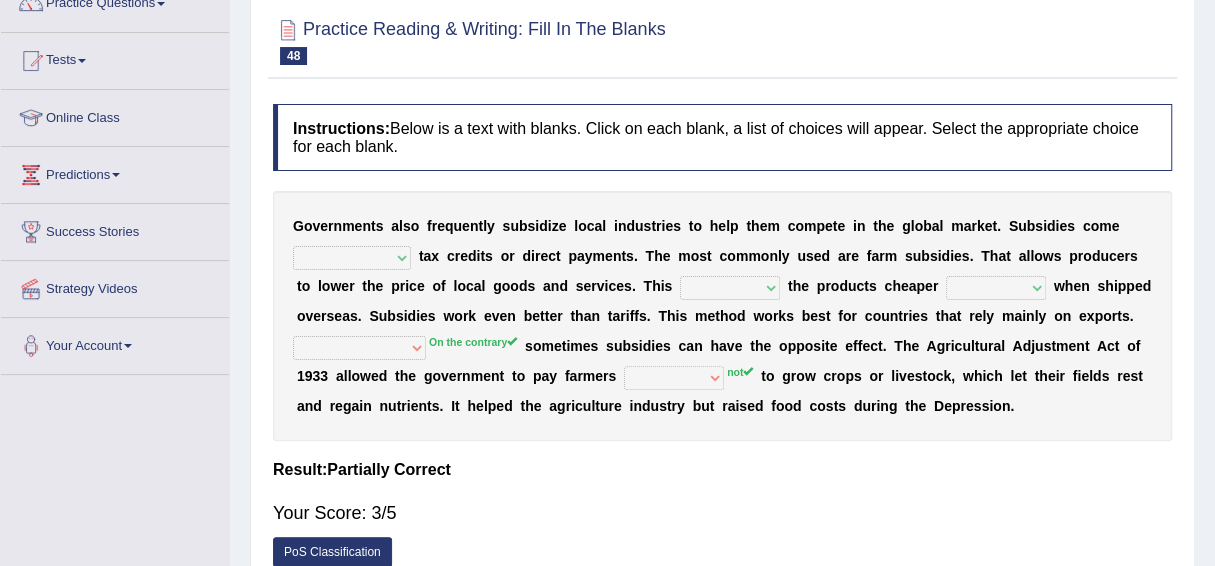 scroll, scrollTop: 0, scrollLeft: 0, axis: both 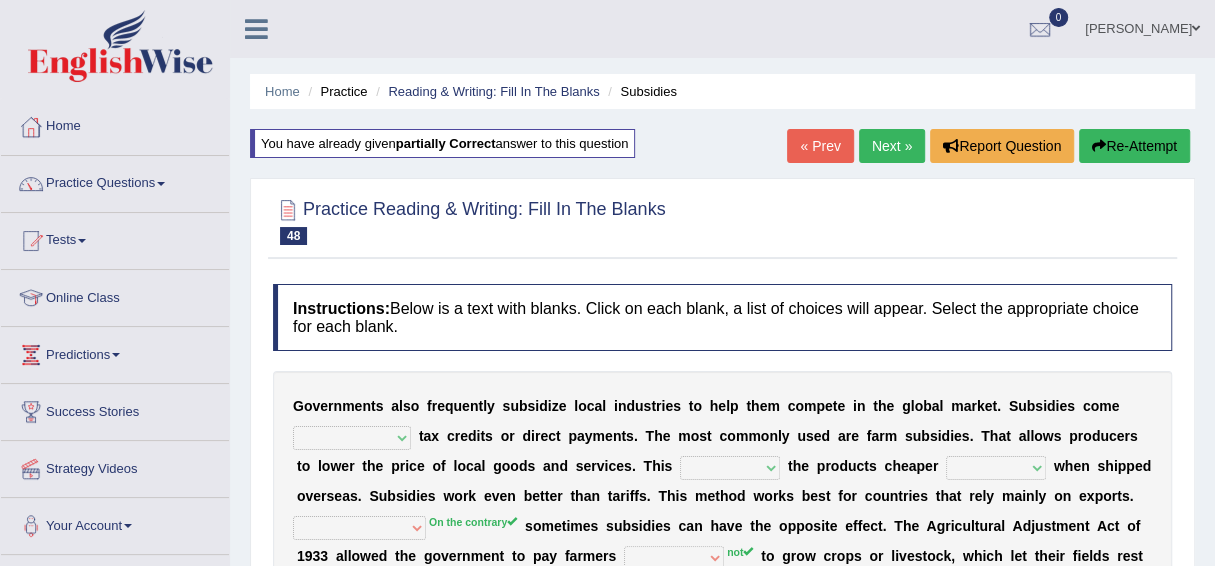 click on "Next »" at bounding box center [892, 146] 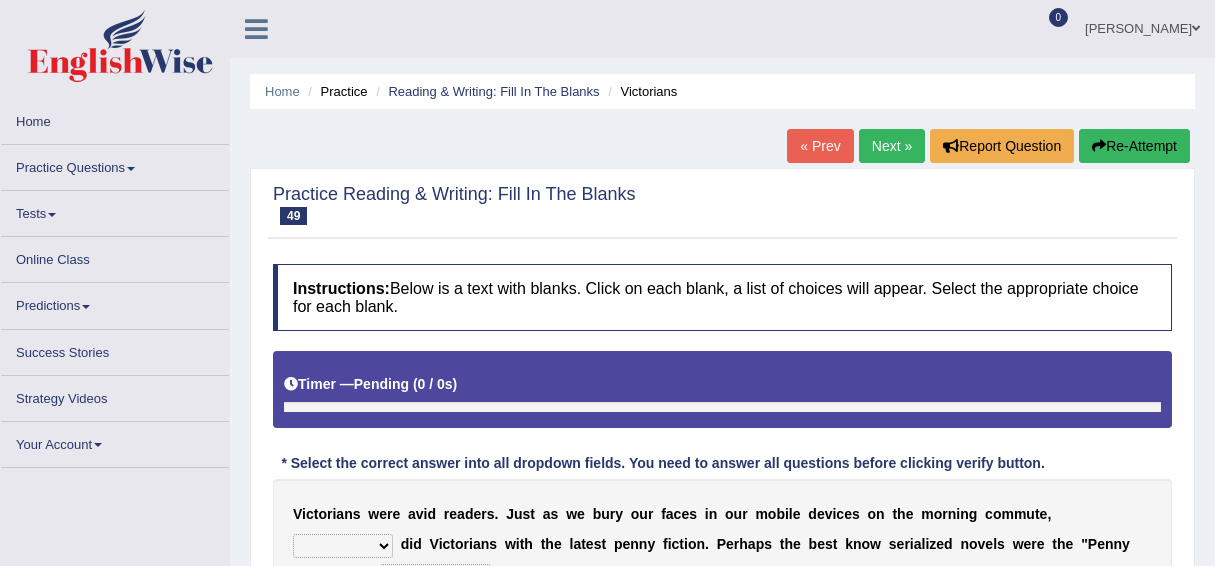 scroll, scrollTop: 0, scrollLeft: 0, axis: both 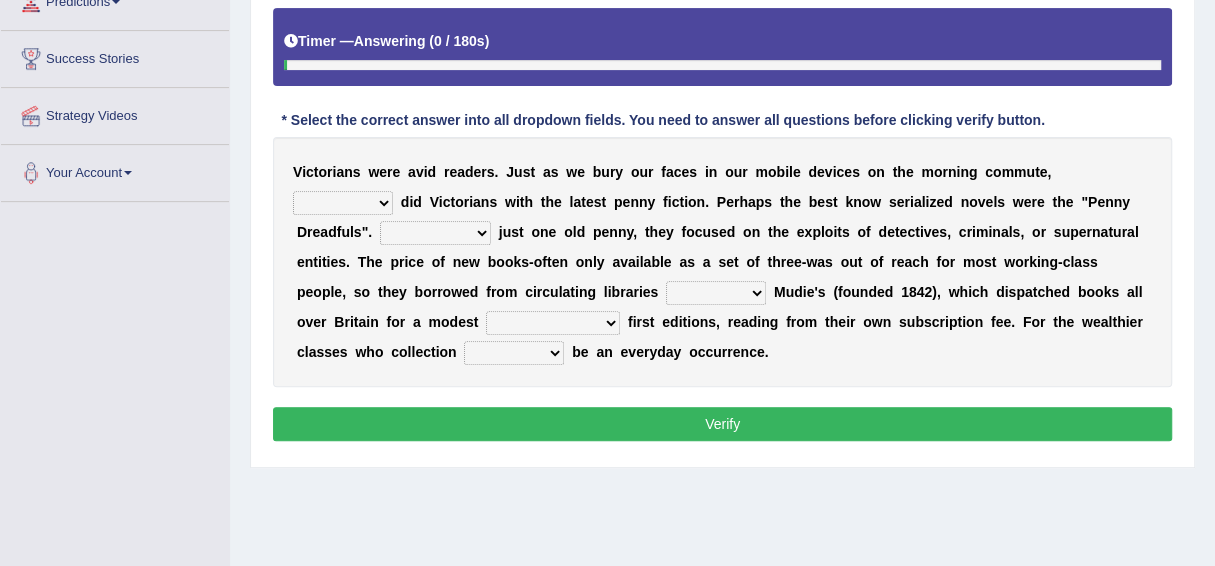 drag, startPoint x: 1224, startPoint y: 118, endPoint x: 1178, endPoint y: 299, distance: 186.75385 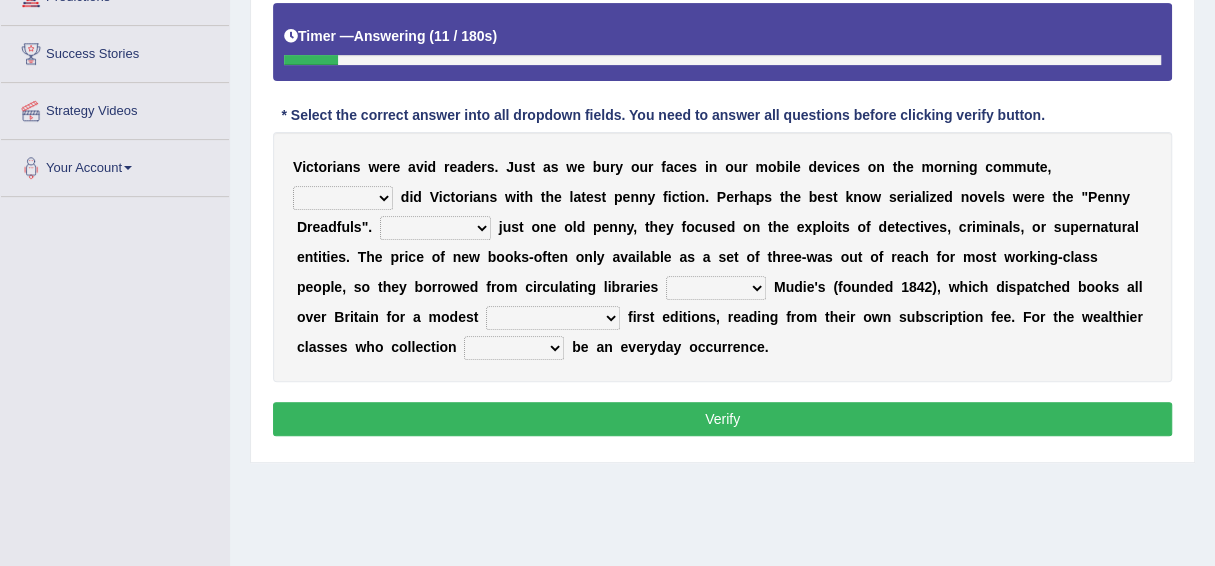 click on "either so too neither whether" at bounding box center (343, 198) 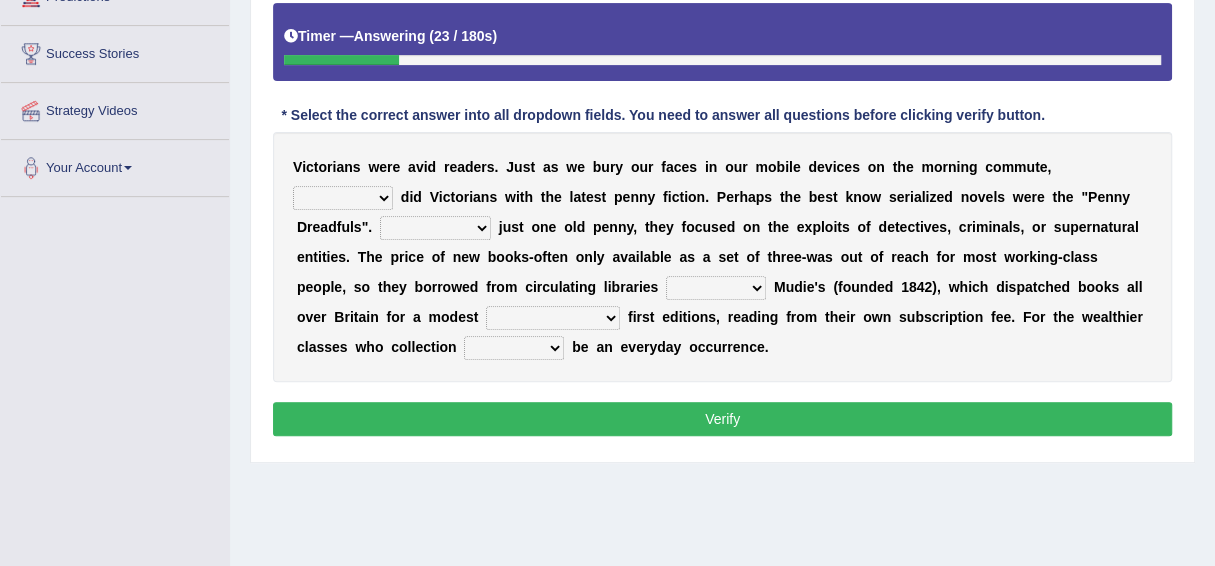 select on "either" 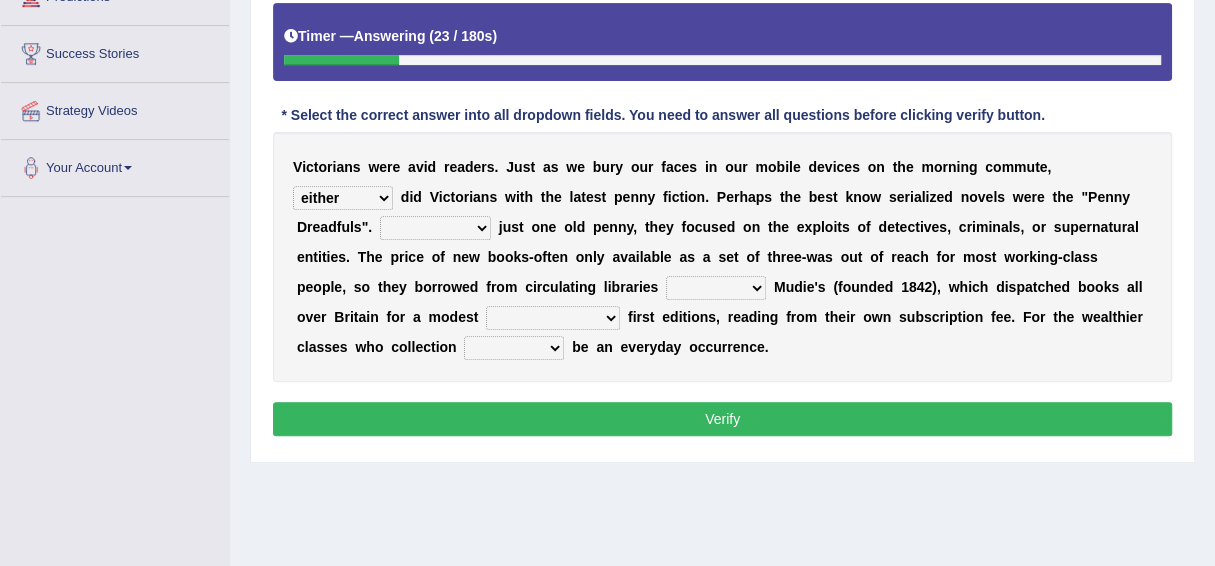 click on "either so too neither whether" at bounding box center (343, 198) 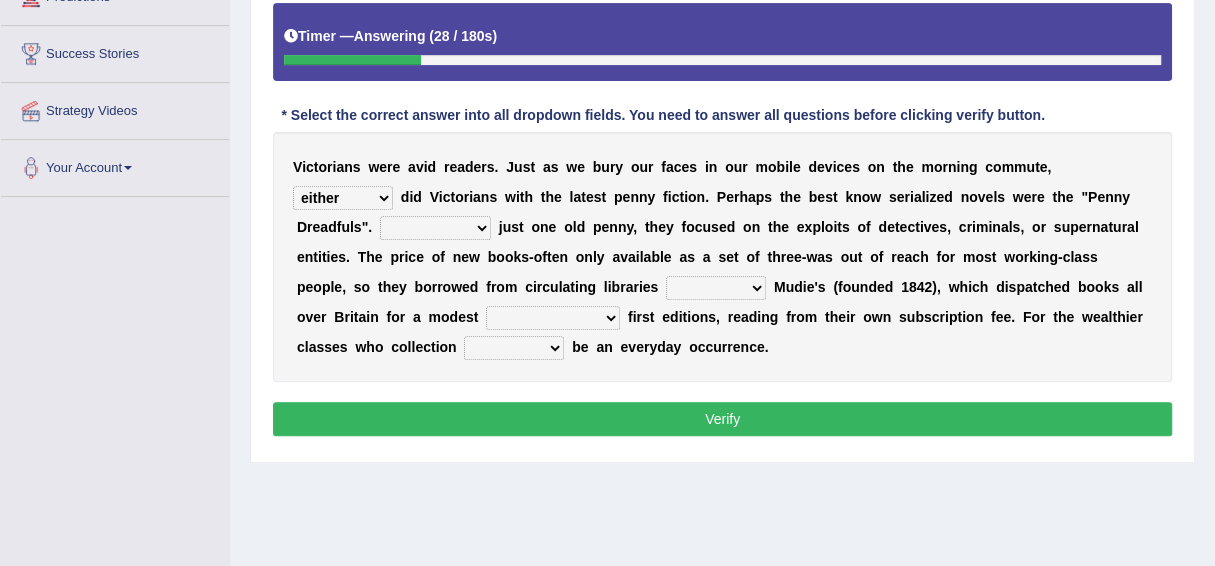 click on "Costed Have costed Cost Costing" at bounding box center [435, 228] 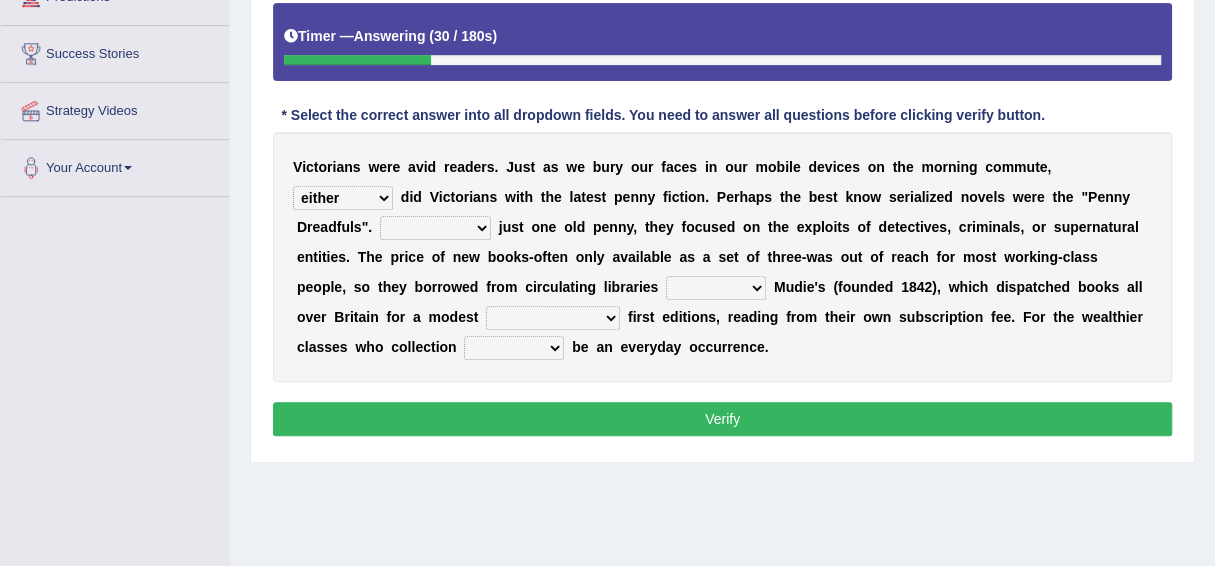 select on "Costing" 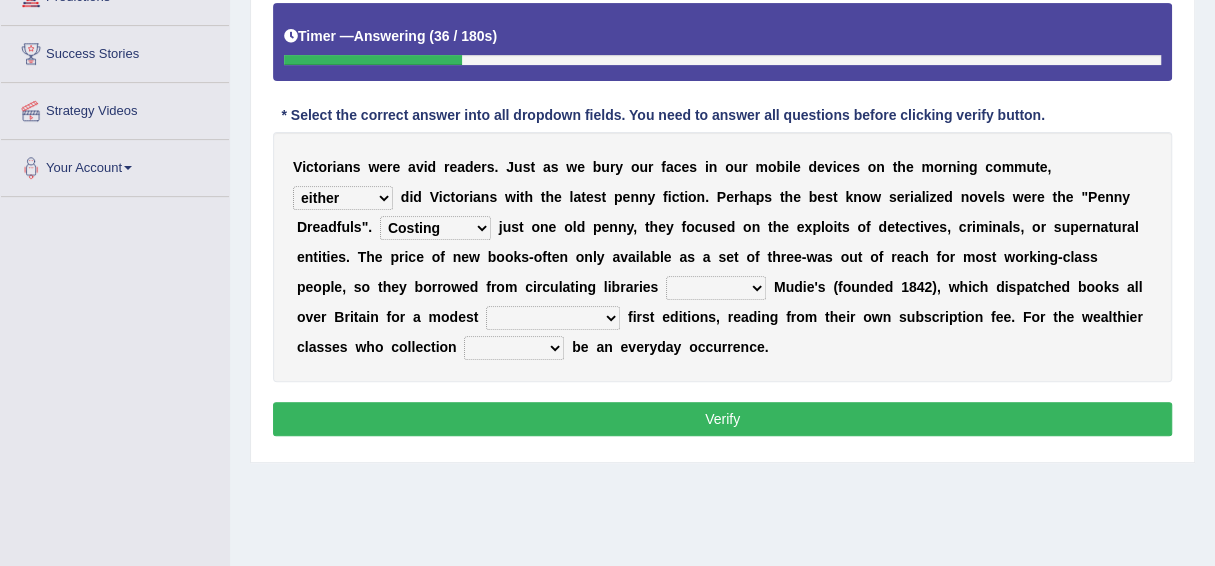 click on "such as other than that is as to" at bounding box center (716, 288) 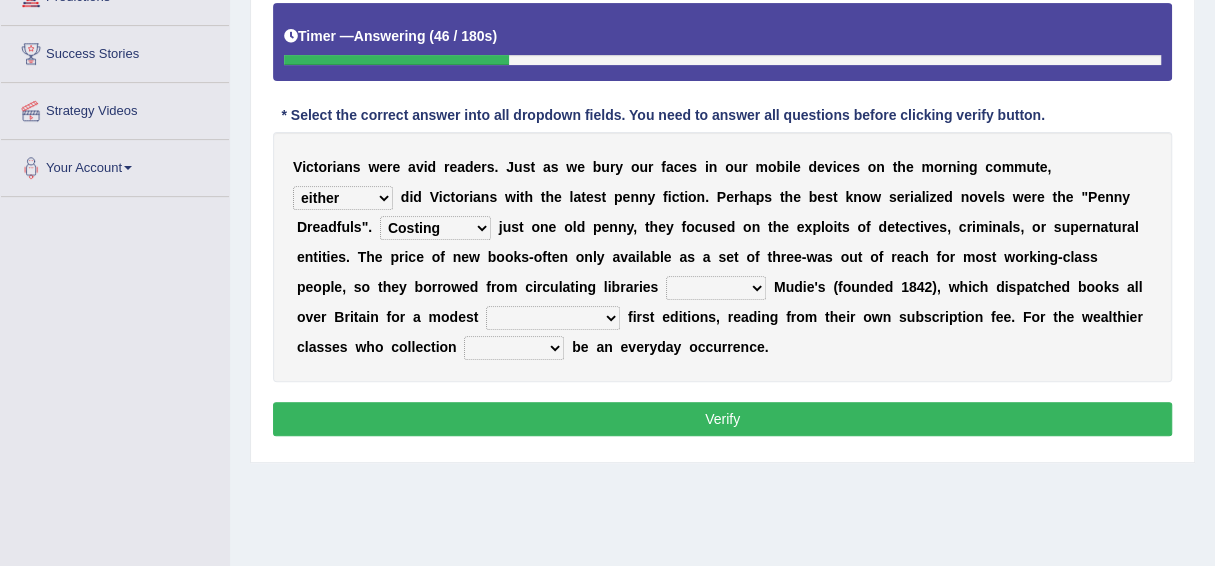 select on "other than" 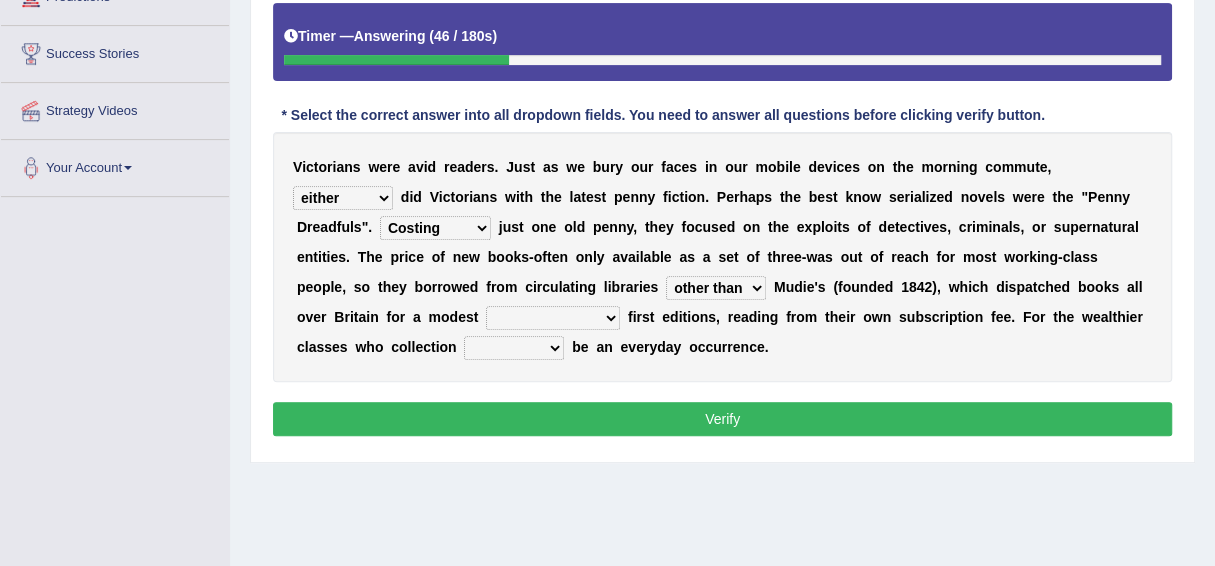 click on "such as other than that is as to" at bounding box center [716, 288] 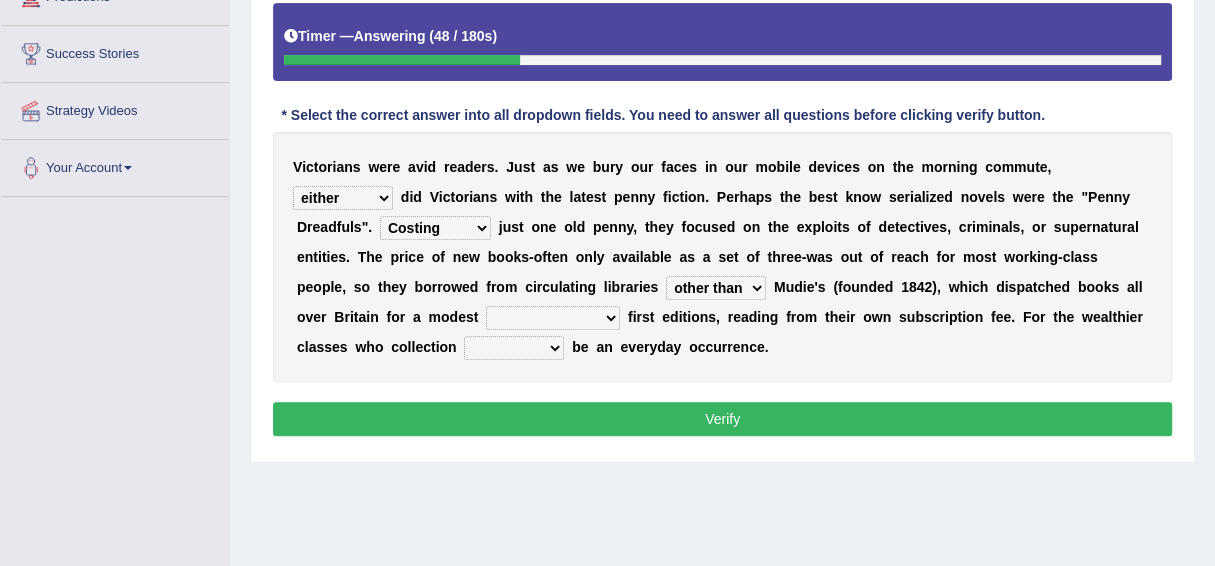 click on "could afford afford having afforded affording" at bounding box center (553, 318) 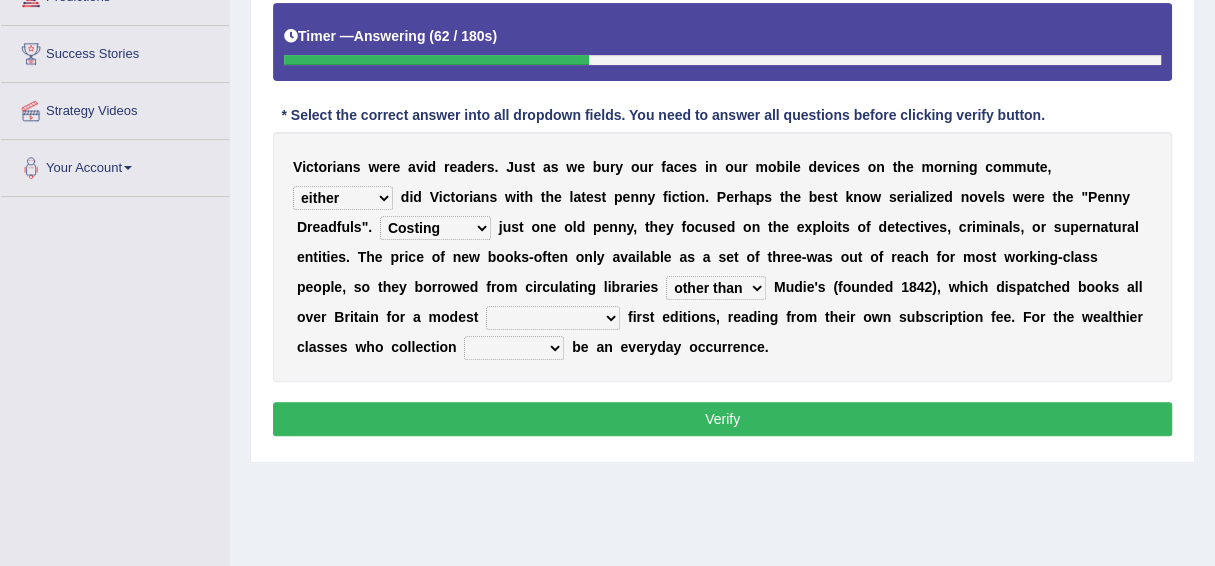 select on "afford" 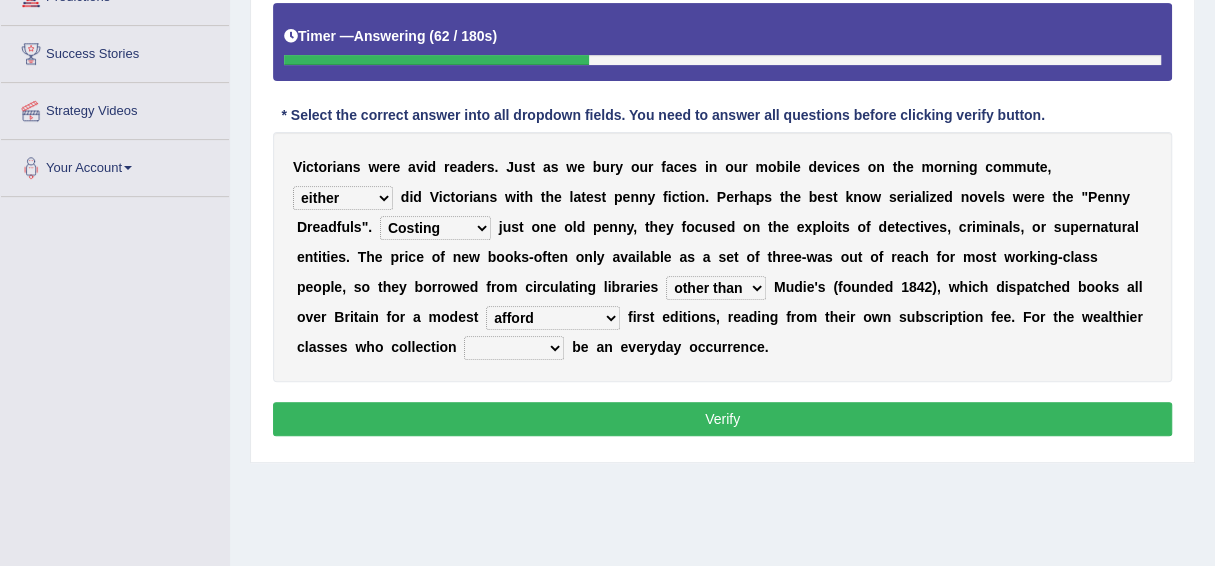 click on "could afford afford having afforded affording" at bounding box center [553, 318] 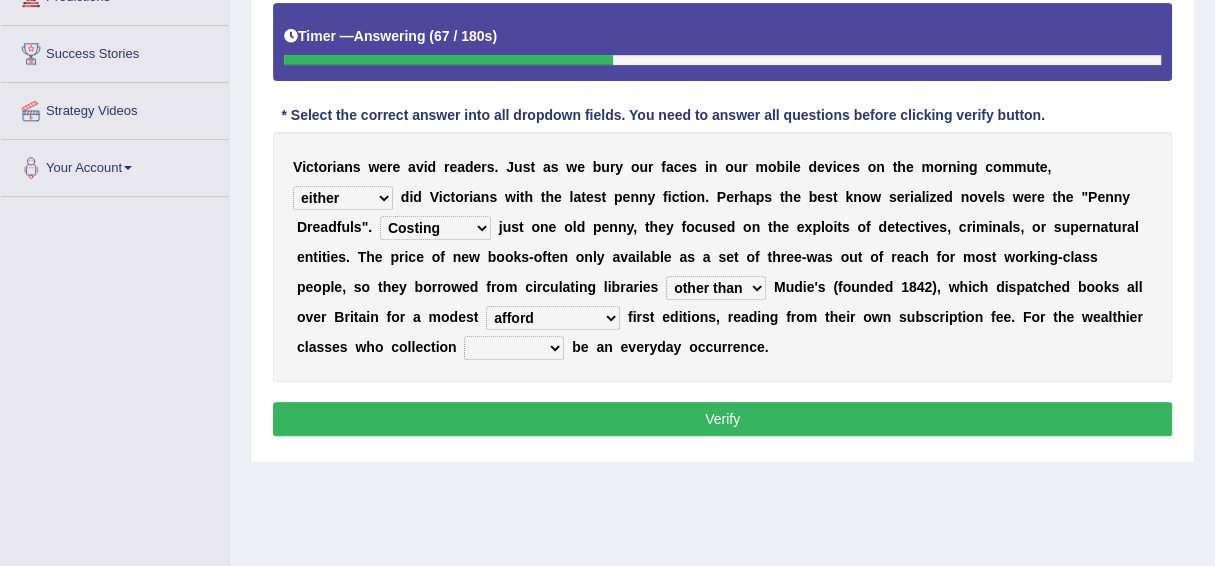 click on "could did should would" at bounding box center [514, 348] 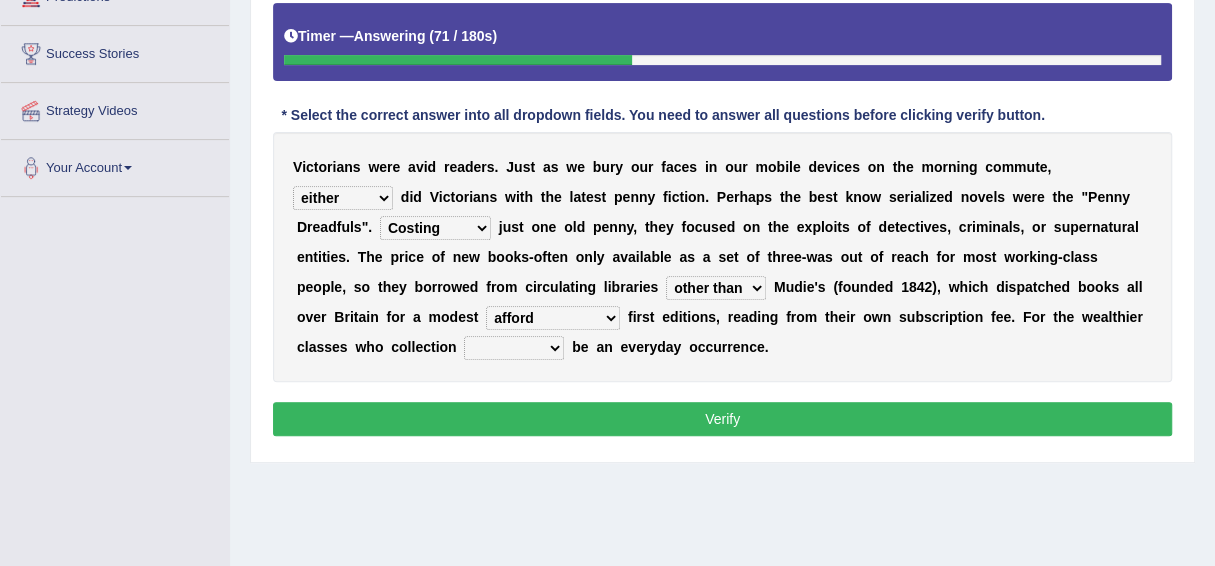 select on "should" 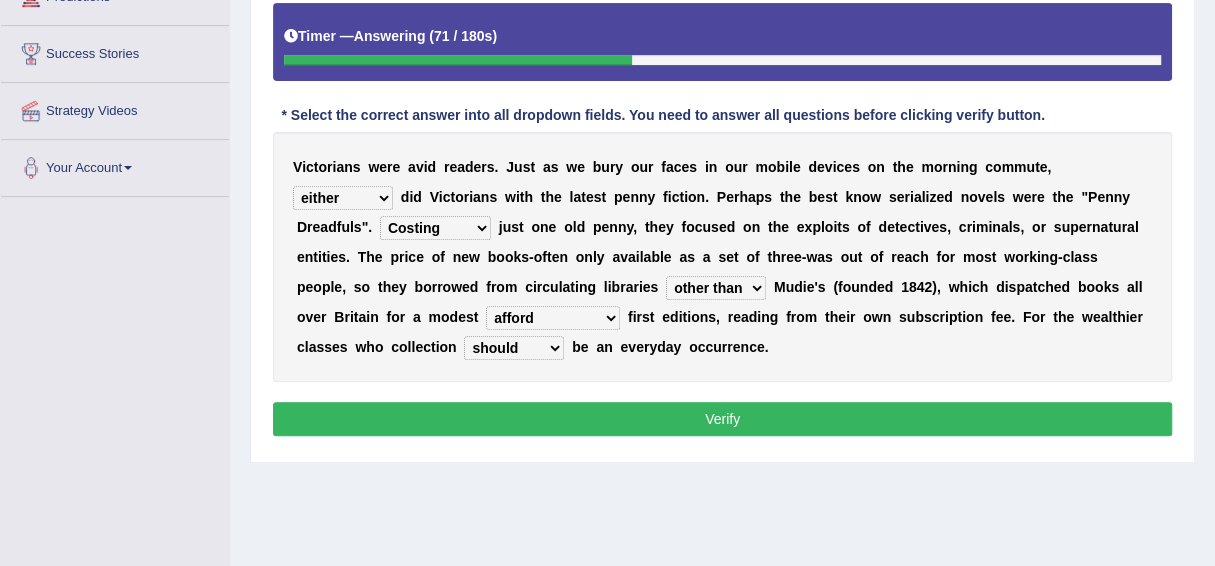click on "could did should would" at bounding box center (514, 348) 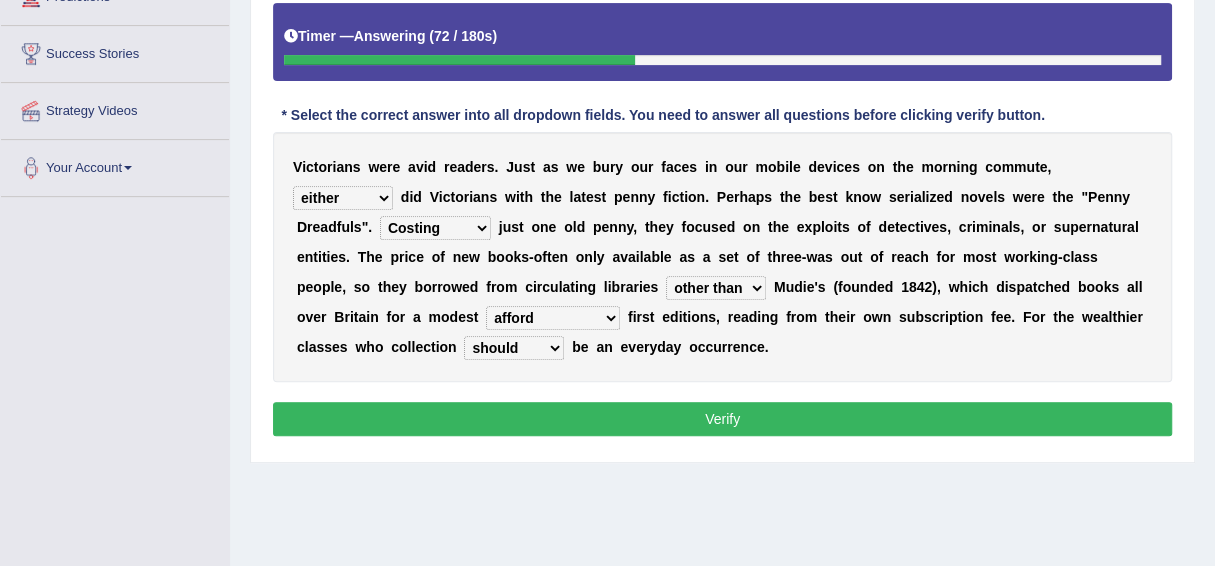 click on "Verify" at bounding box center (722, 419) 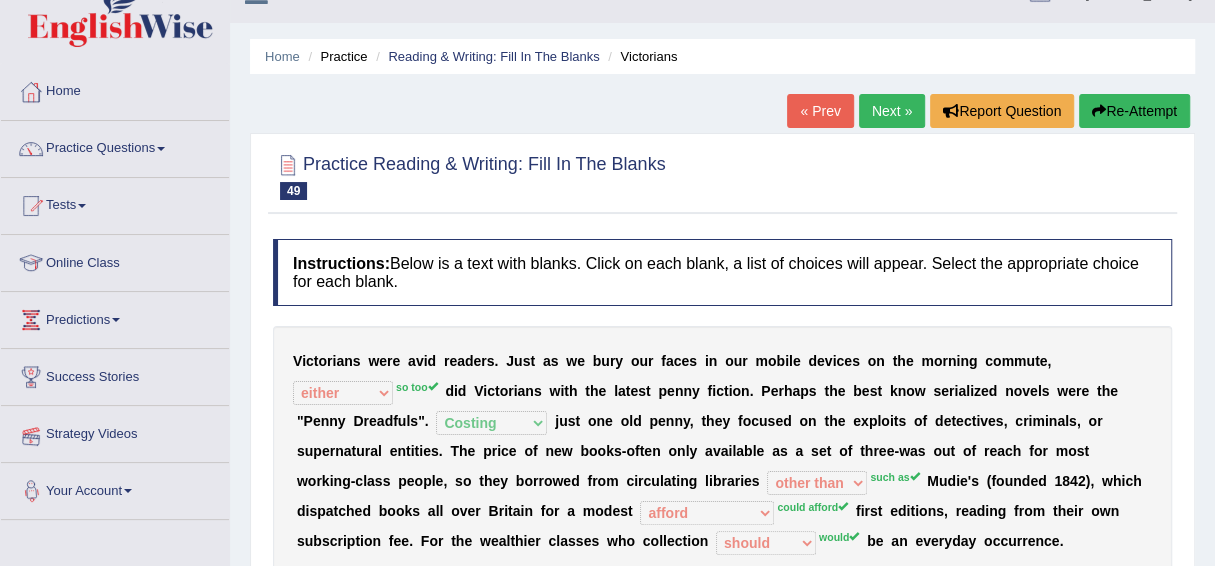 scroll, scrollTop: 0, scrollLeft: 0, axis: both 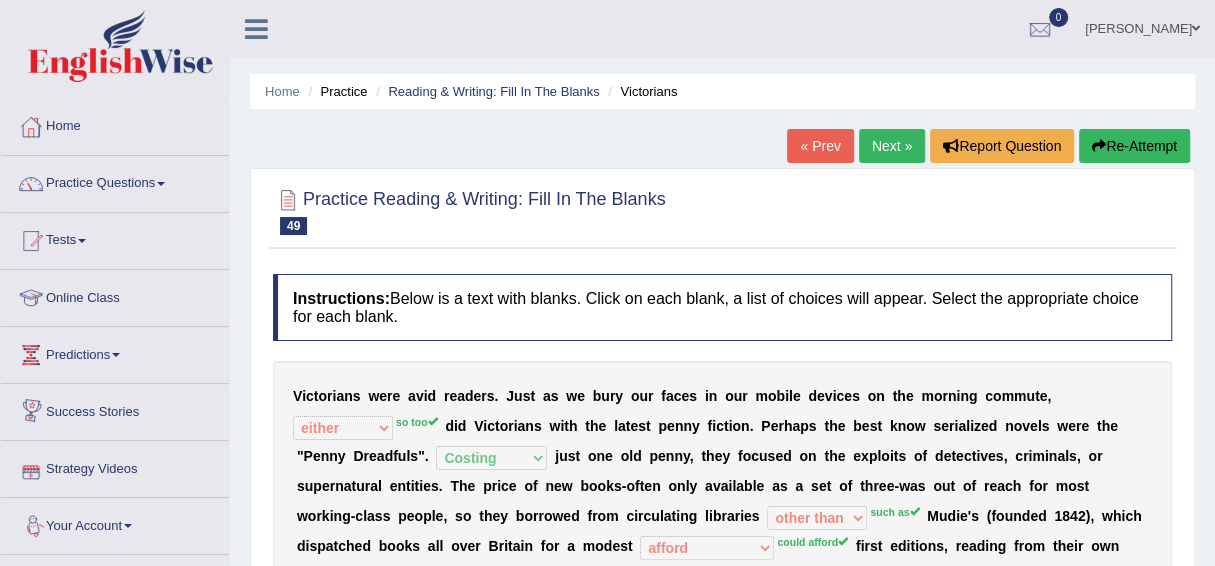 click on "Next »" at bounding box center (892, 146) 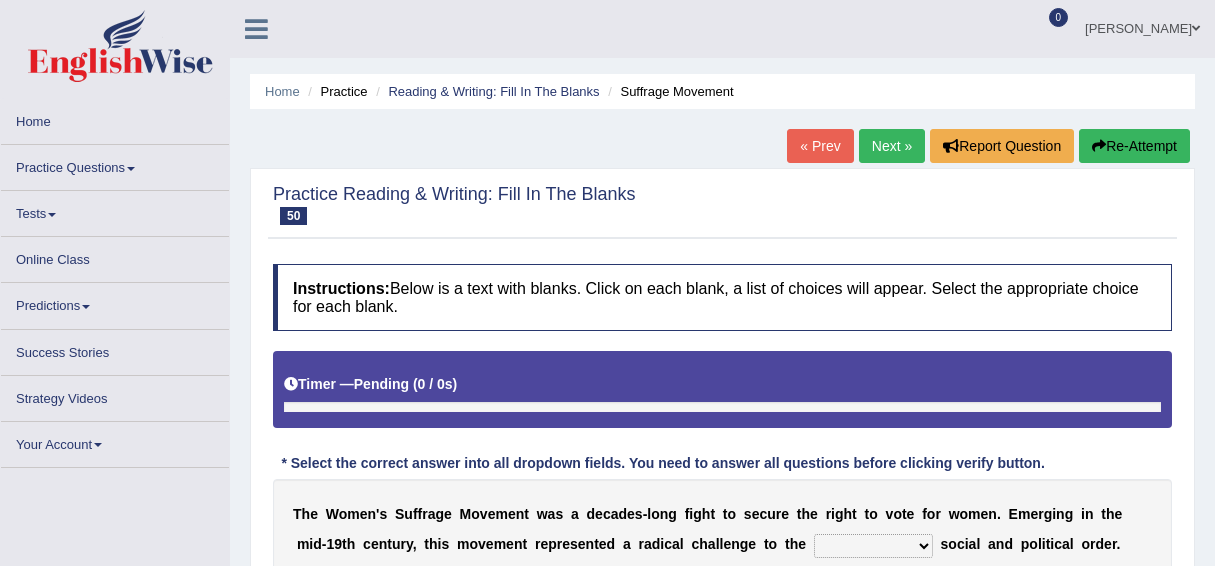 scroll, scrollTop: 0, scrollLeft: 0, axis: both 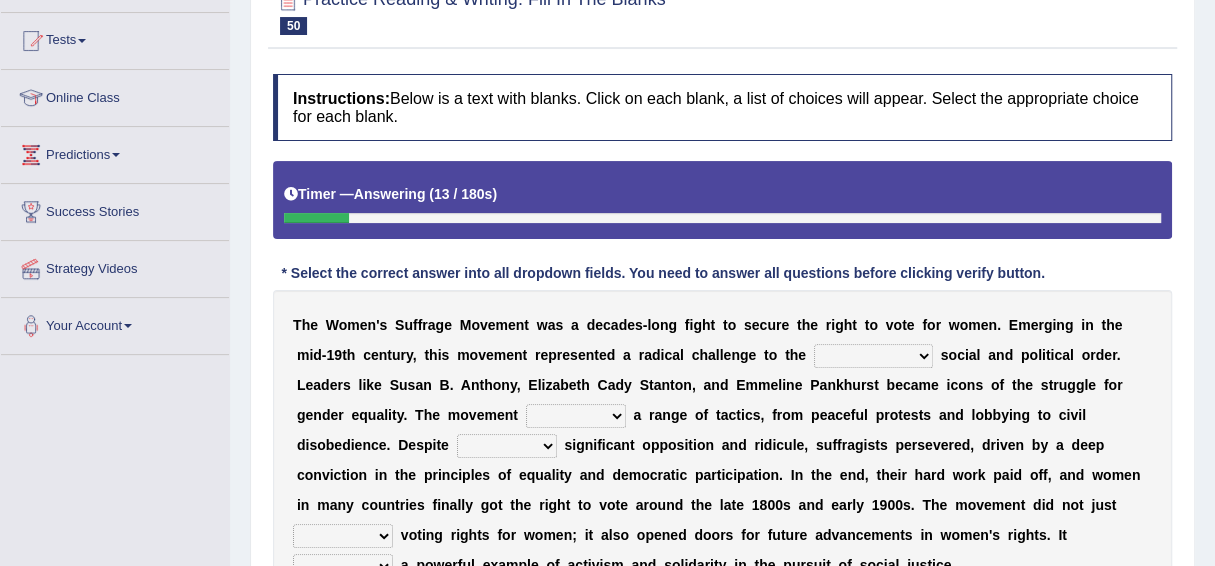 click on "technological existing considerable obligatory" at bounding box center [873, 356] 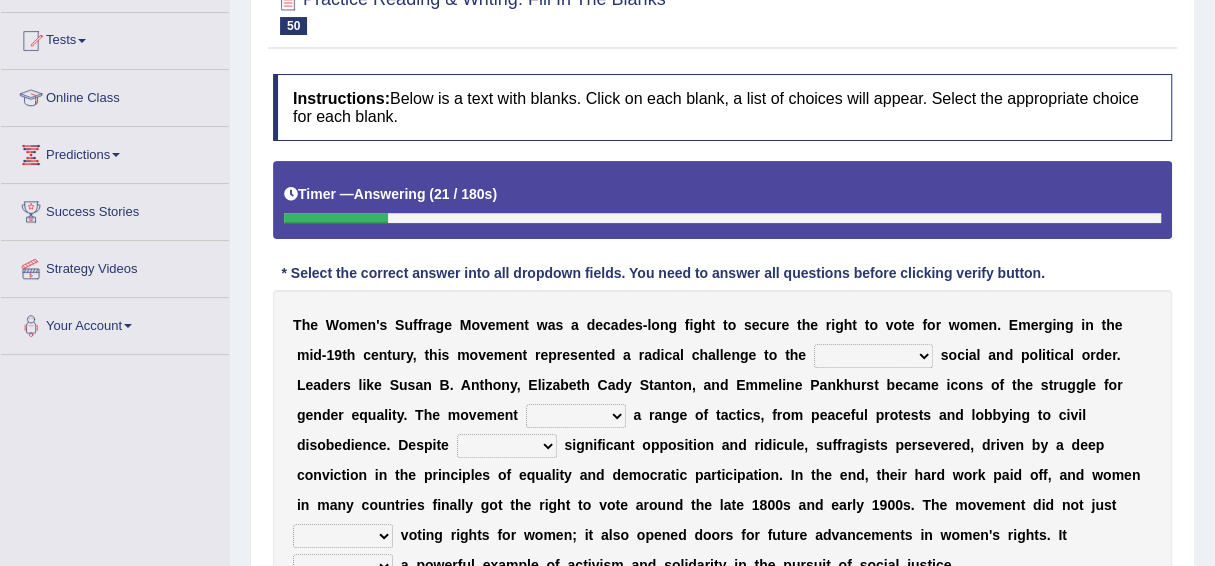 select on "existing" 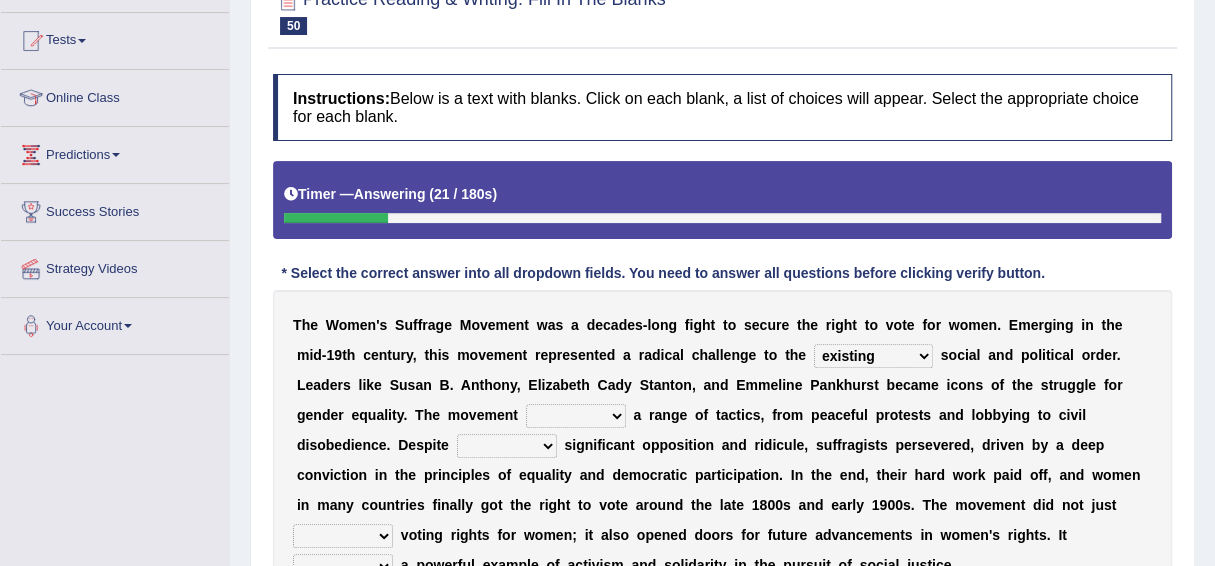 click on "technological existing considerable obligatory" at bounding box center [873, 356] 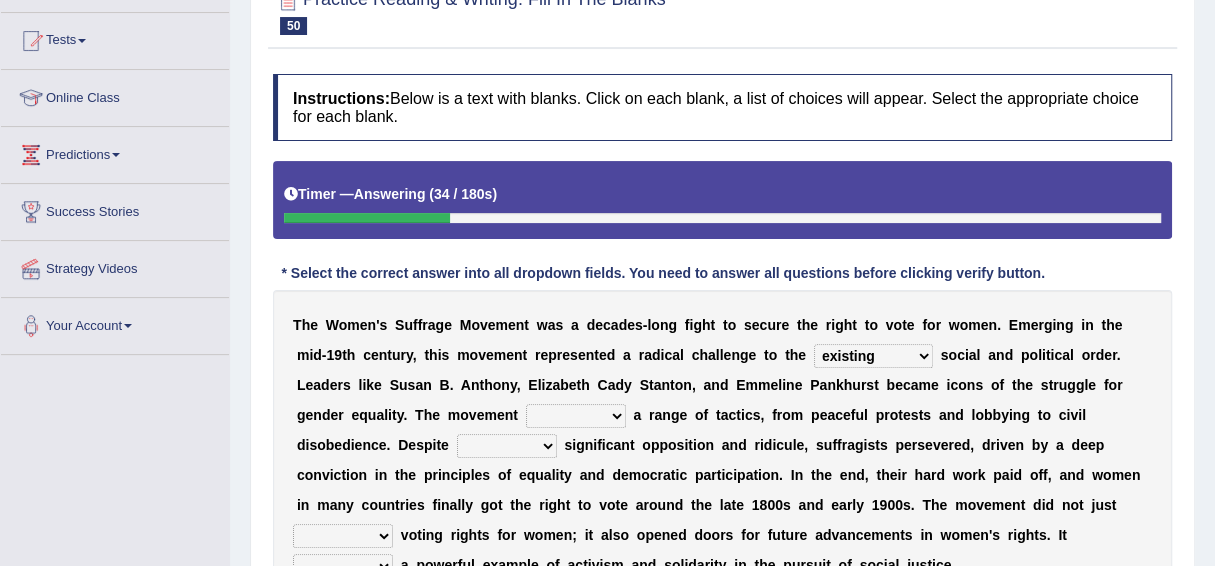 click on "halted invited utilized observed" at bounding box center [576, 416] 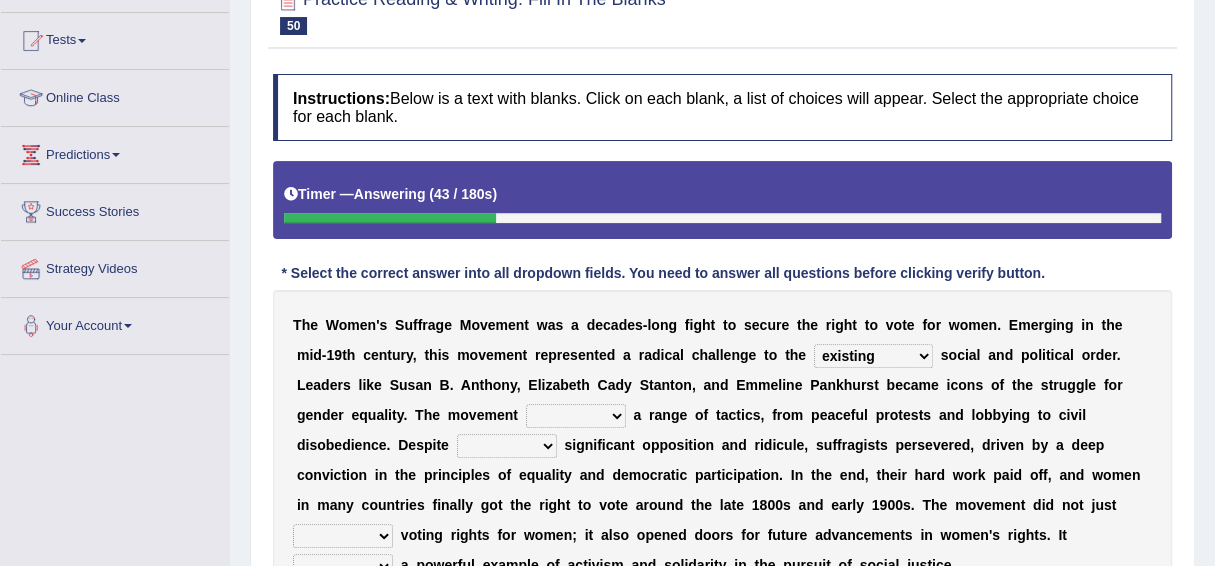 click on "Toggle navigation
Home
Practice Questions   Speaking Practice Read Aloud
Repeat Sentence
Describe Image
Re-tell Lecture
Answer Short Question
Writing Practice  Summarize Written Text
Write Essay
Reading Practice  Reading & Writing: Fill In The Blanks
Choose Multiple Answers
Re-order Paragraphs
Fill In The Blanks
Choose Single Answer
Listening Practice  Summarize Spoken Text
Highlight Incorrect Words
Highlight Correct Summary
Select Missing Word
Choose Single Answer
Choose Multiple Answers
Fill In The Blanks
Write From Dictation
Pronunciation
Tests  Take Practice Sectional Test
Take Mock Test
History
Online Class
Predictions" at bounding box center (607, 320) 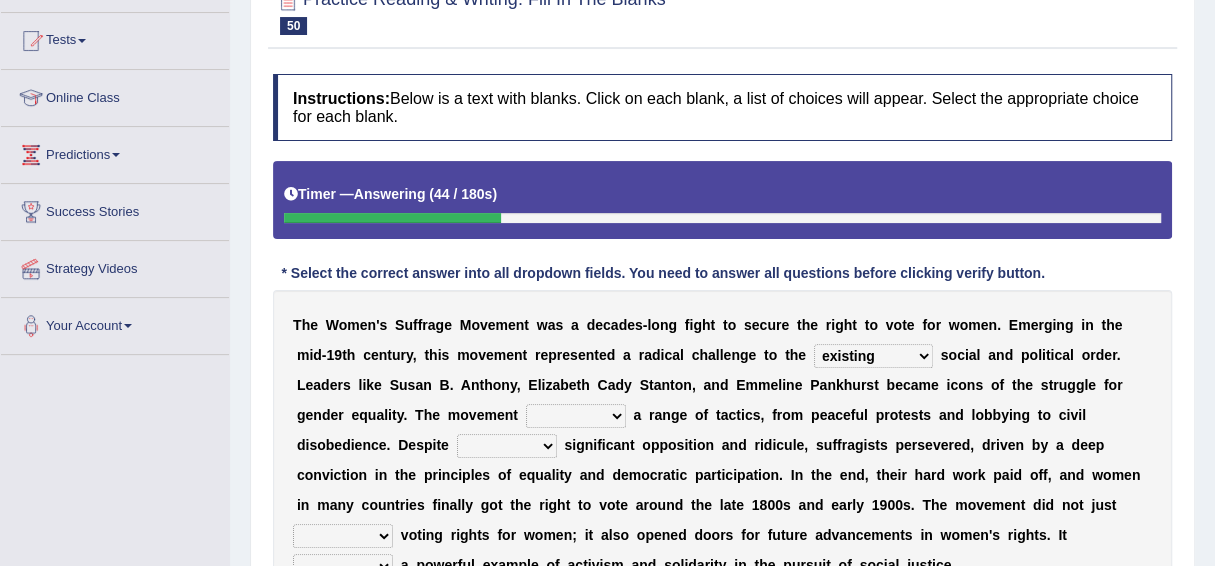 click on "halted invited utilized observed" at bounding box center [576, 416] 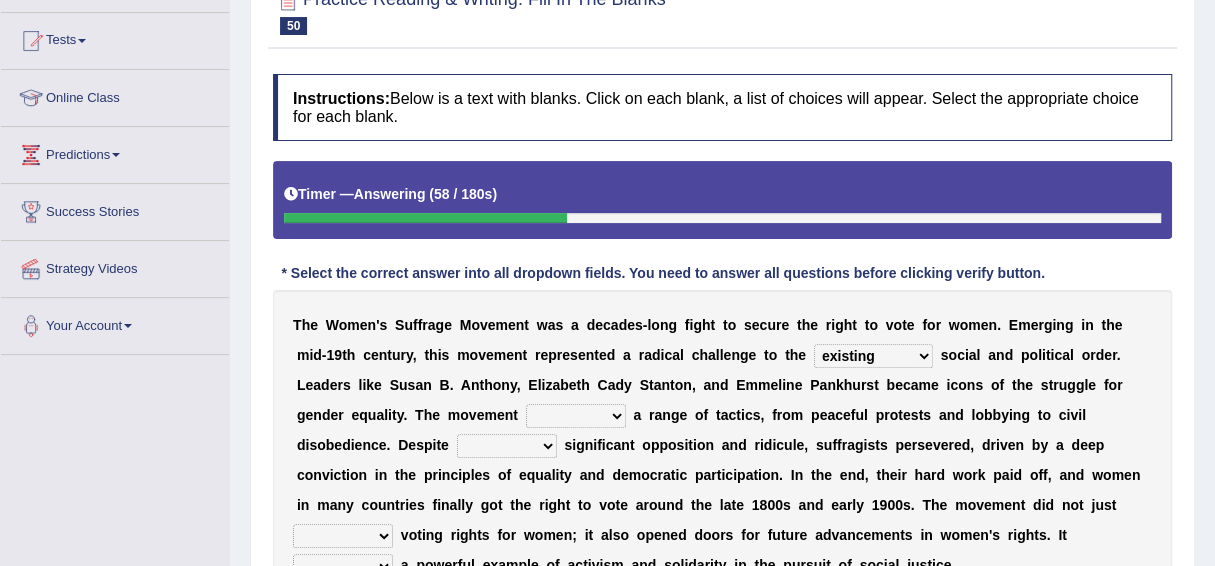 select on "observed" 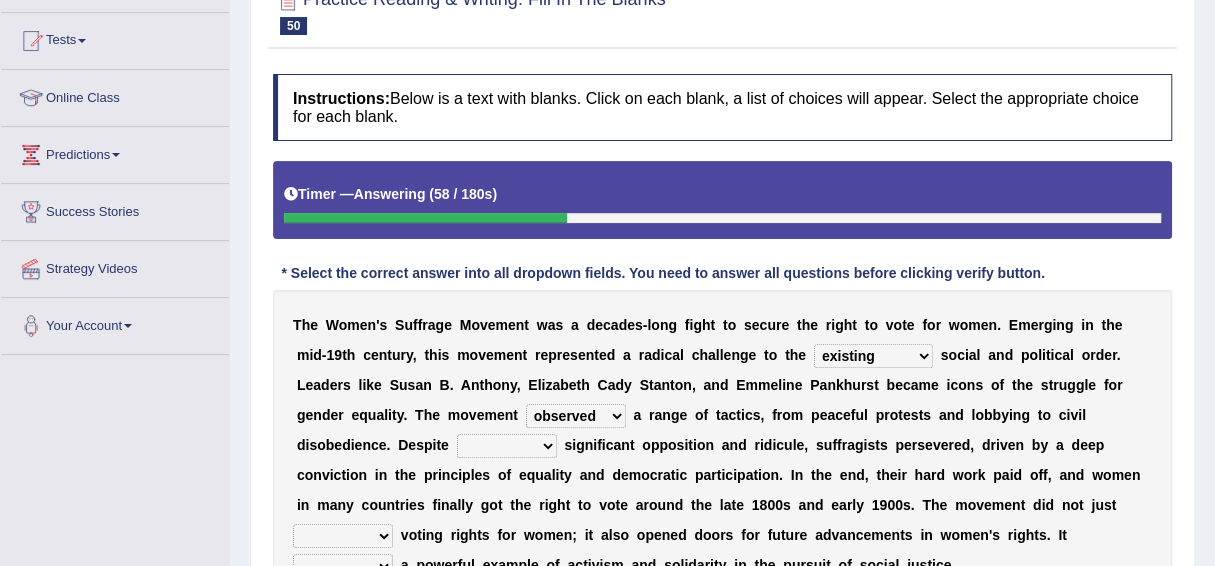 click on "halted invited utilized observed" at bounding box center [576, 416] 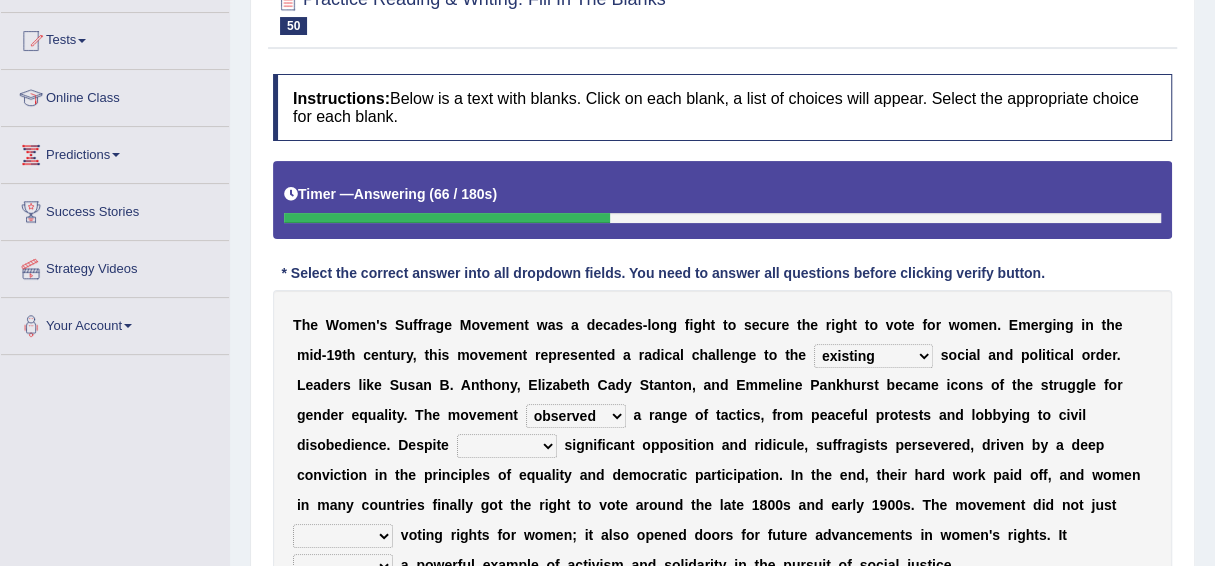 click on "that faced facing of facing they faced" at bounding box center [507, 446] 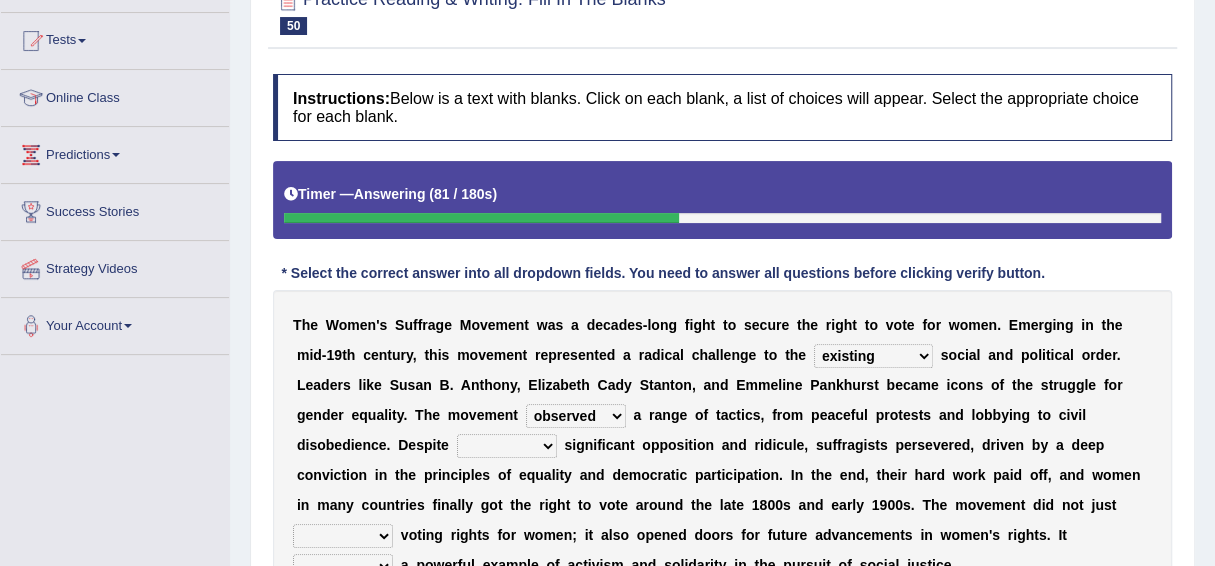 select on "of facing" 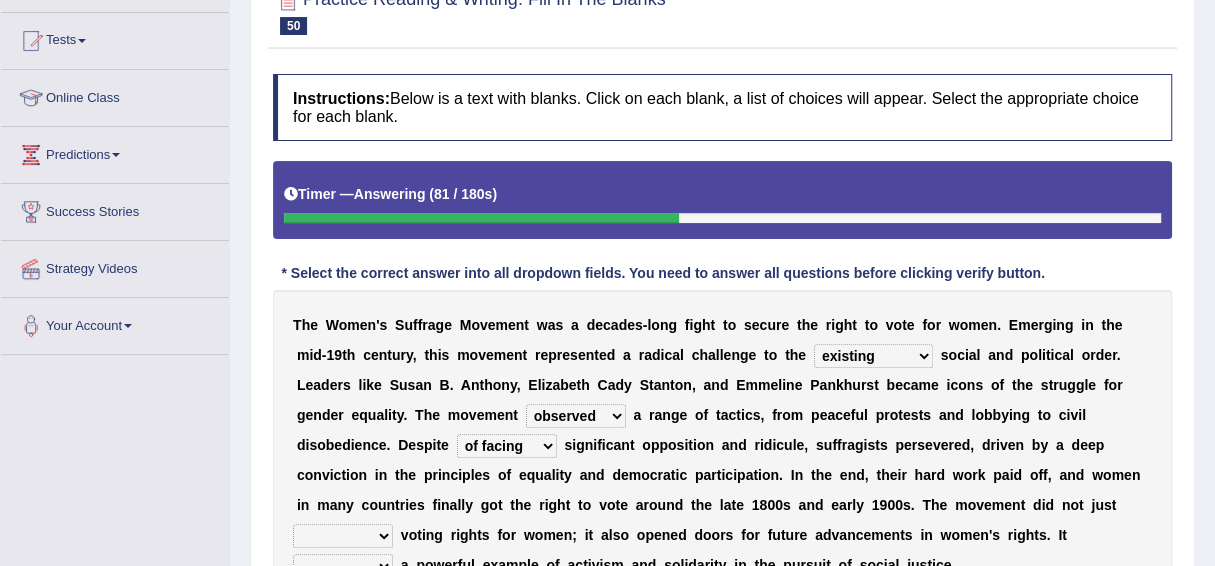 click on "that faced facing of facing they faced" at bounding box center [507, 446] 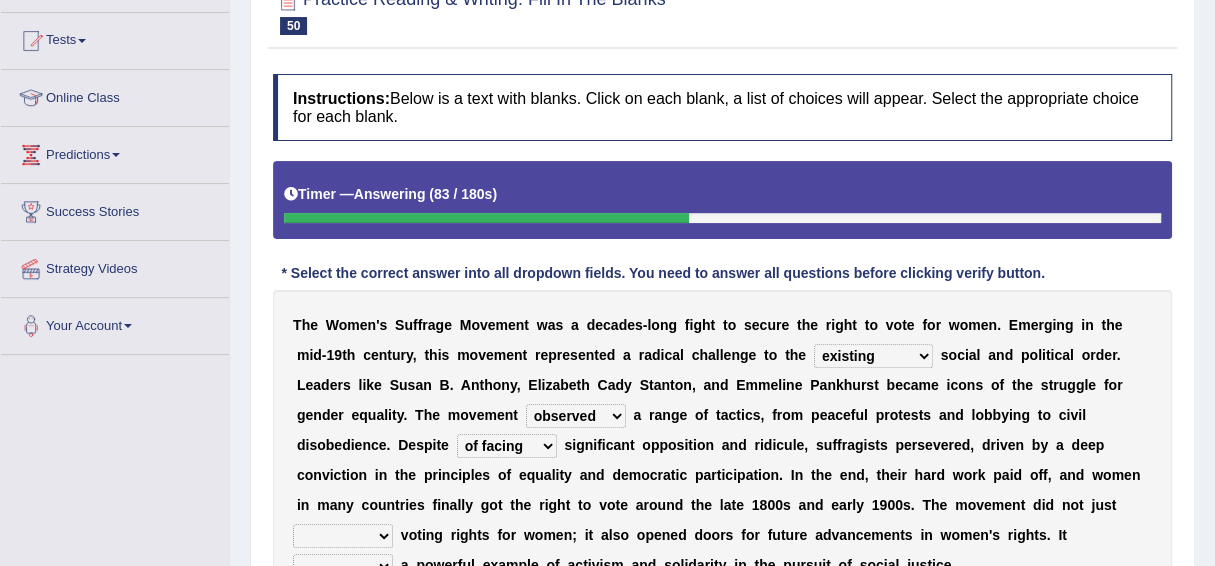 scroll, scrollTop: 300, scrollLeft: 0, axis: vertical 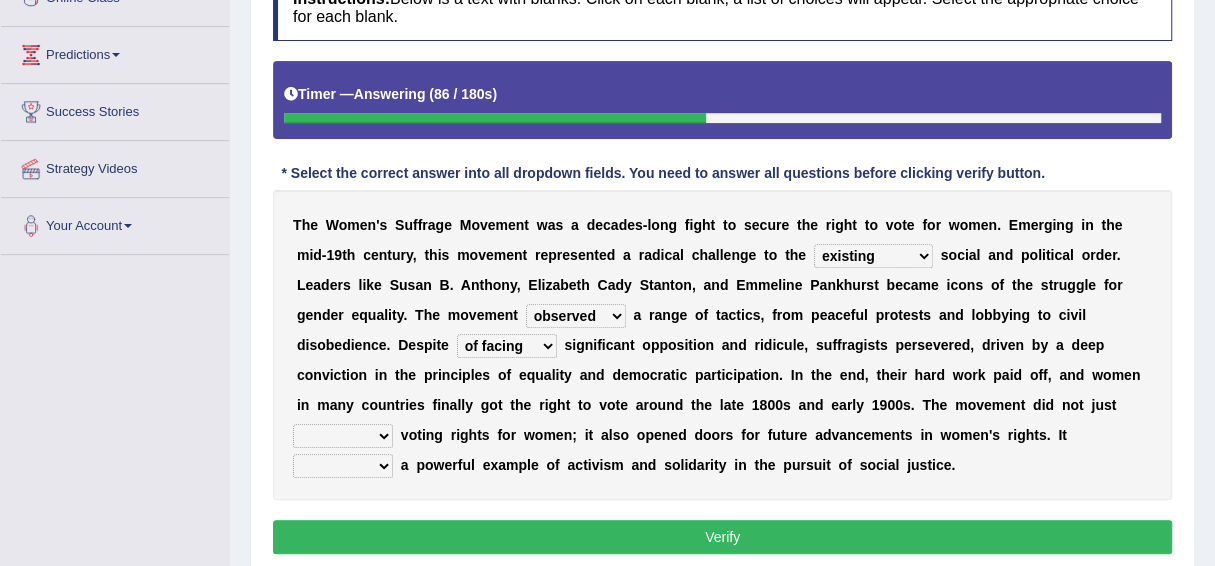 click on "fold fund exploit secure" at bounding box center [343, 436] 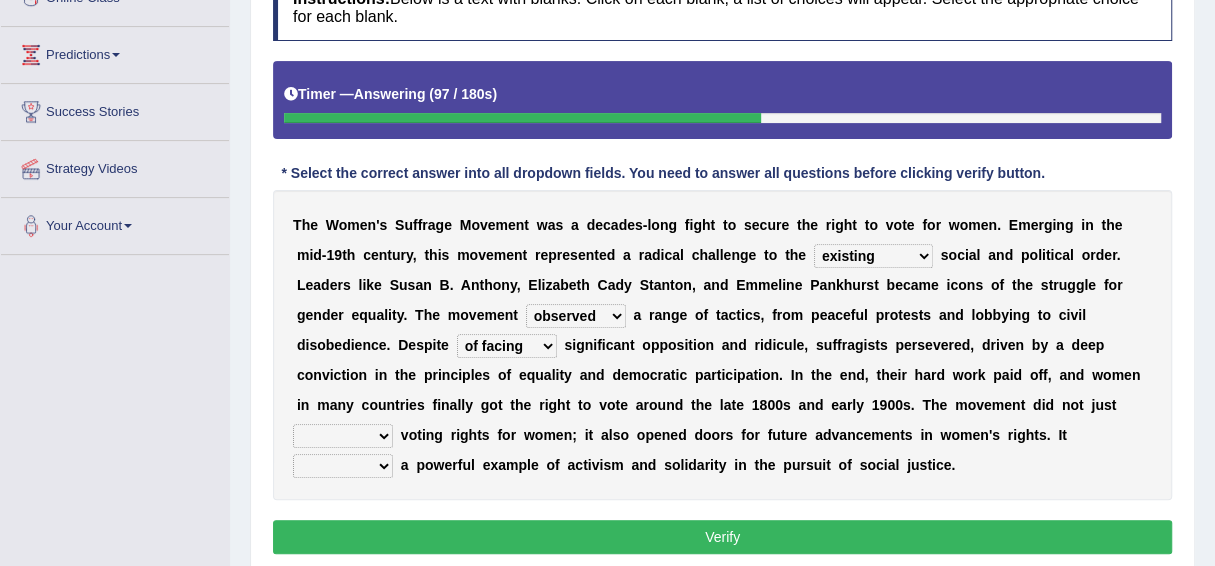select on "secure" 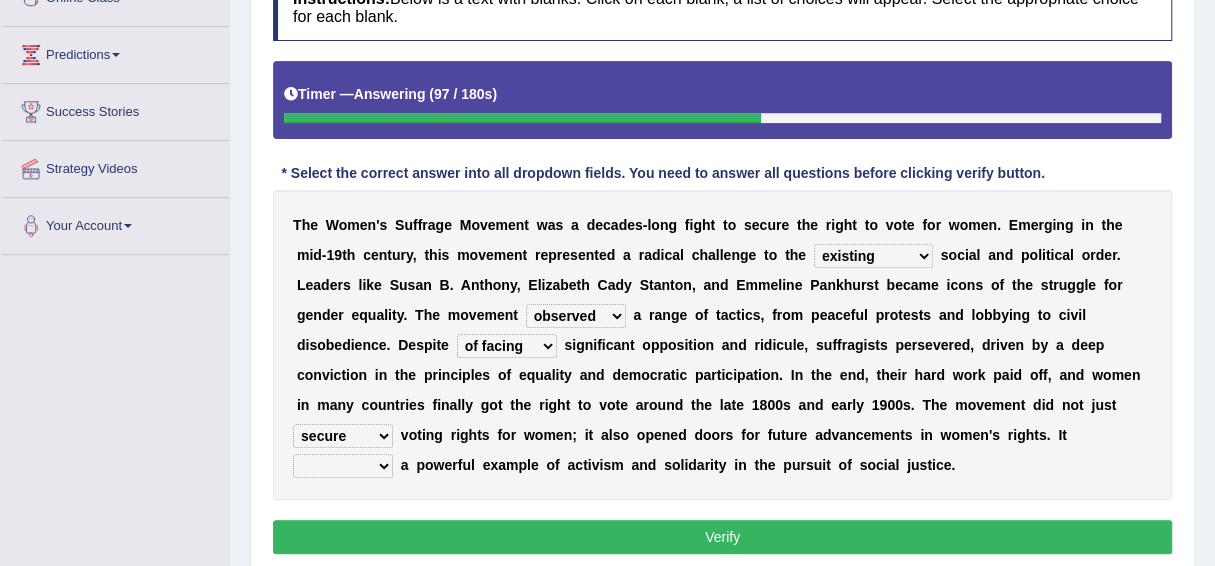 click on "fold fund exploit secure" at bounding box center (343, 436) 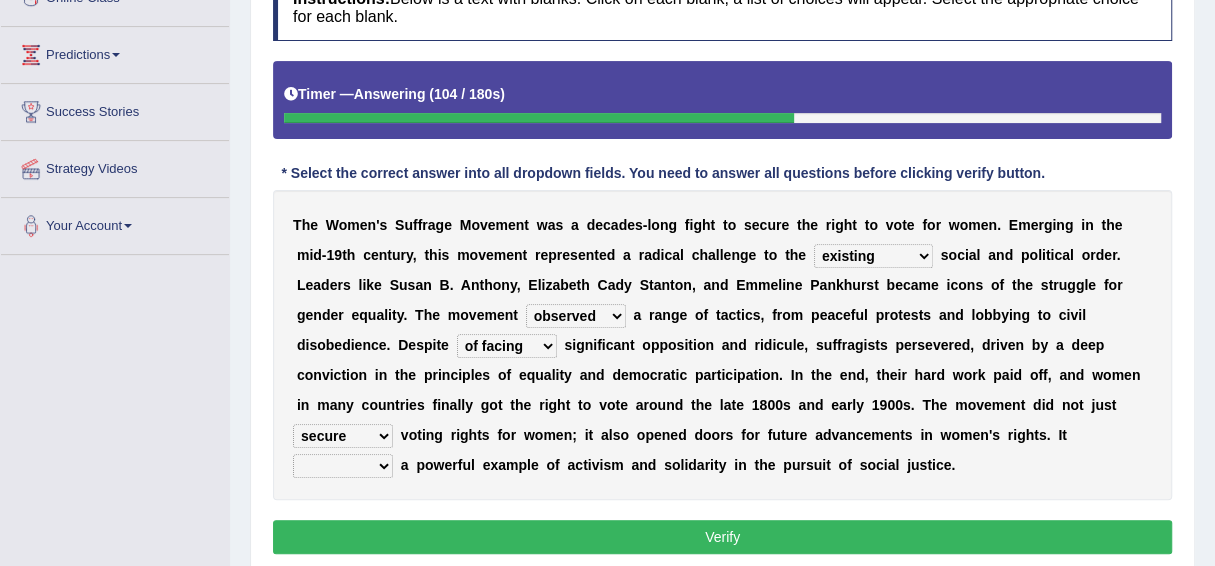 click on "keeps covers charges remains" at bounding box center (343, 466) 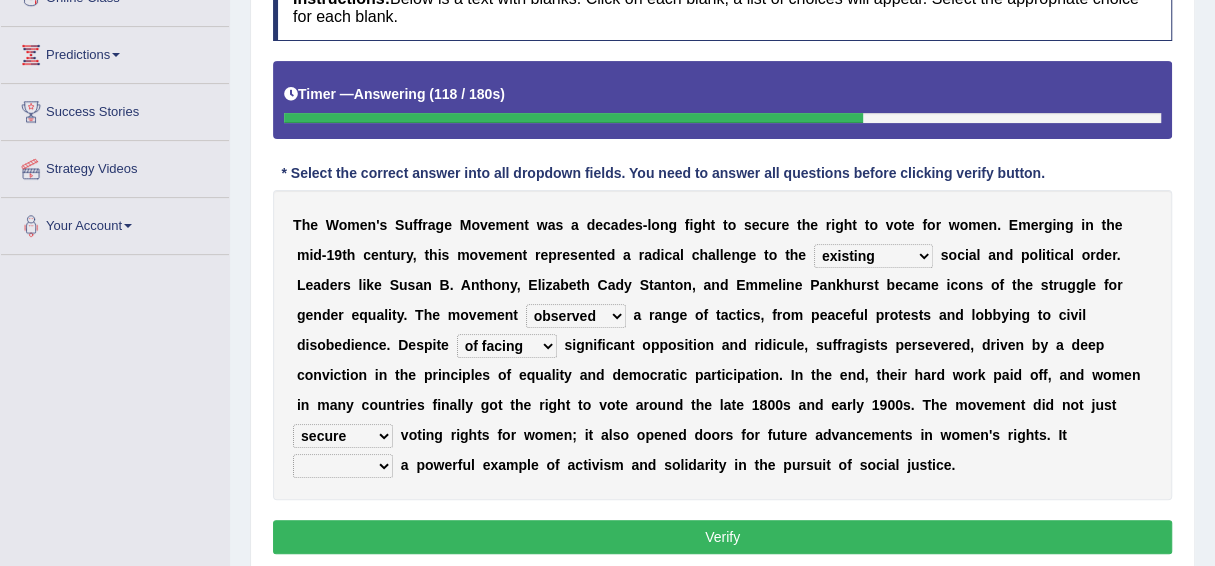 select on "remains" 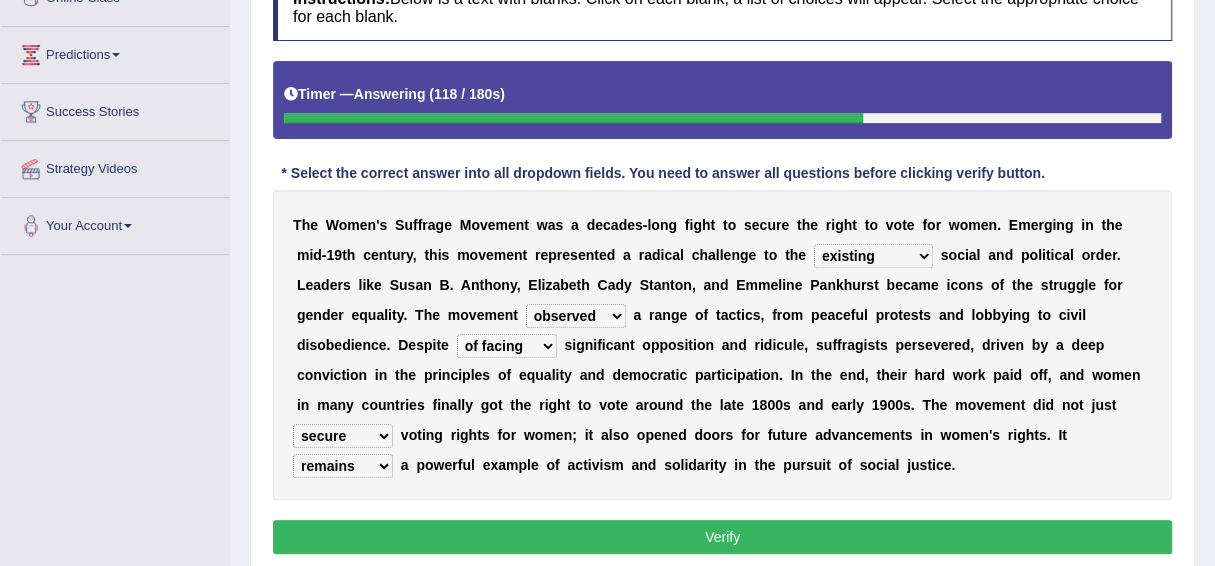 click on "keeps covers charges remains" at bounding box center [343, 466] 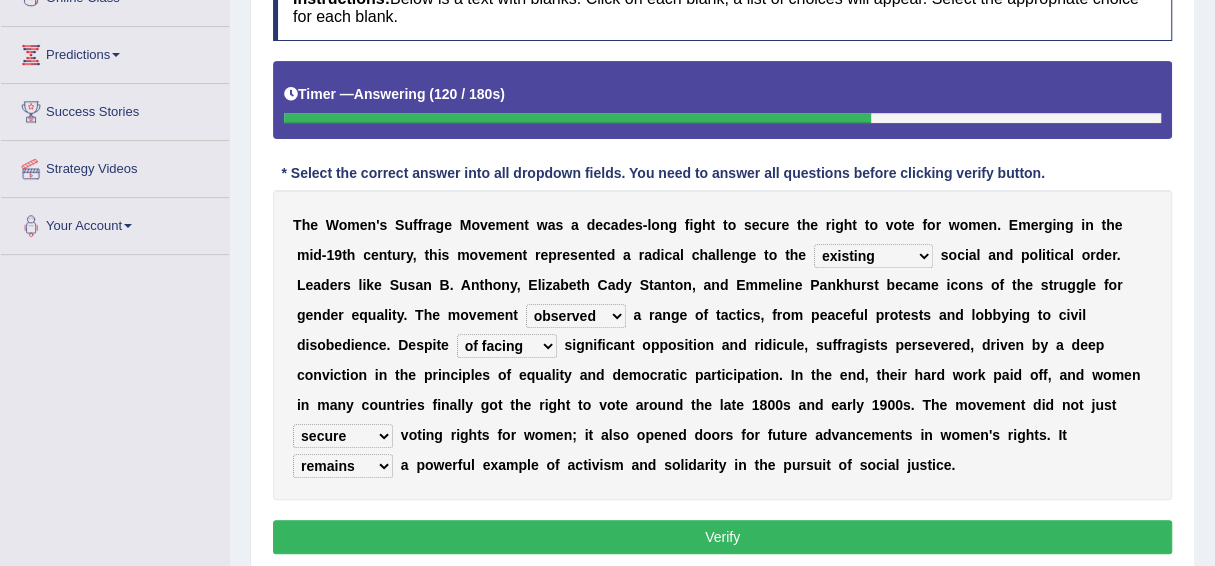 click on "Verify" at bounding box center (722, 537) 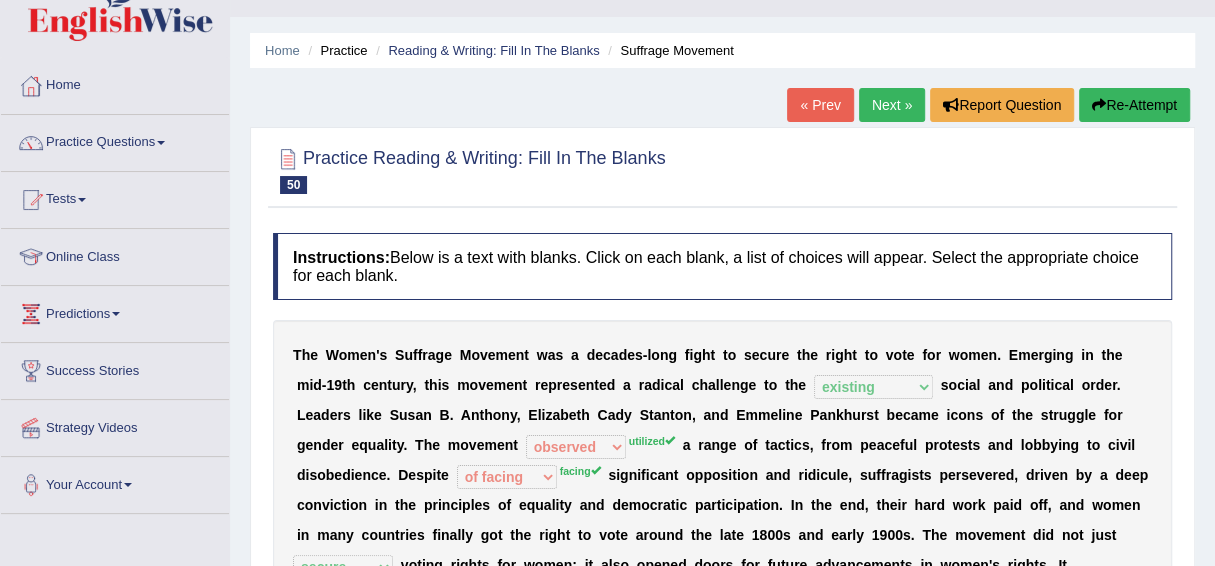 scroll, scrollTop: 0, scrollLeft: 0, axis: both 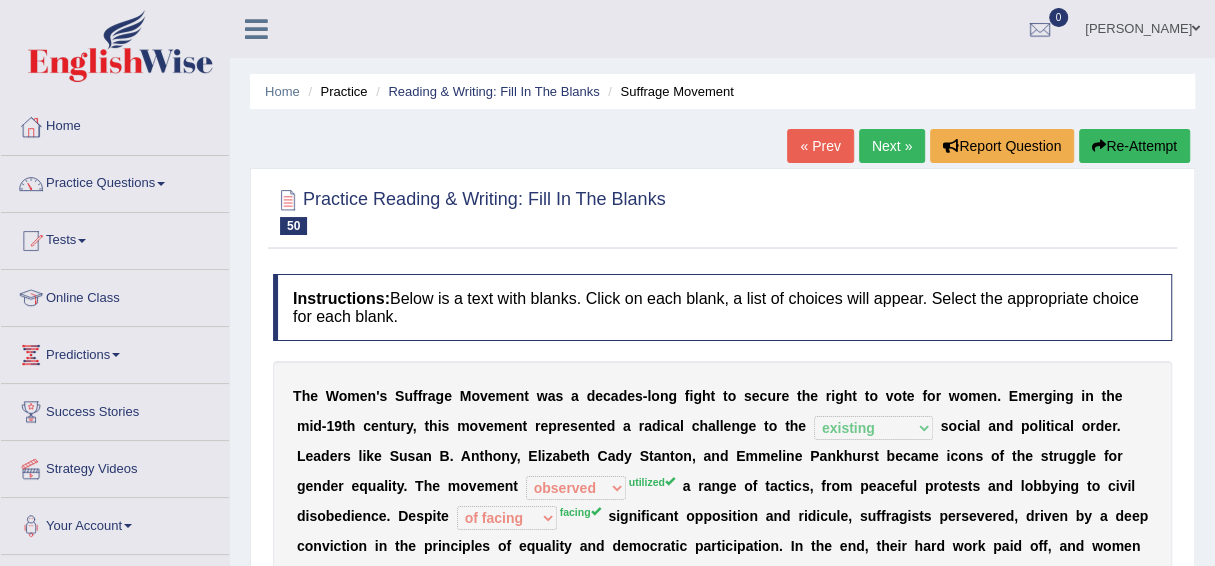 click on "Next »" at bounding box center [892, 146] 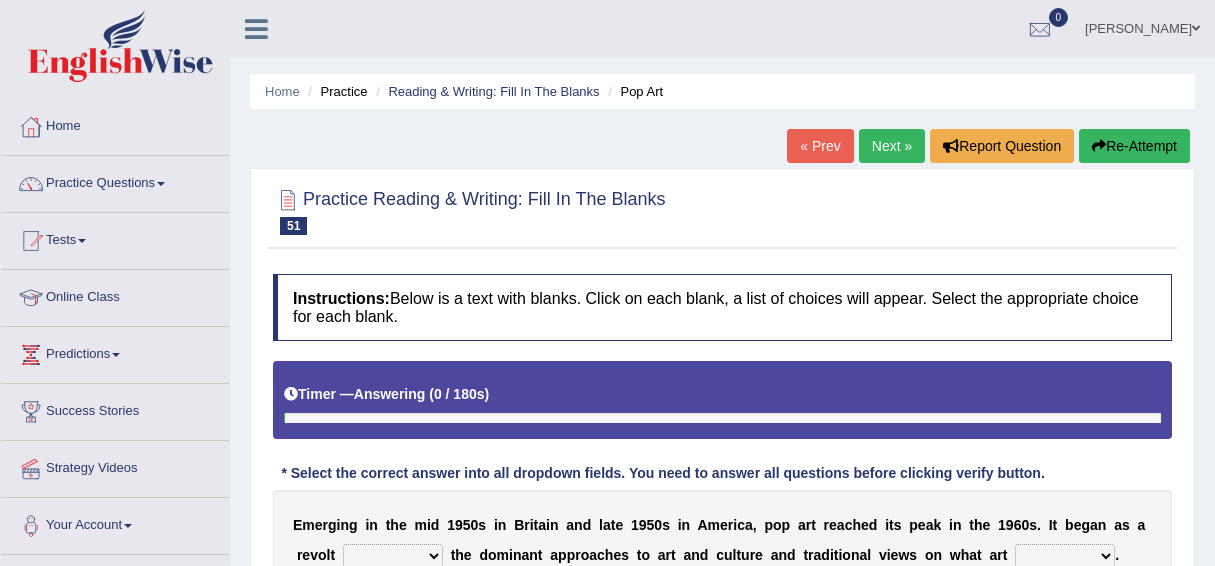 scroll, scrollTop: 300, scrollLeft: 0, axis: vertical 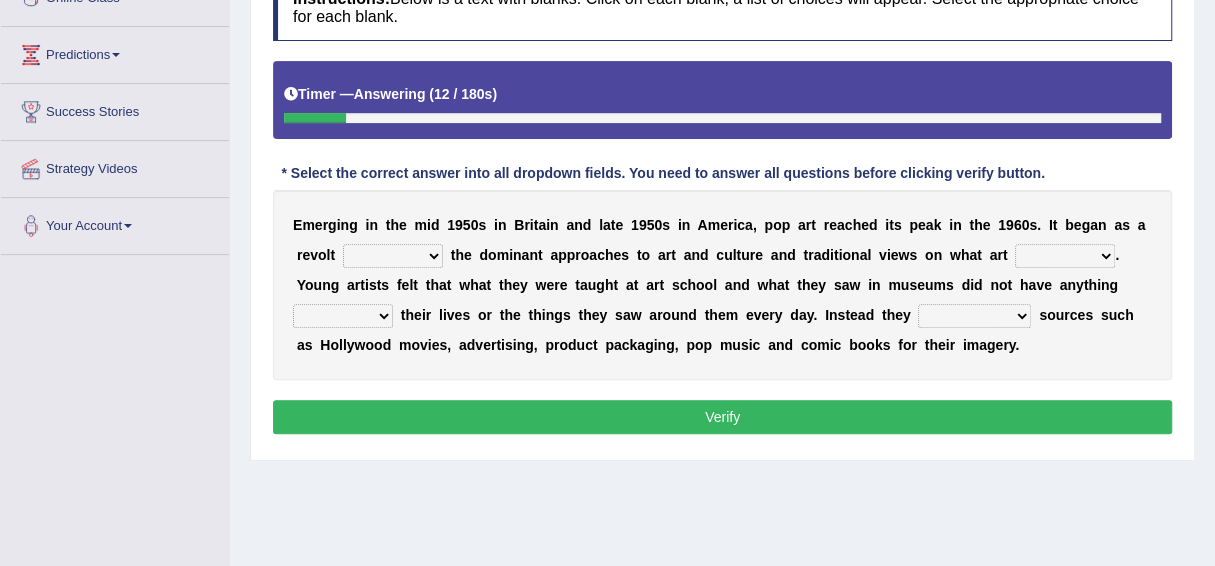 click on "against along with within" at bounding box center (393, 256) 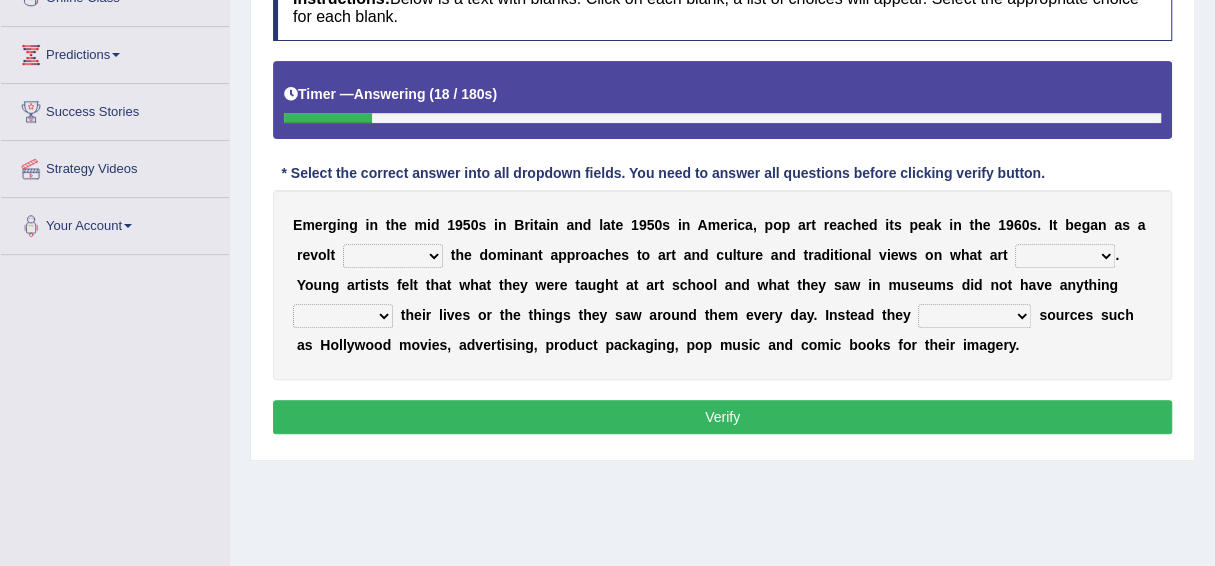select on "with" 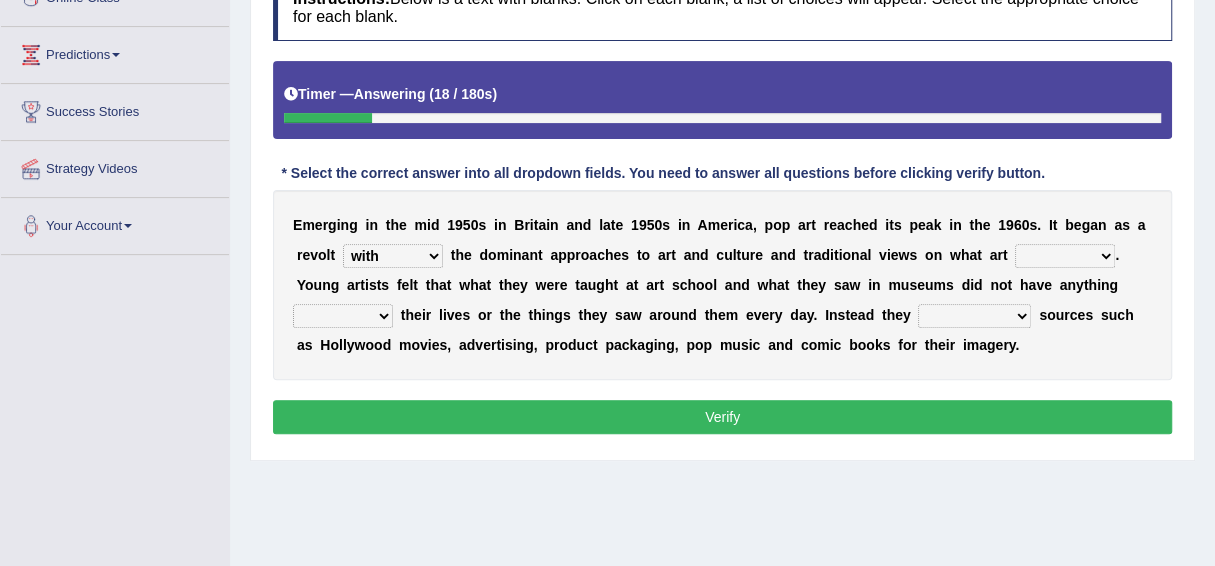 click on "against along with within" at bounding box center [393, 256] 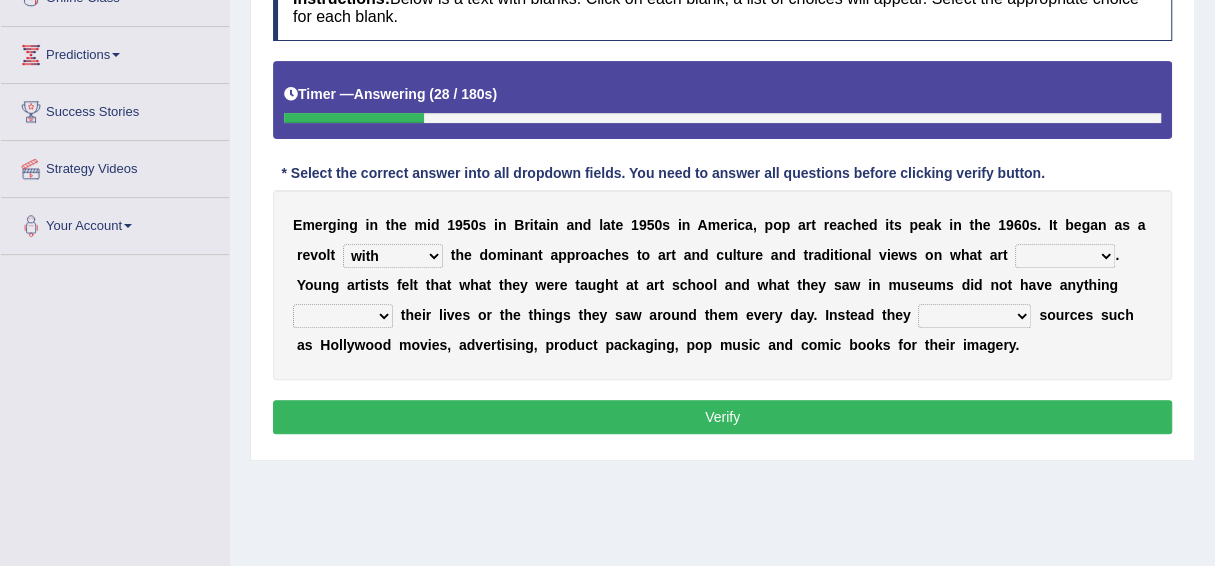 click on "E m e r g i n g    i n    t h e    m i d    1 9 5 0 s    i n    B r i t a i n    a n d    l a t e    1 9 5 0 s    i n    A [PERSON_NAME] ,    p o p    a r t    r e a c h e d    i t s    p e a k    i n    t h e    1 9 6 0 s .    I t    b e g a n    a s    a    r e v o l t    against along with within    t h e    d o m i n a n t    a p p r o a c h e s    t o    a r t    a n d    c u l t u r e    a n d    t r a d i t i o n a l    v i e w s    o n    w h a t    a r t    be should be has been would be .    Y o u n g    a r t i s t s    f e l t    t h a t    w h a t    t h e y    w e r e    t a u g h t    a t    a r t    s c h o o l    a n d    w h a t    t h e y    s a w    i n    m u s e u m s    d i d    n o t    h a v e    a n y t h i n g    doing with with to do with to do    t h e i r    l i v e s    o r    t h e    t h i n g s    t h e y    s a w    a r o u n d    t h e m    e v e r y    d a y .    I n s t e a d    t h e y    turned to" at bounding box center (722, 285) 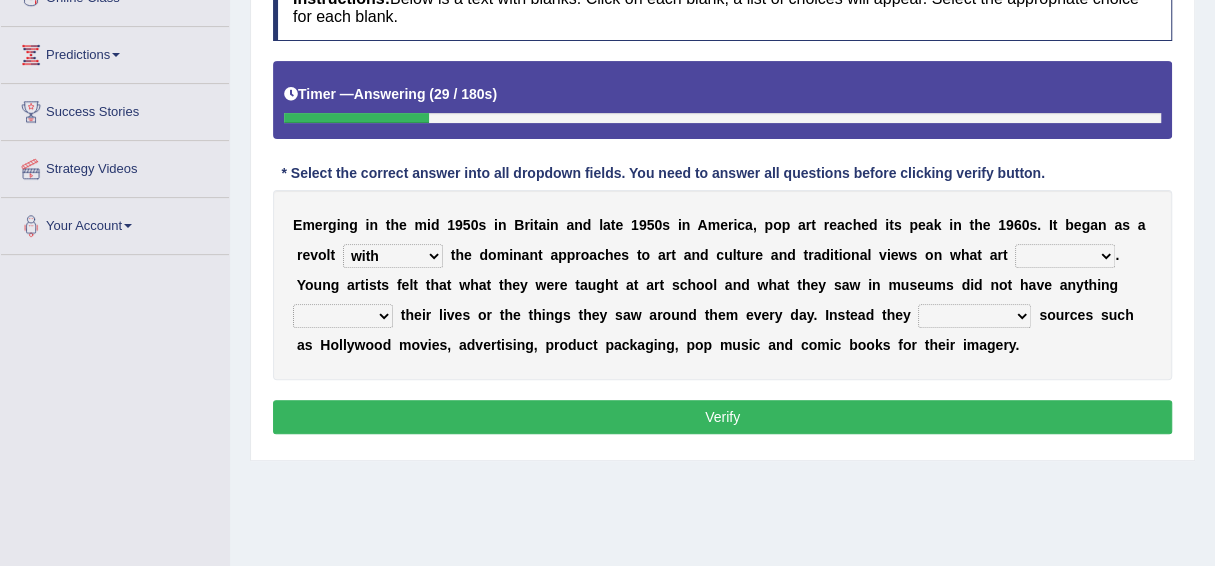 click on "be should be has been would be" at bounding box center (1065, 256) 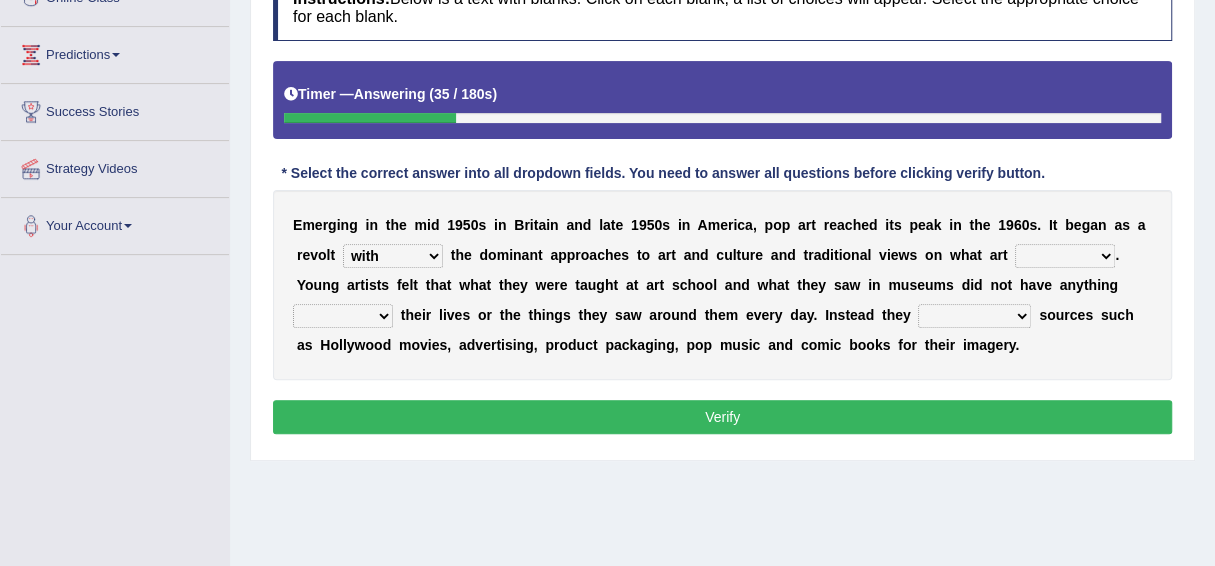 select on "should be" 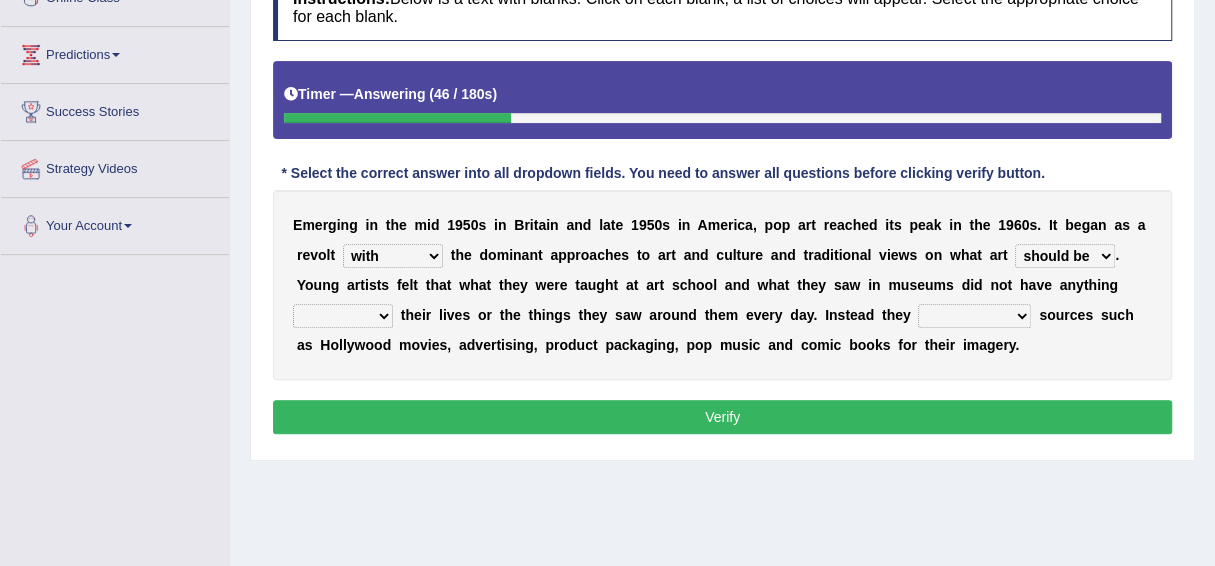 click on "doing with with to do with to do" at bounding box center (343, 316) 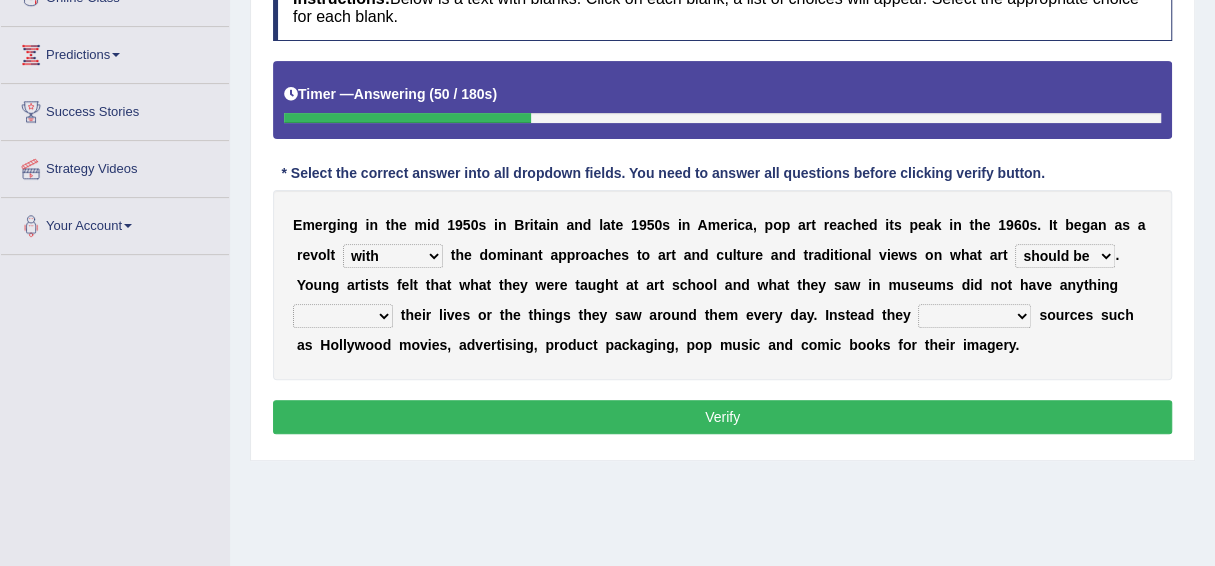 select on "to do" 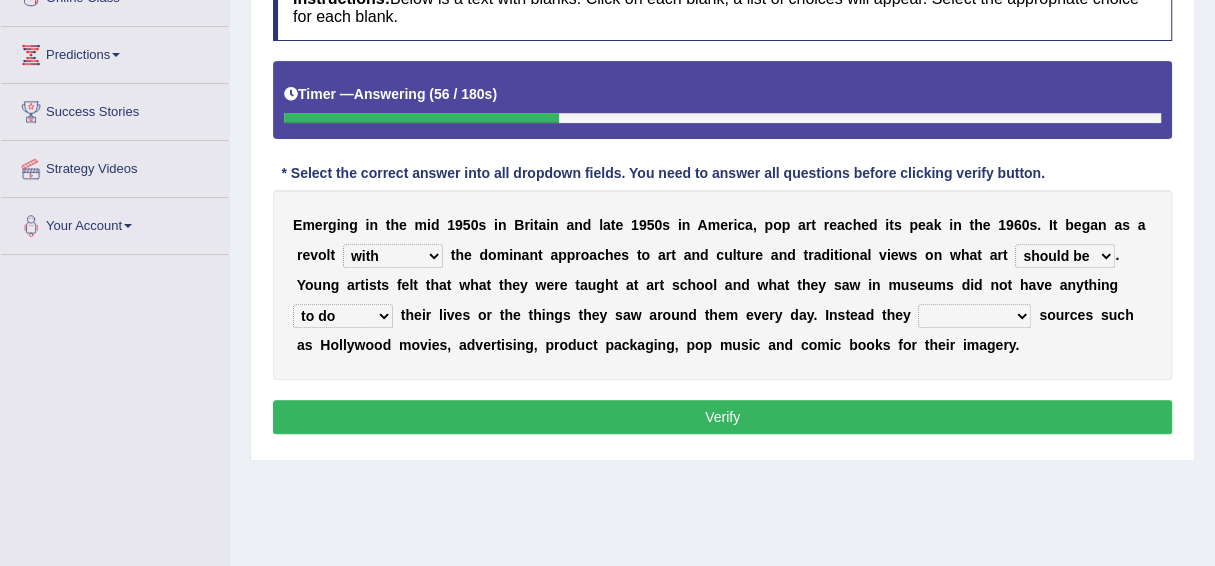 click on "mustered up relevant in turned to reckoned on" at bounding box center [974, 316] 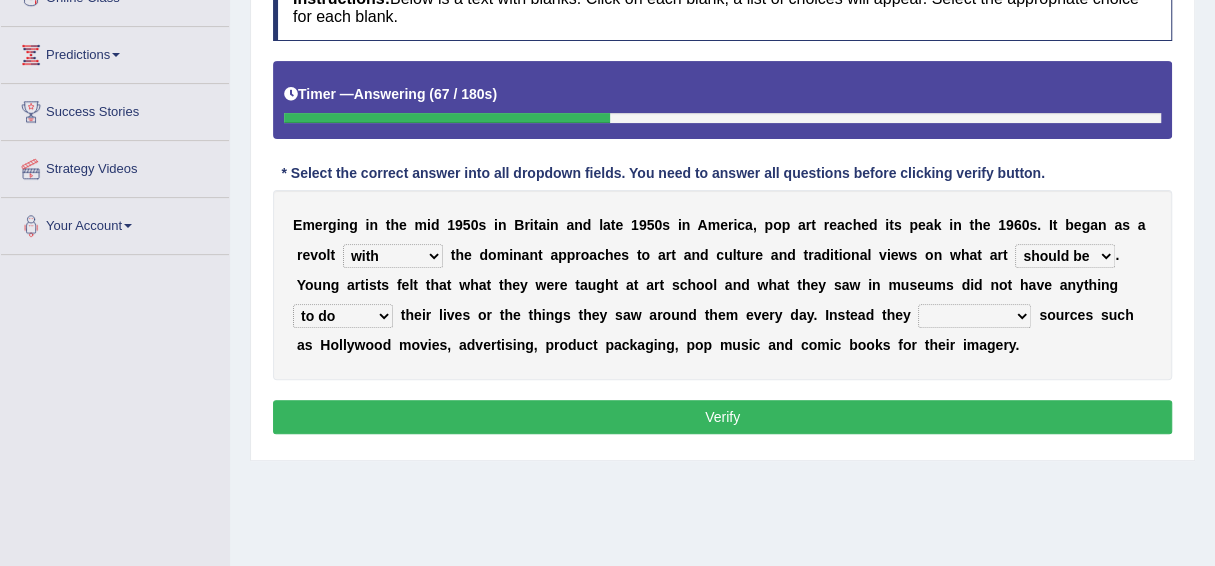select on "turned to" 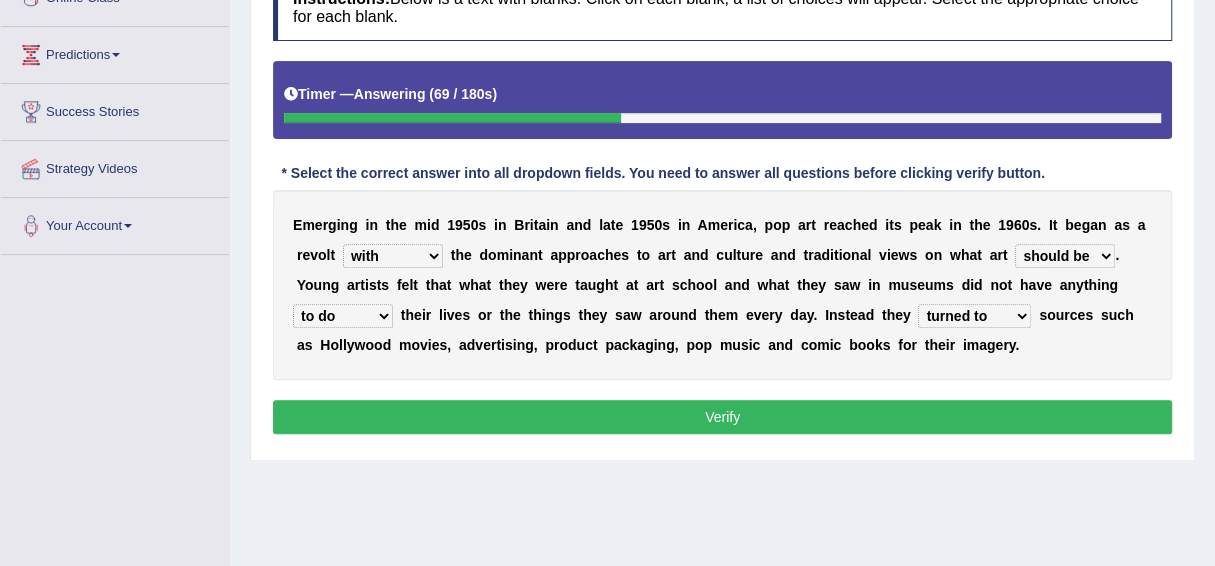 click on "Verify" at bounding box center (722, 417) 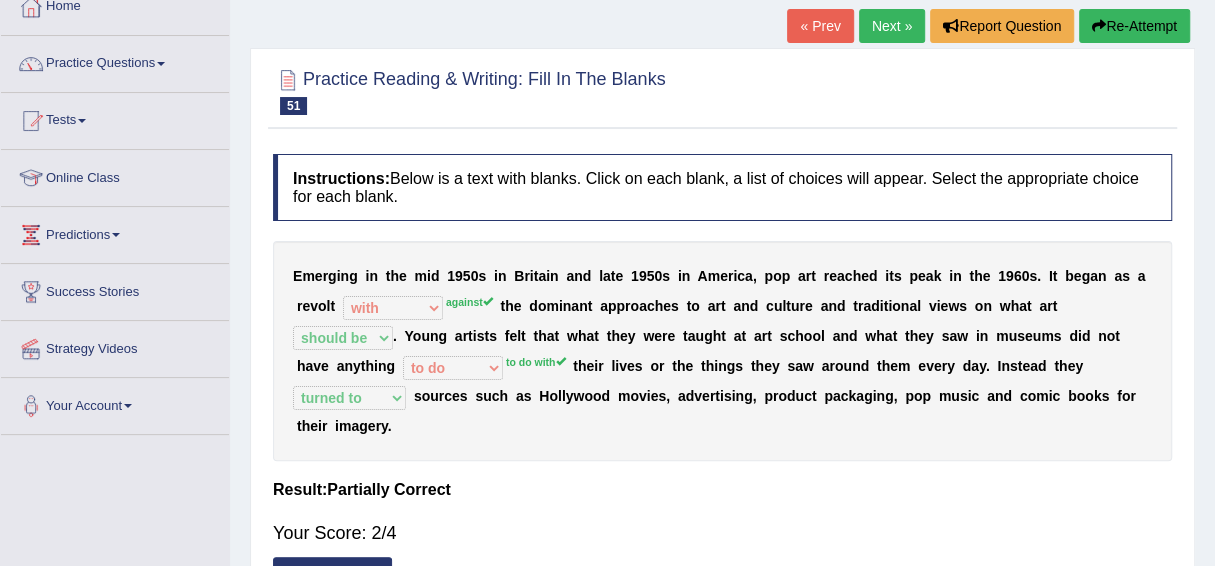 scroll, scrollTop: 0, scrollLeft: 0, axis: both 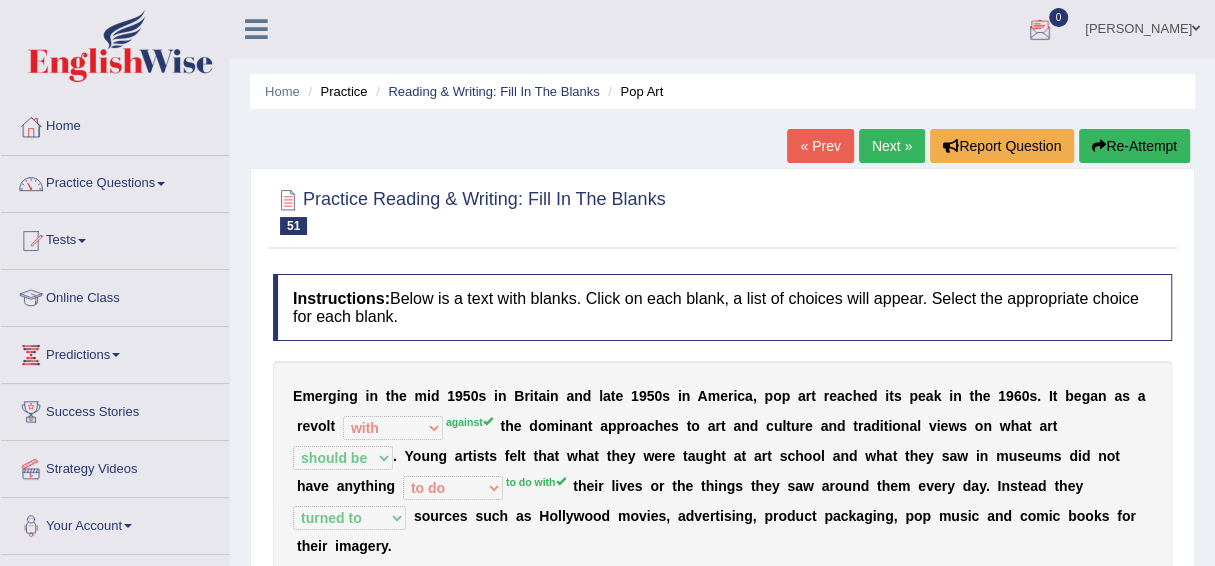 click on "Next »" at bounding box center [892, 146] 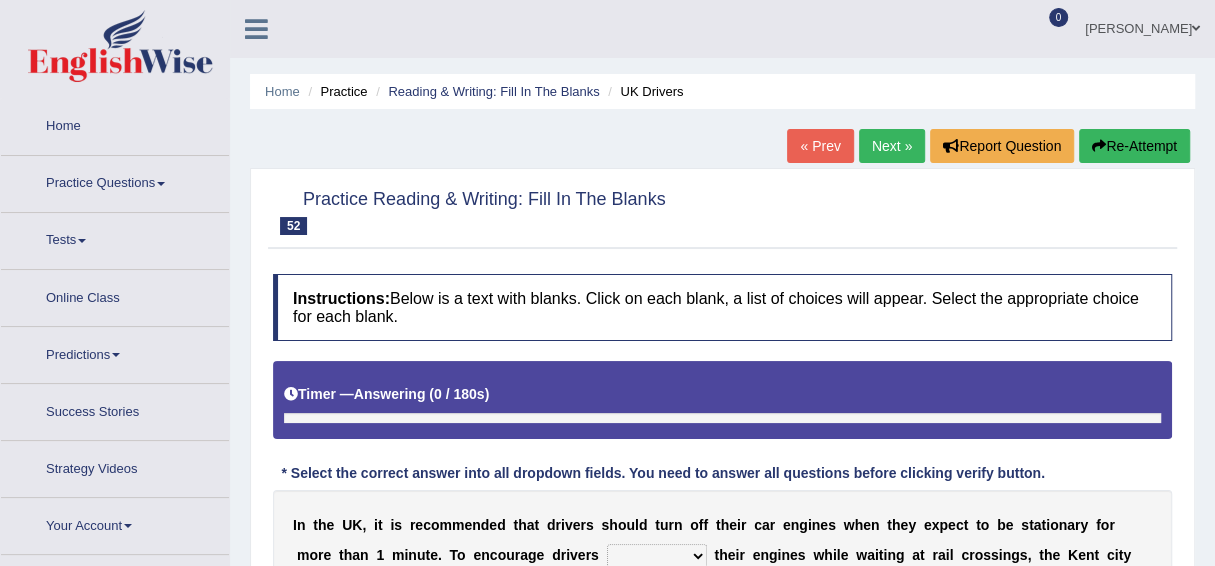 scroll, scrollTop: 105, scrollLeft: 0, axis: vertical 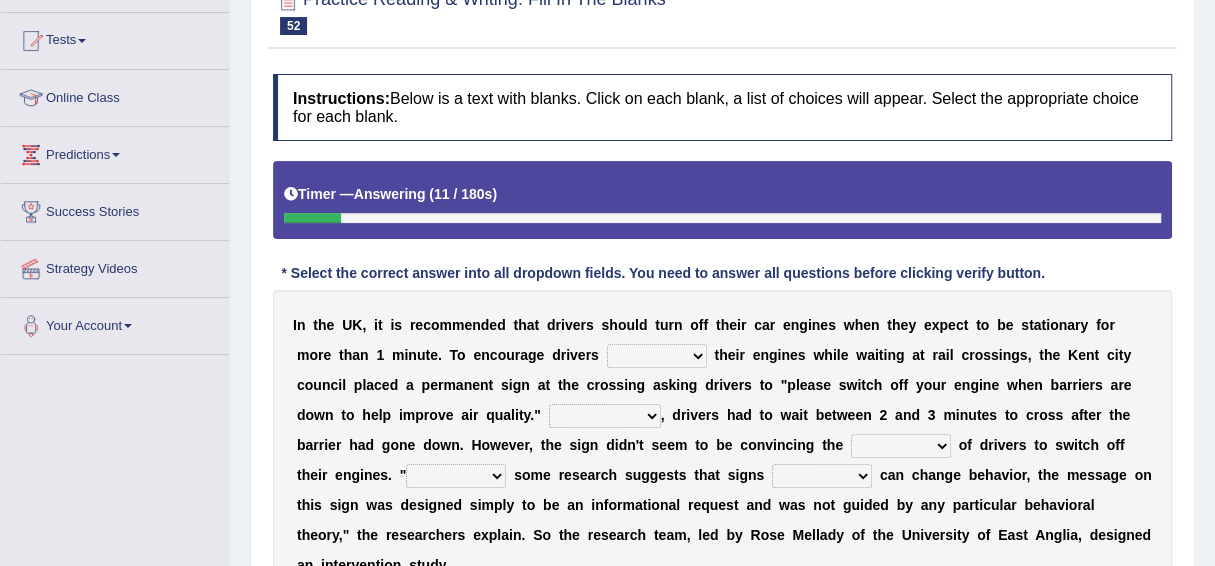 click on "to turn off turn off turning off turned off" at bounding box center [657, 356] 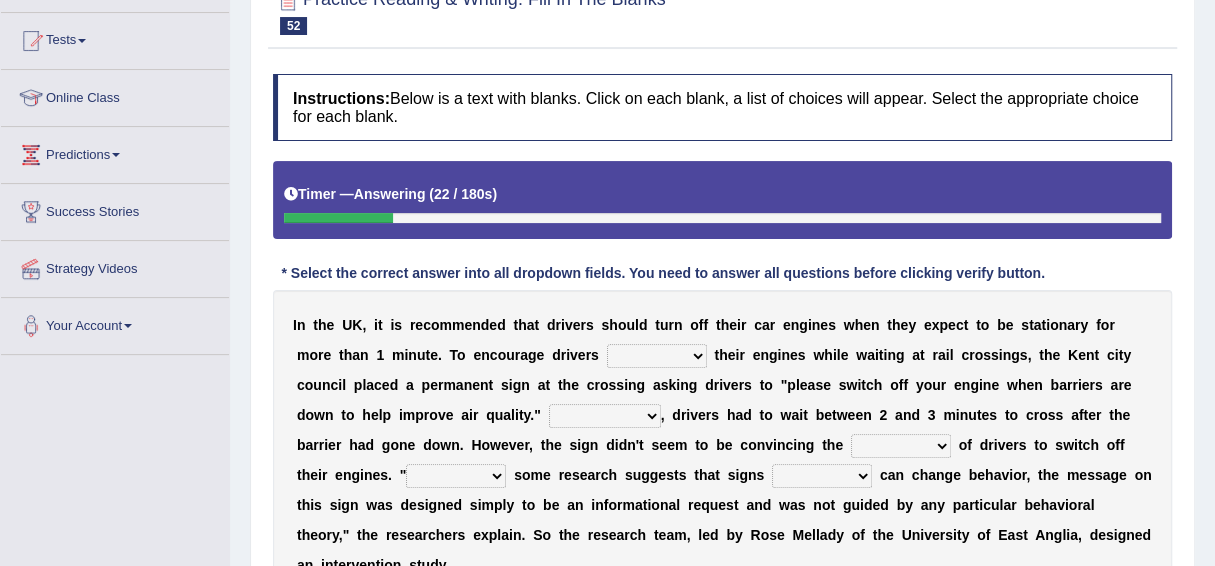 select on "turn off" 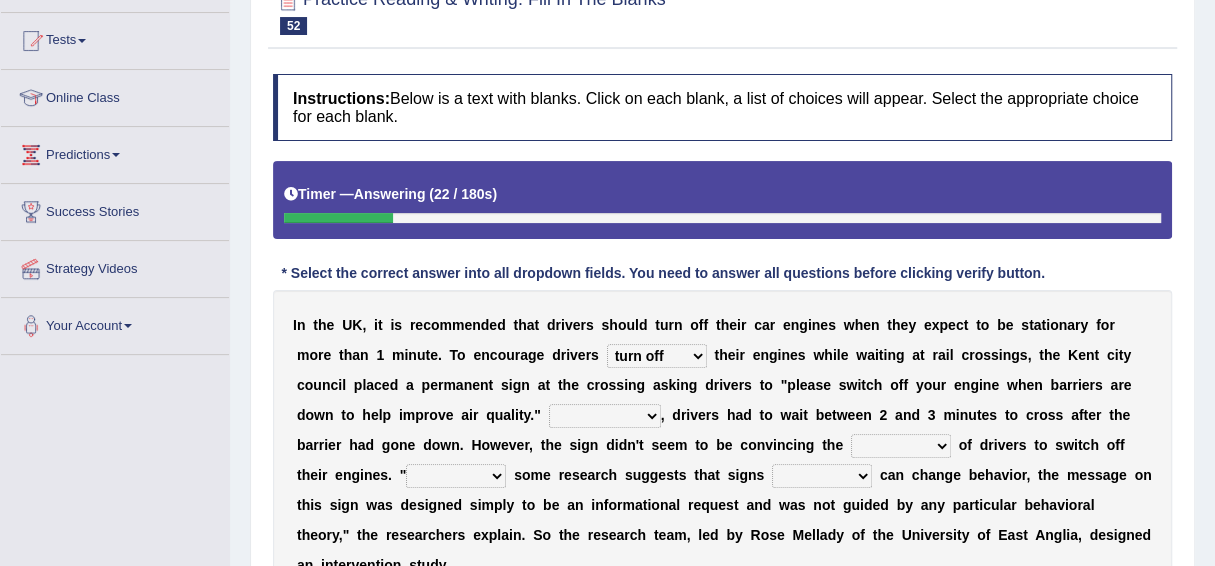 click on "to turn off turn off turning off turned off" at bounding box center [657, 356] 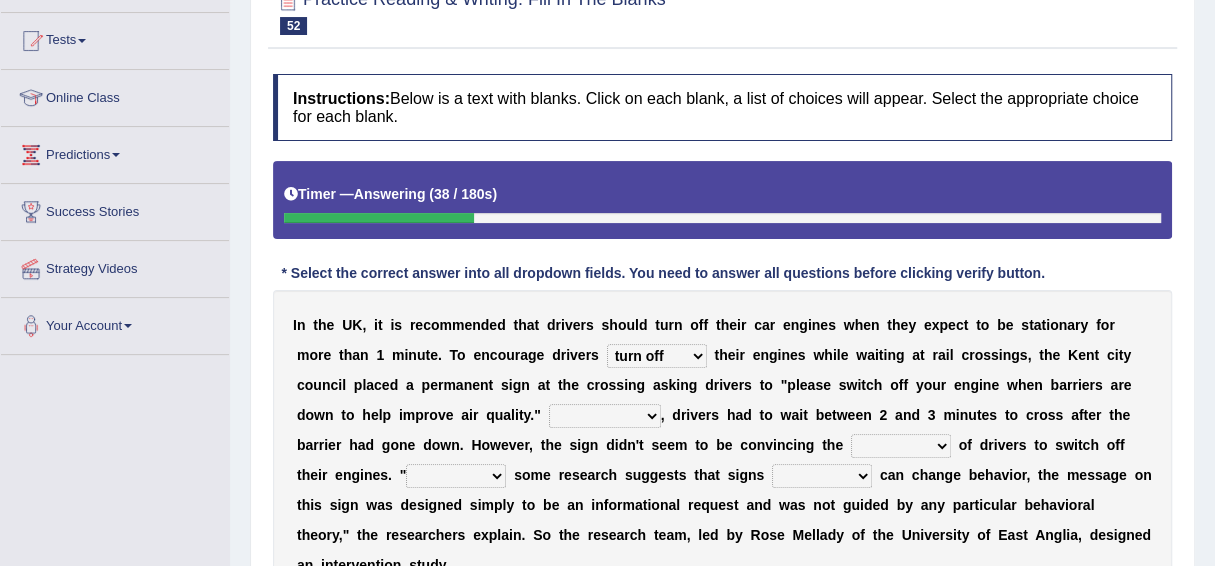 click on "For instance On average In addition Of course" at bounding box center (605, 416) 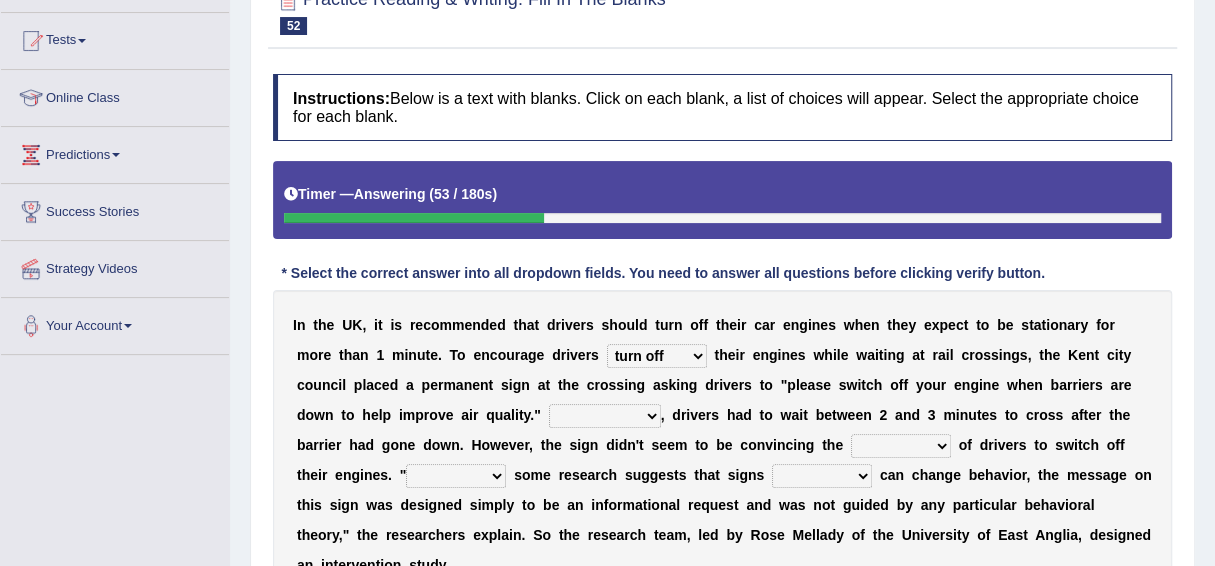 select on "On average" 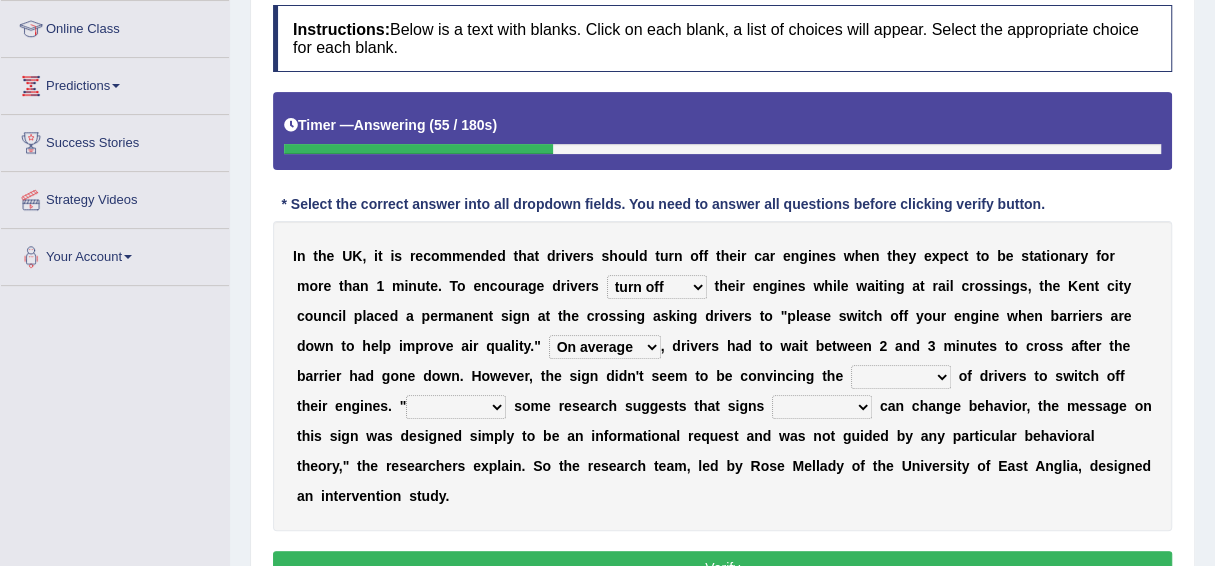 scroll, scrollTop: 300, scrollLeft: 0, axis: vertical 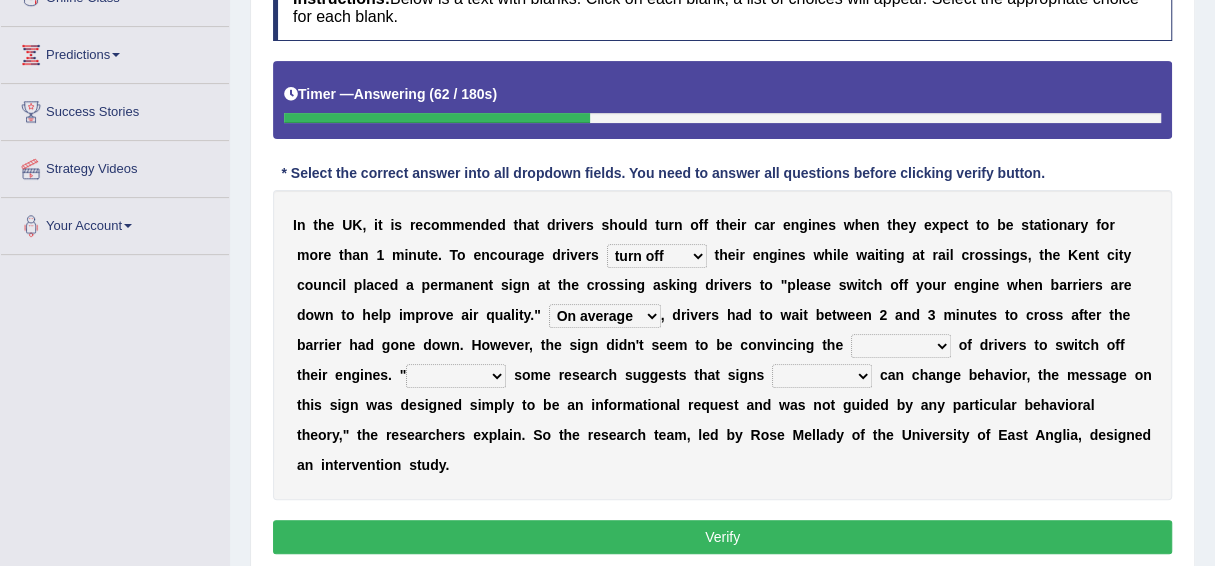 click on "exception minority majority unity" at bounding box center [901, 346] 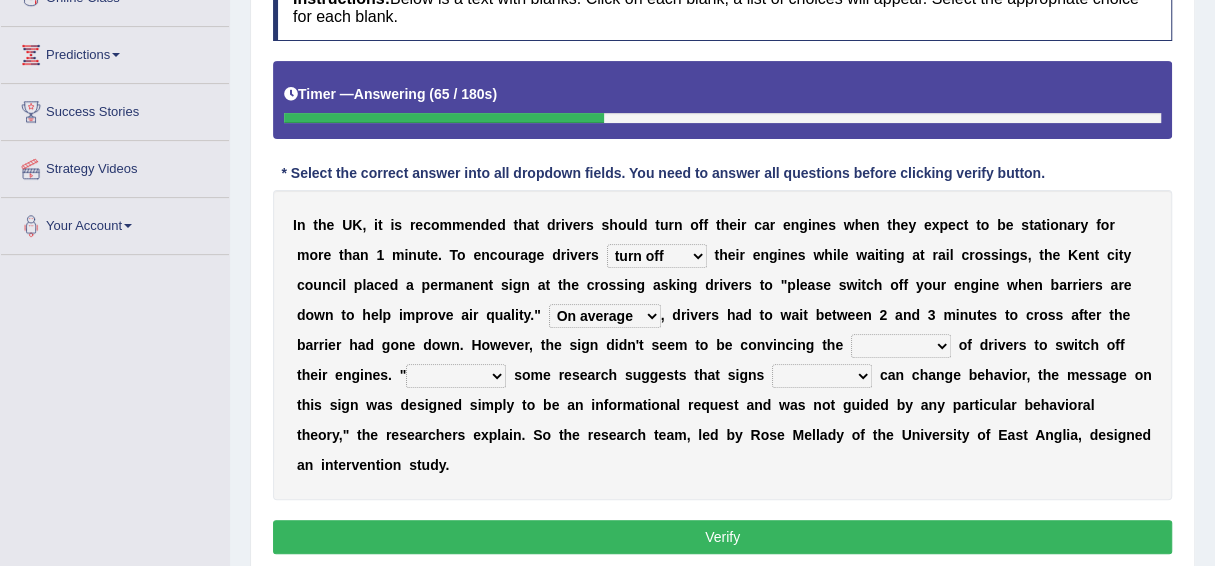 select on "majority" 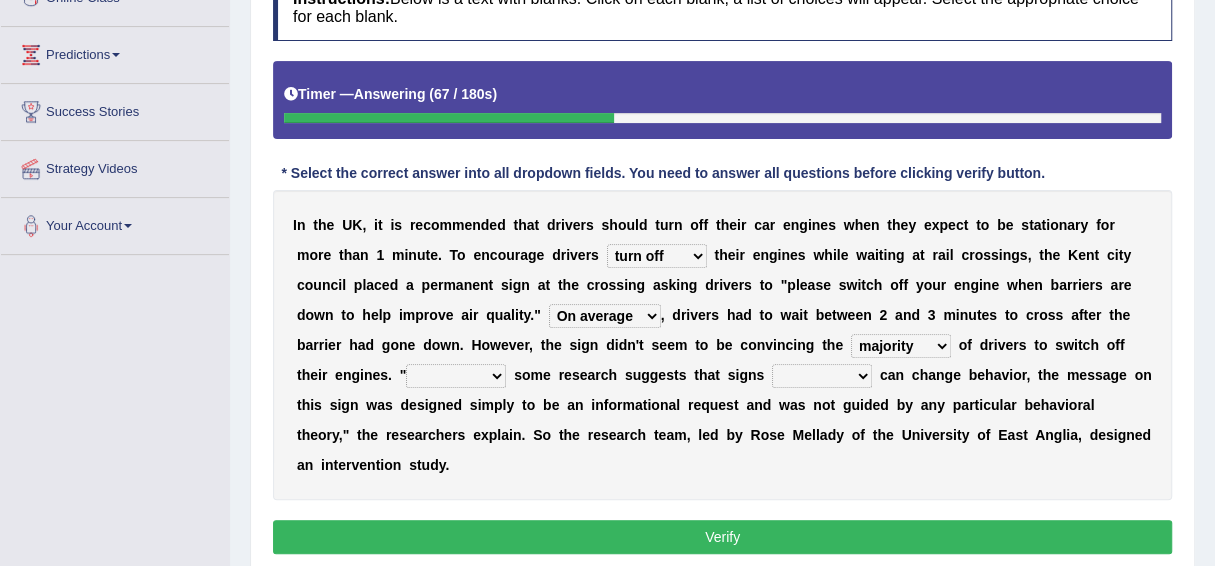 click on "Although Since Because Thus" at bounding box center (456, 376) 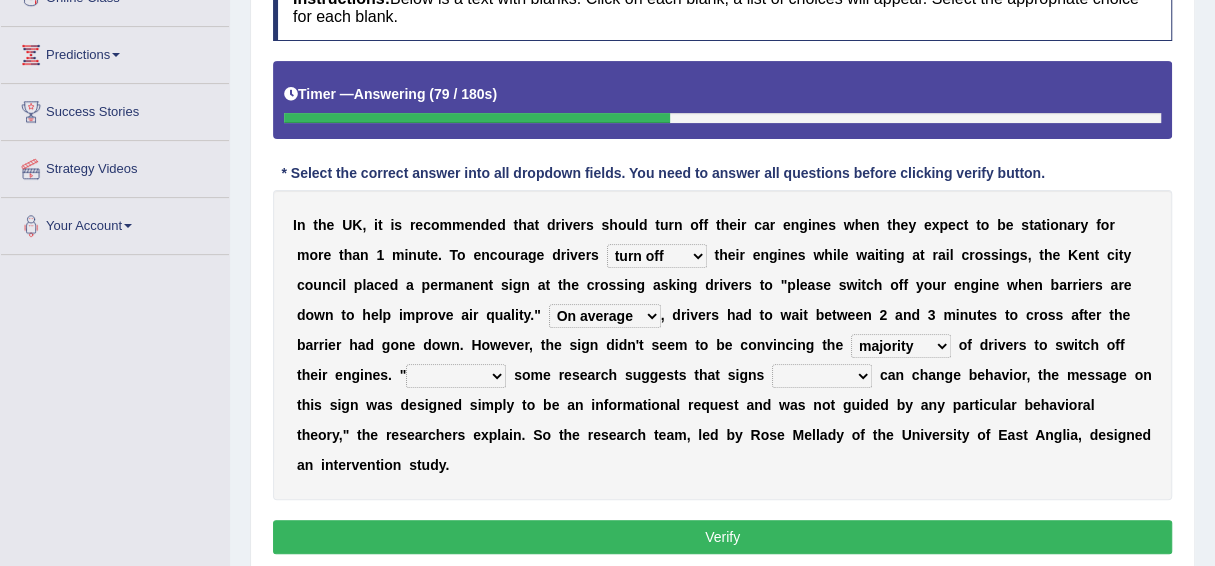 select on "Although" 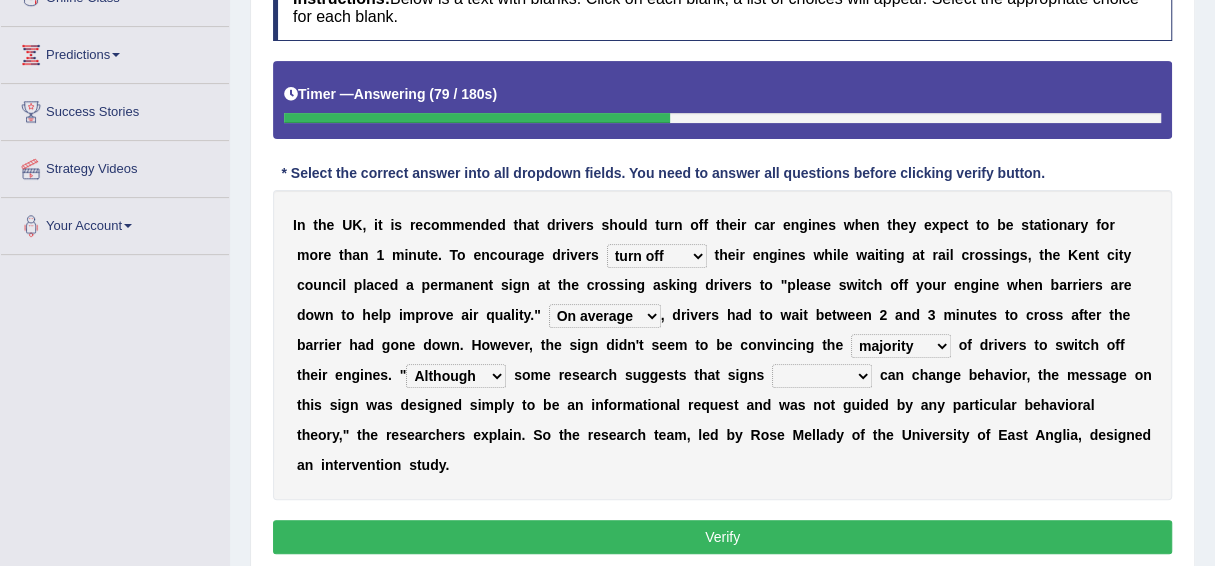 click on "Although Since Because Thus" at bounding box center (456, 376) 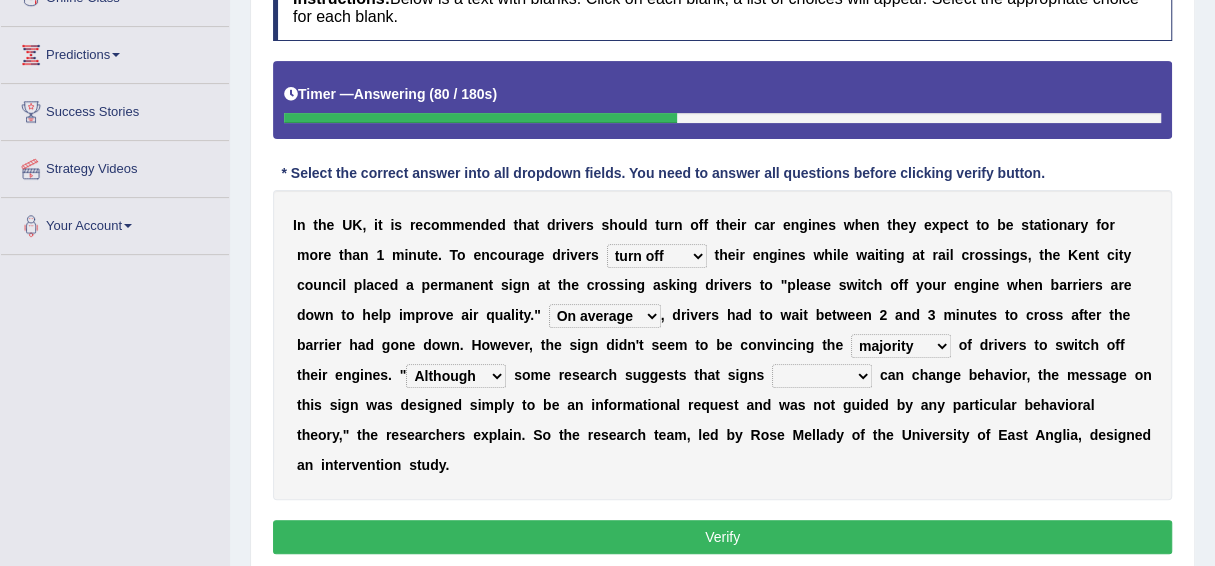 click on "alone lonely neither either" at bounding box center [822, 376] 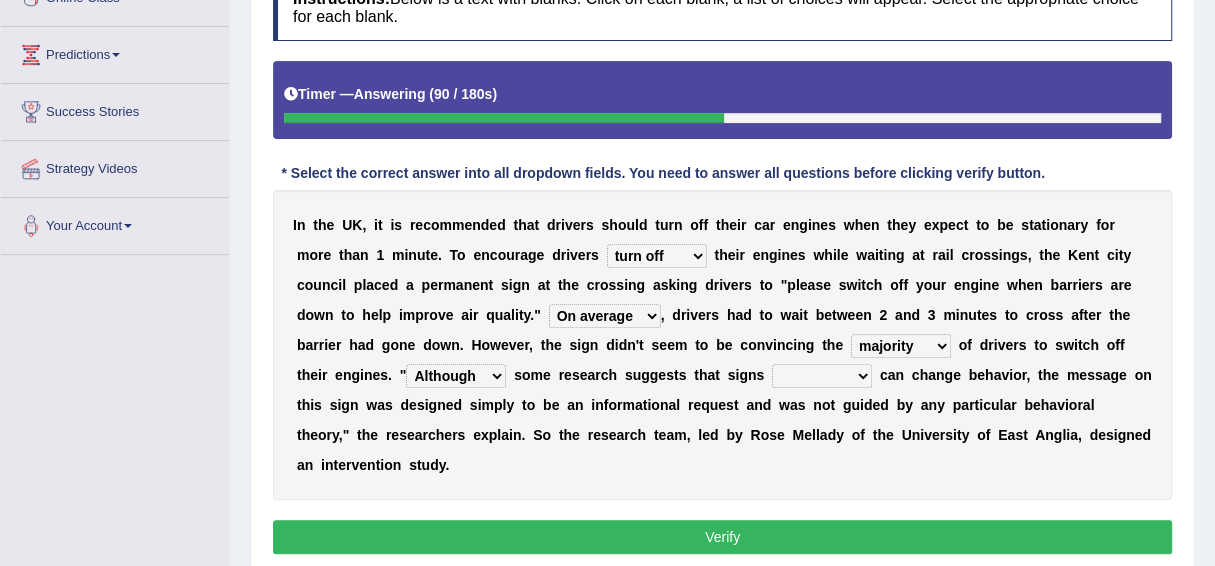 select on "either" 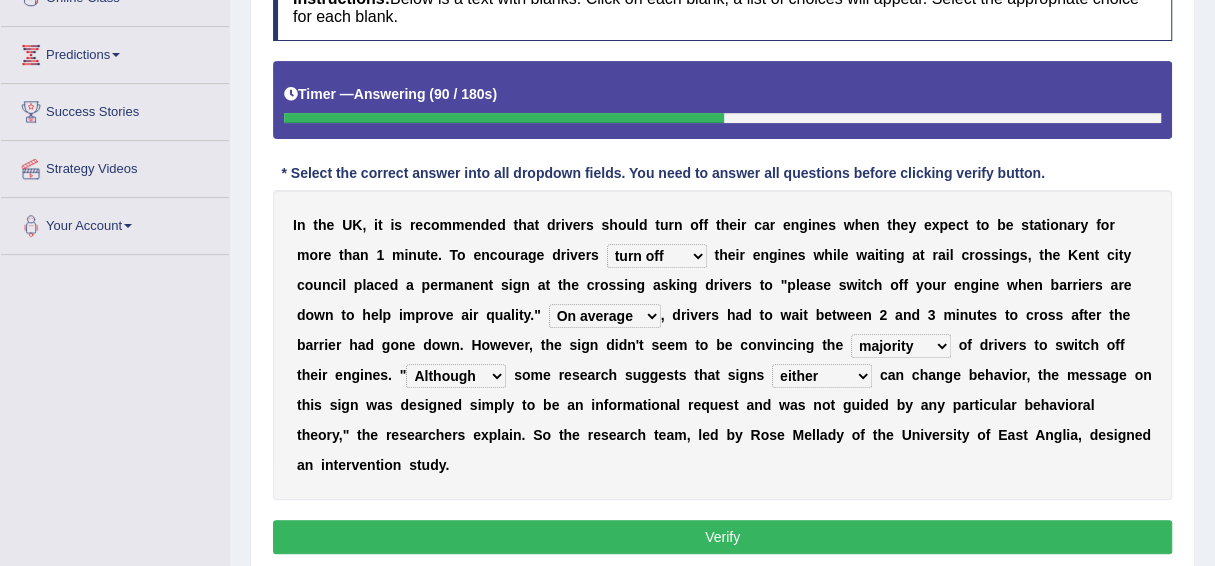 click on "alone lonely neither either" at bounding box center [822, 376] 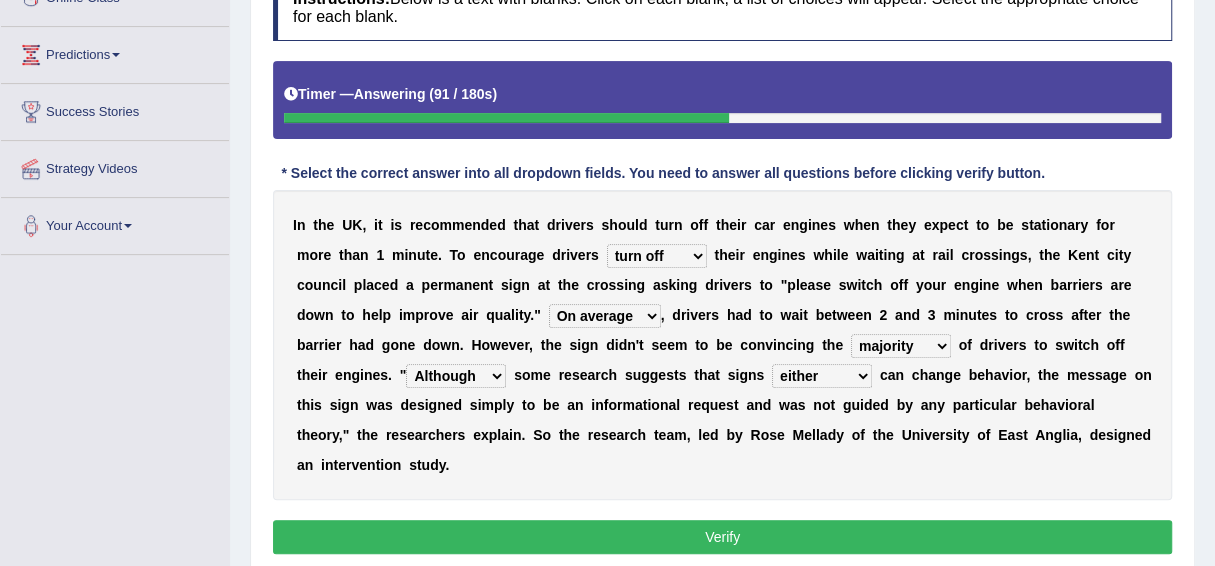 click on "Verify" at bounding box center (722, 537) 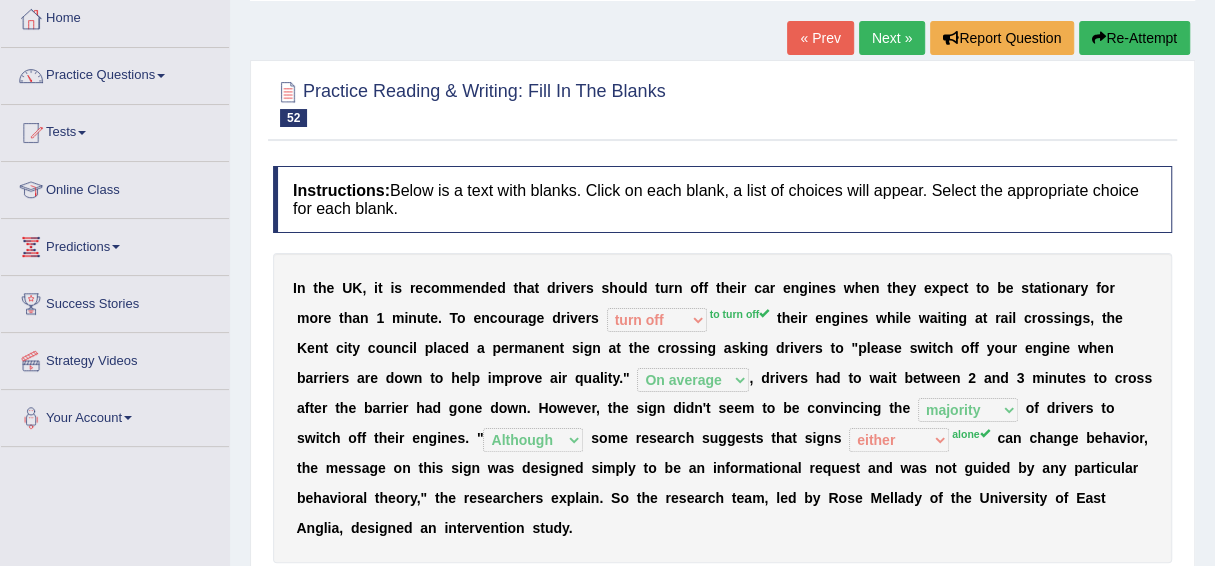scroll, scrollTop: 0, scrollLeft: 0, axis: both 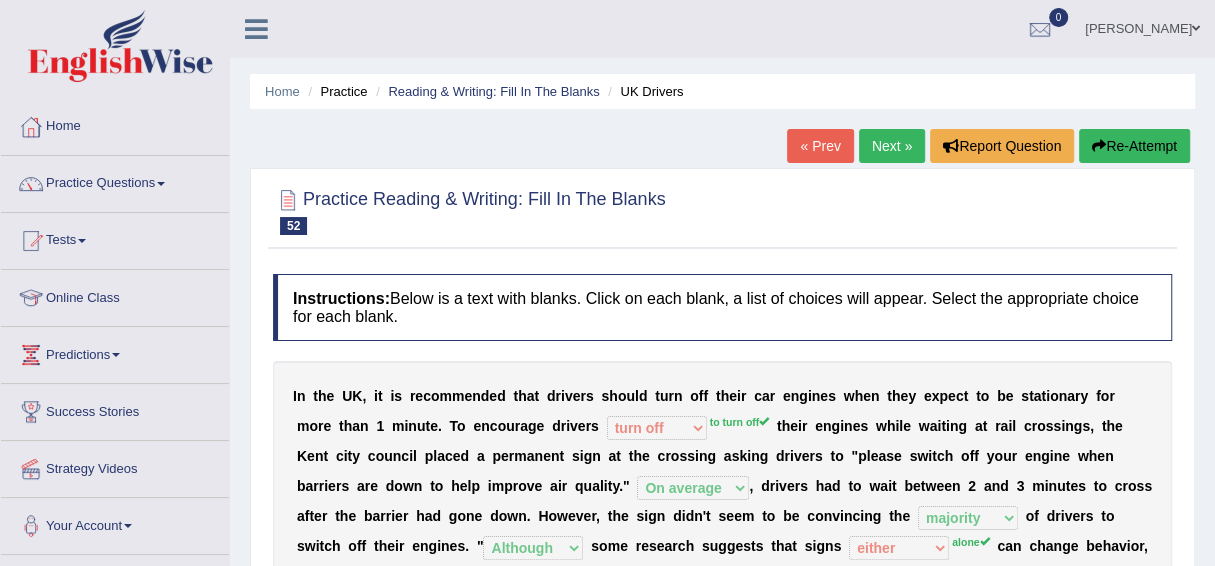 click on "Next »" at bounding box center [892, 146] 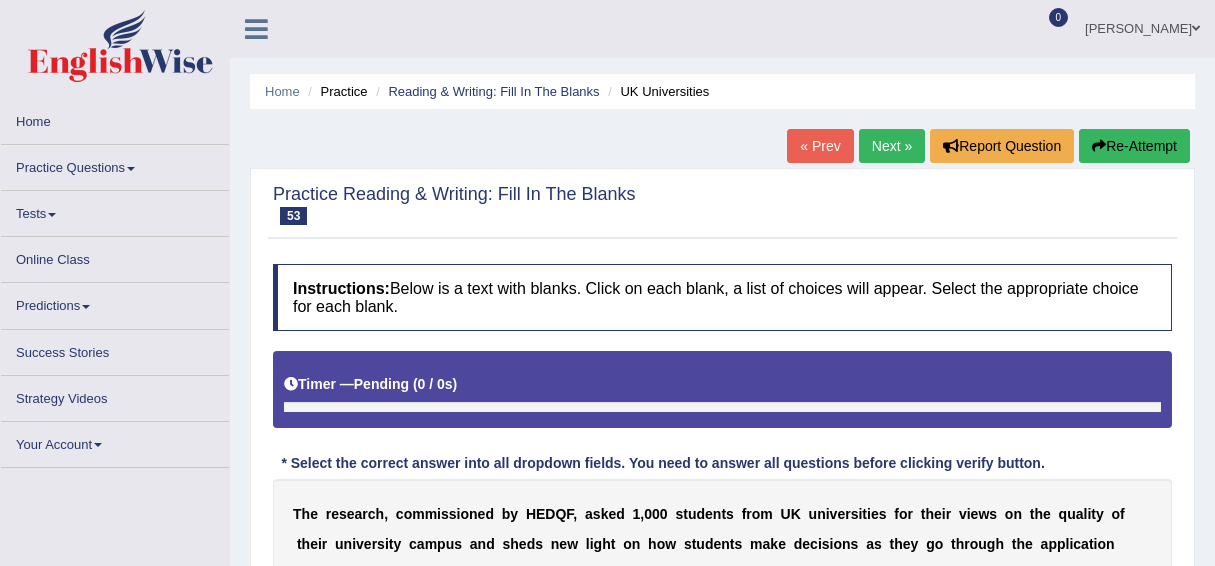 scroll, scrollTop: 0, scrollLeft: 0, axis: both 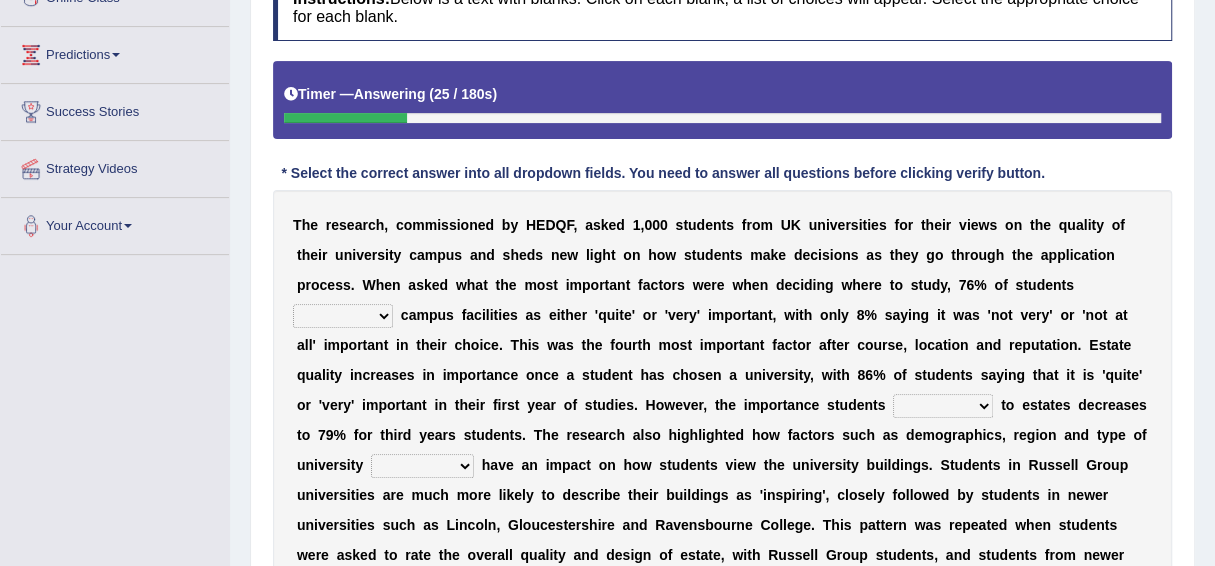 click on "refers claims prescribes ranks" at bounding box center [343, 316] 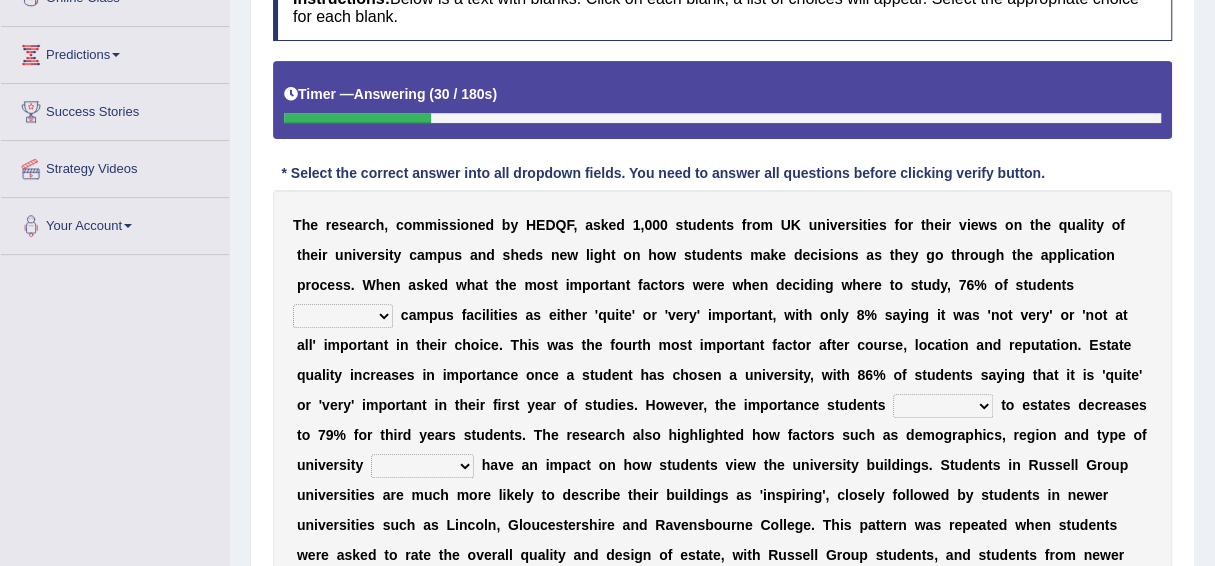 select on "prescribes" 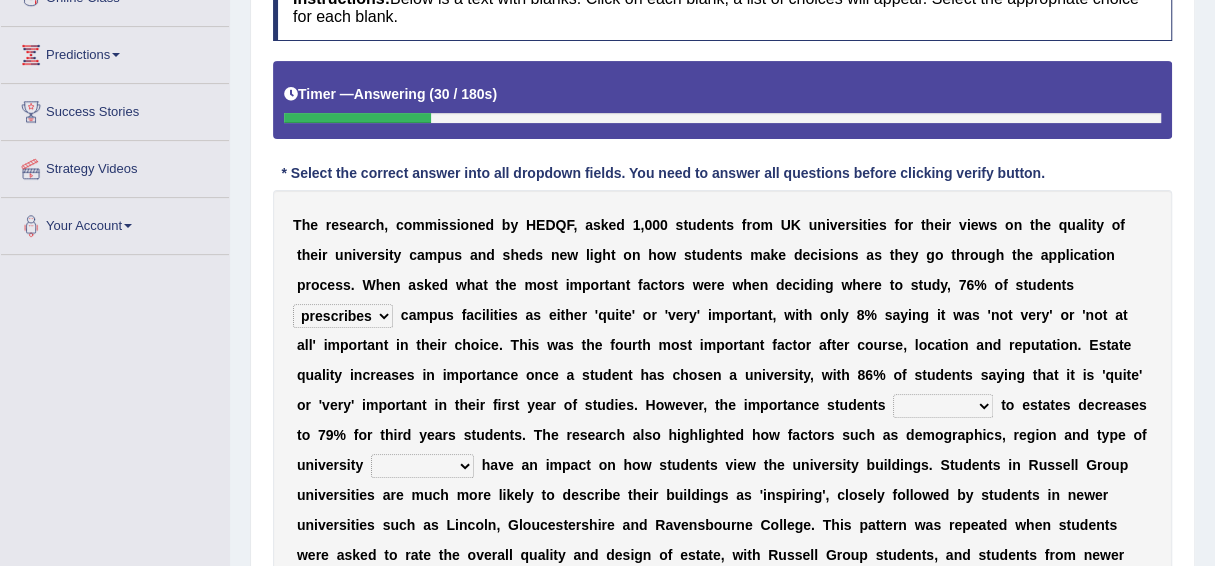 click on "refers claims prescribes ranks" at bounding box center (343, 316) 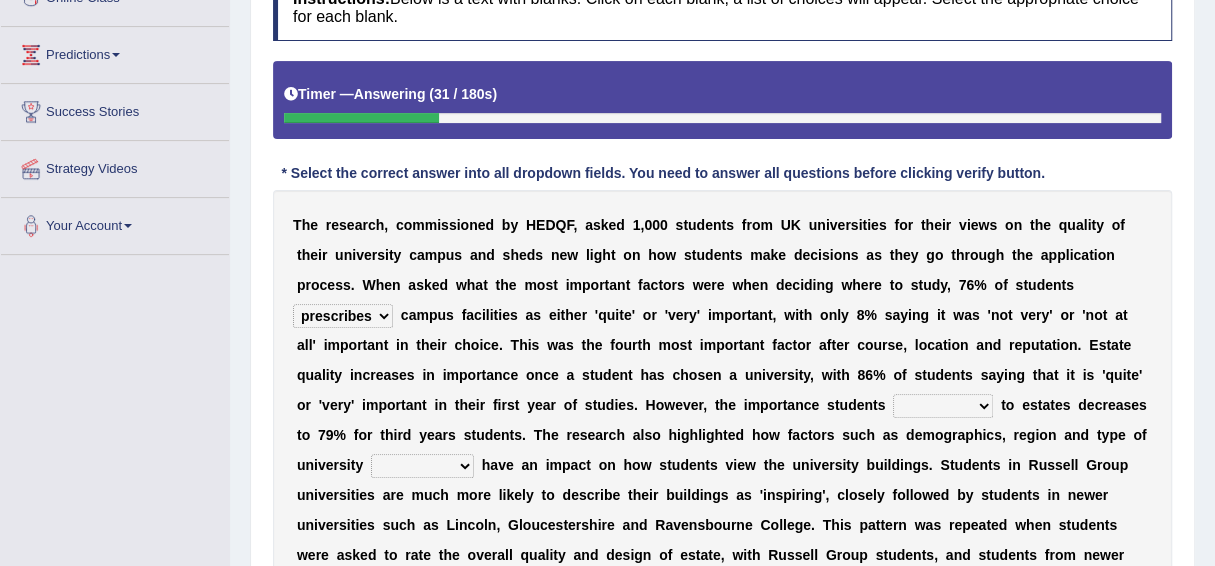 scroll, scrollTop: 400, scrollLeft: 0, axis: vertical 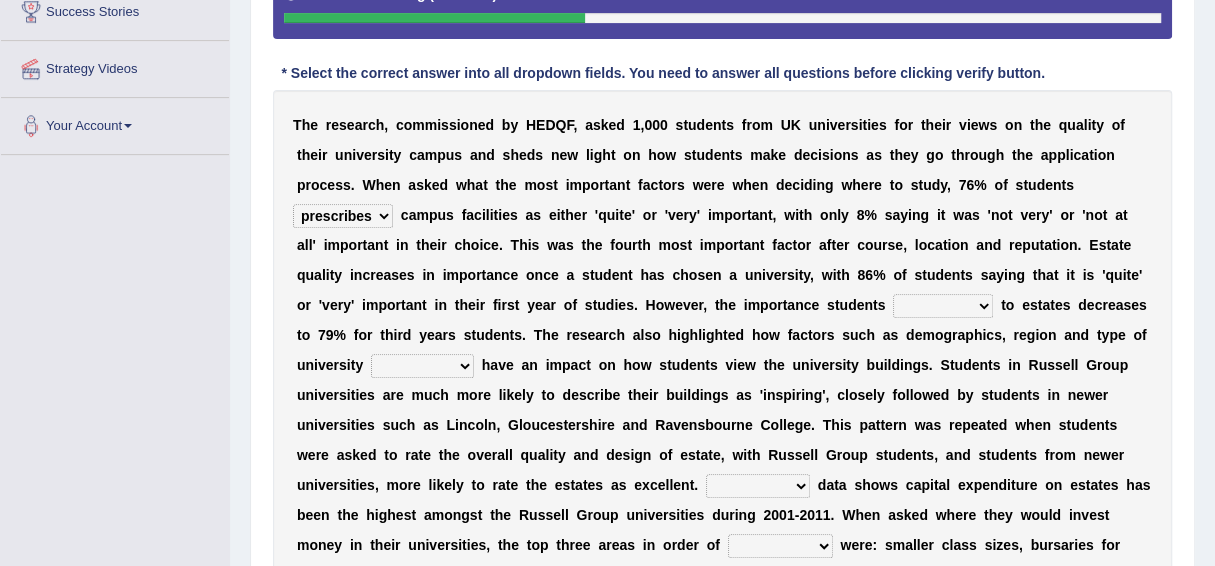 click on "deliver attach summon acquire" at bounding box center (943, 306) 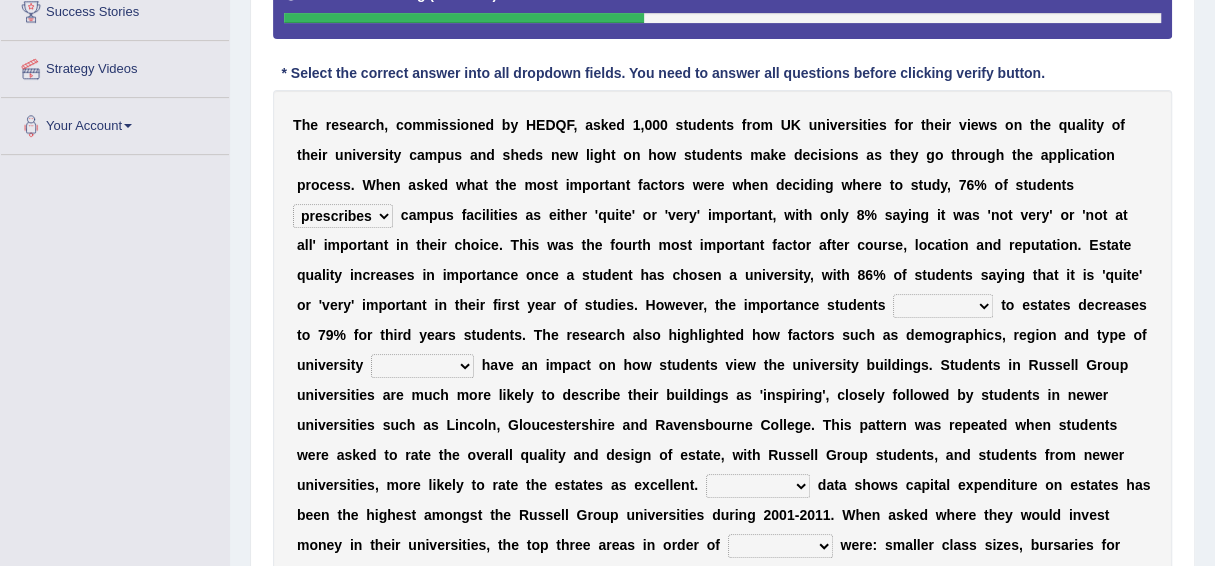 select on "acquire" 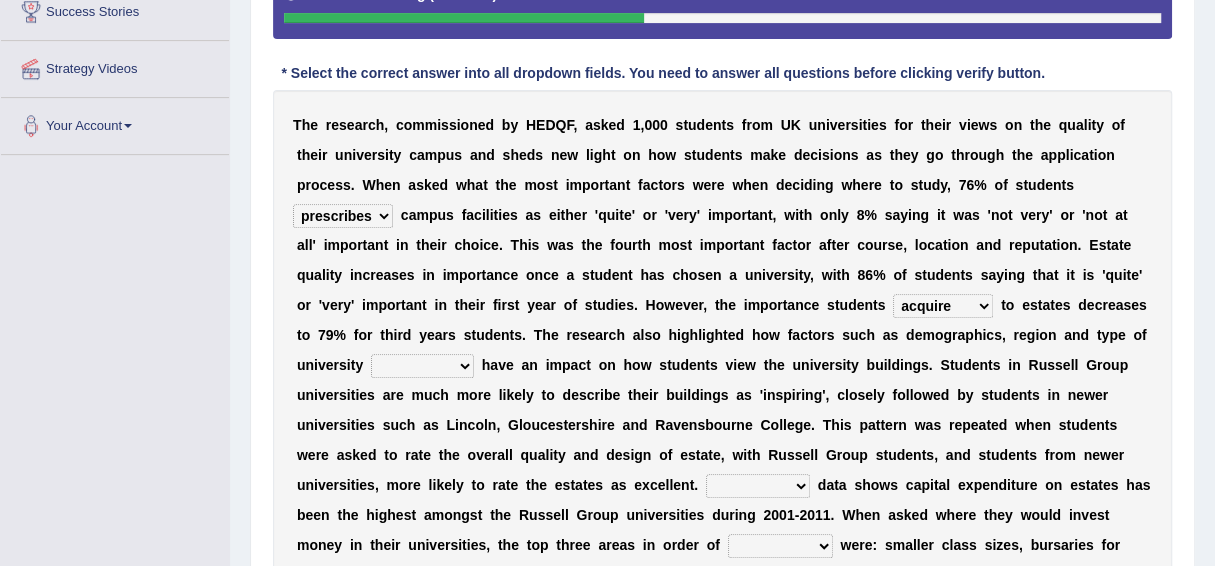 click on "deliver attach summon acquire" at bounding box center [943, 306] 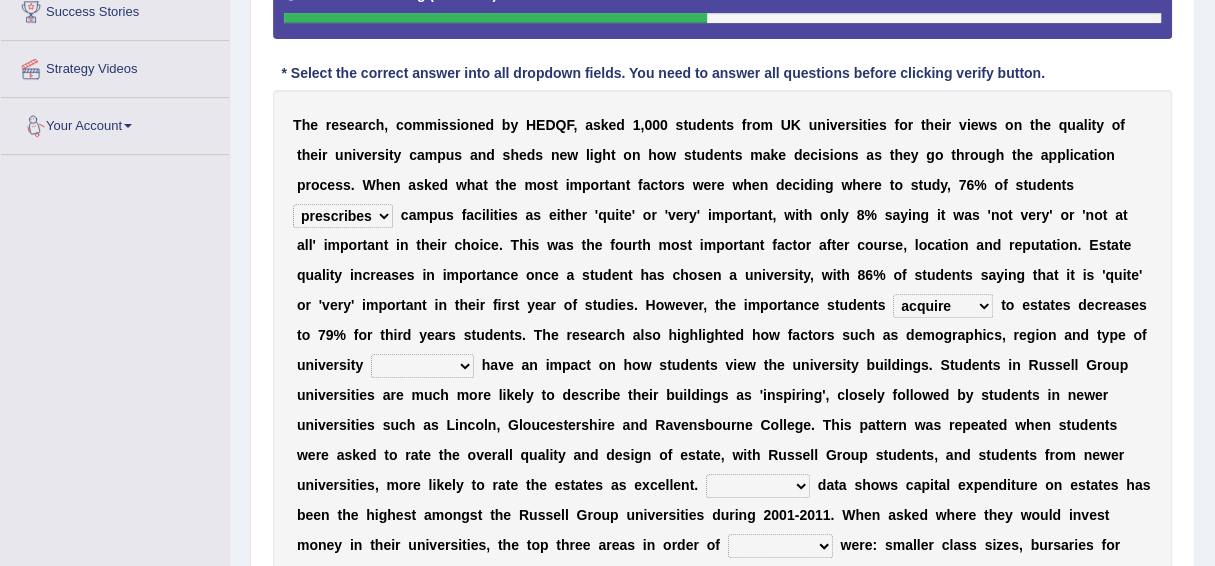 click on "T h e    r e s e a r c h ,    c o m m i s s i o n e d    b y    H E D Q F ,    a s k e d    1 , 0 0 0    s t u d e n t s    f r o m    U K    u n i v e r s i t i e s    f o r    t h e i r    v i e w s    o n    t h e    q u a l i t y    o f    t h e i r    u n i v e r s i t y    c a m p u s    a n d    s h e d s    n e w    l i g h t    o n    h o w    s t u d e n t s    m a k e    d e c i s i o n s    a s    t h e y    g o    t h r o u g h    t h e    a p p l i c a t i o n    p r o c e s s .    W h e n    a s k e d    w h a t    t h e    m o s t    i m p o r t a n t    f a c t o r s    w e r e    w h e n    d e c i d i n g    w h e r e    t o    s t u d y ,    7 6 %    o f    s t u d e n t s    refers claims prescribes ranks    c a m p u s    f a c i l i t i e s    a s    e i t h e r    ' q u i t e '    o r    ' v e r y '    i m p o r t a n t ,    w i t h    o n l y    8 %    s a y i n g    i t    w a s    ' n o t    v e r y '    o r    '" at bounding box center (722, 350) 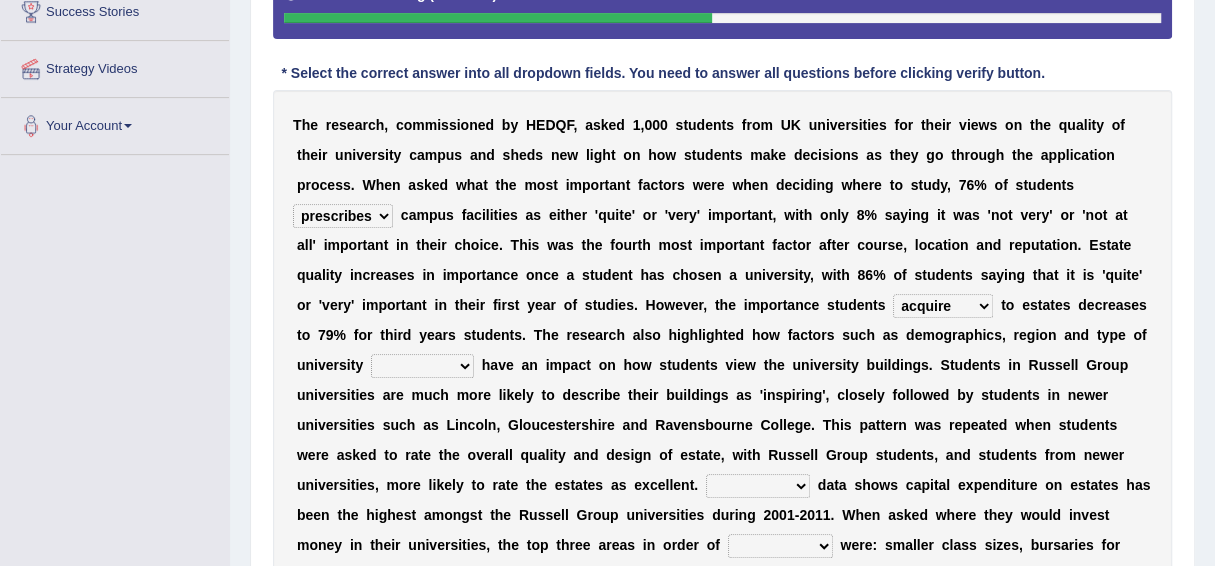 click on "attached attended acquired augmented" at bounding box center (422, 366) 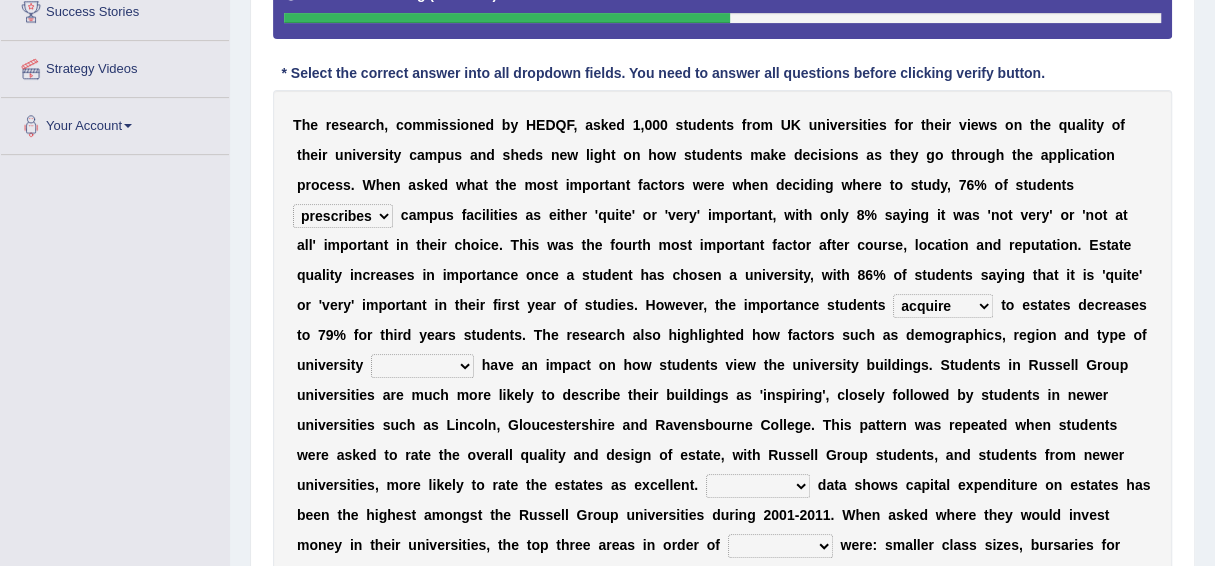 select on "attended" 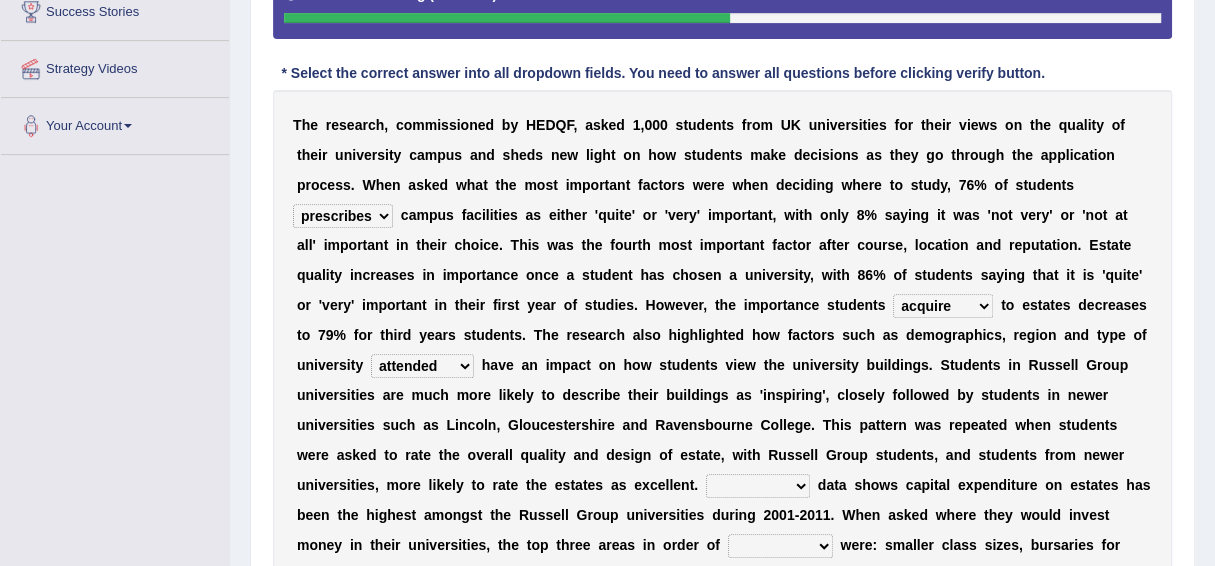 click on "attached attended acquired augmented" at bounding box center [422, 366] 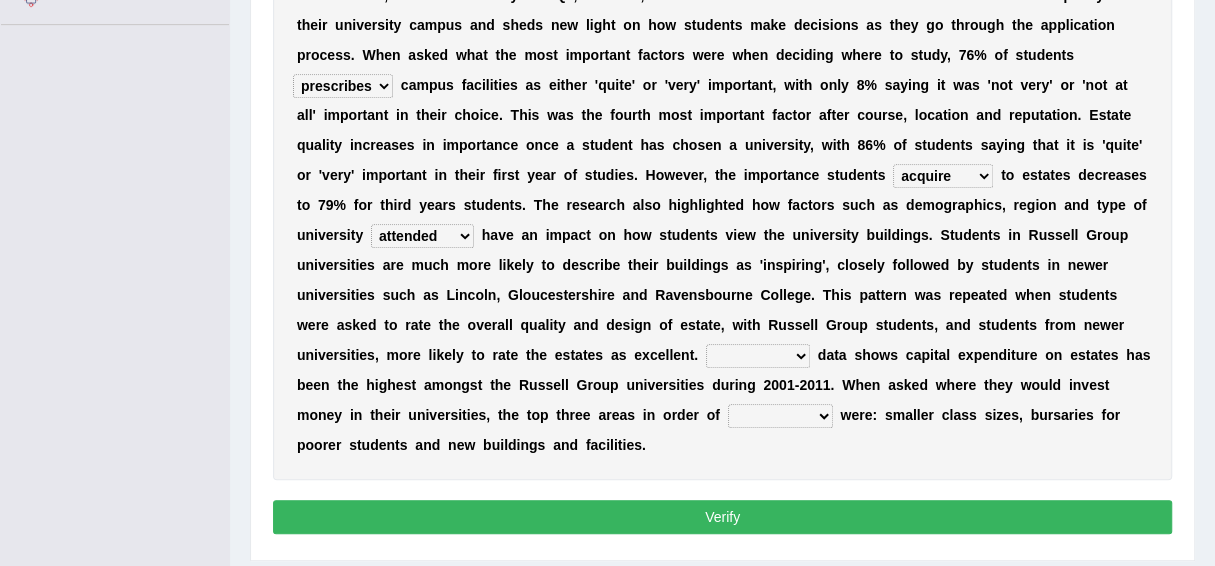 scroll, scrollTop: 586, scrollLeft: 0, axis: vertical 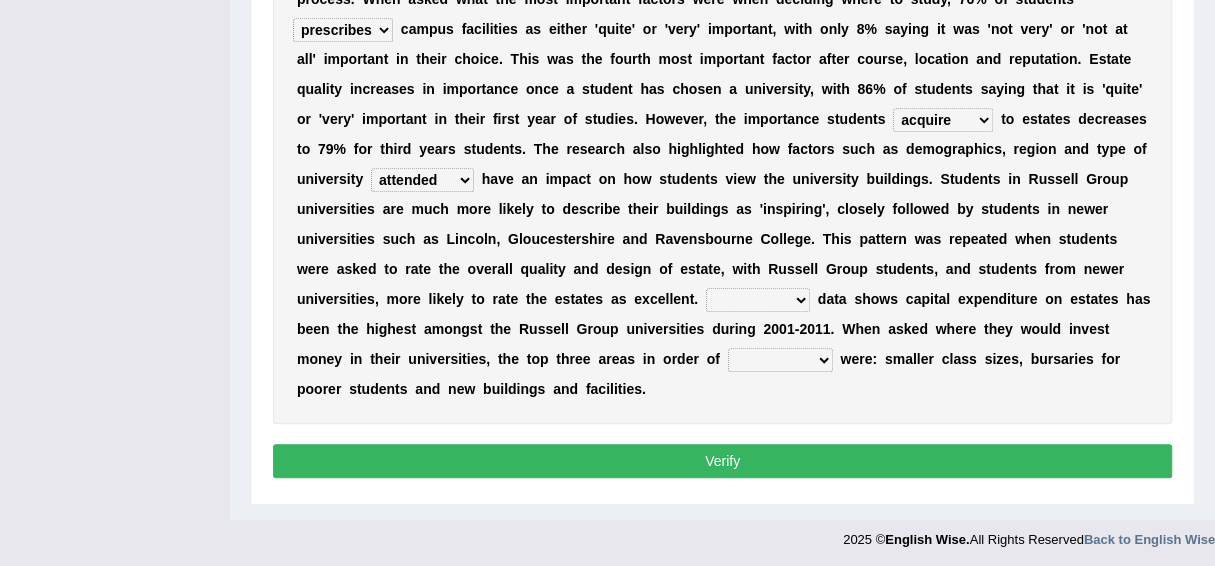 click on "Collective Existing Predictable Collateral" at bounding box center [758, 300] 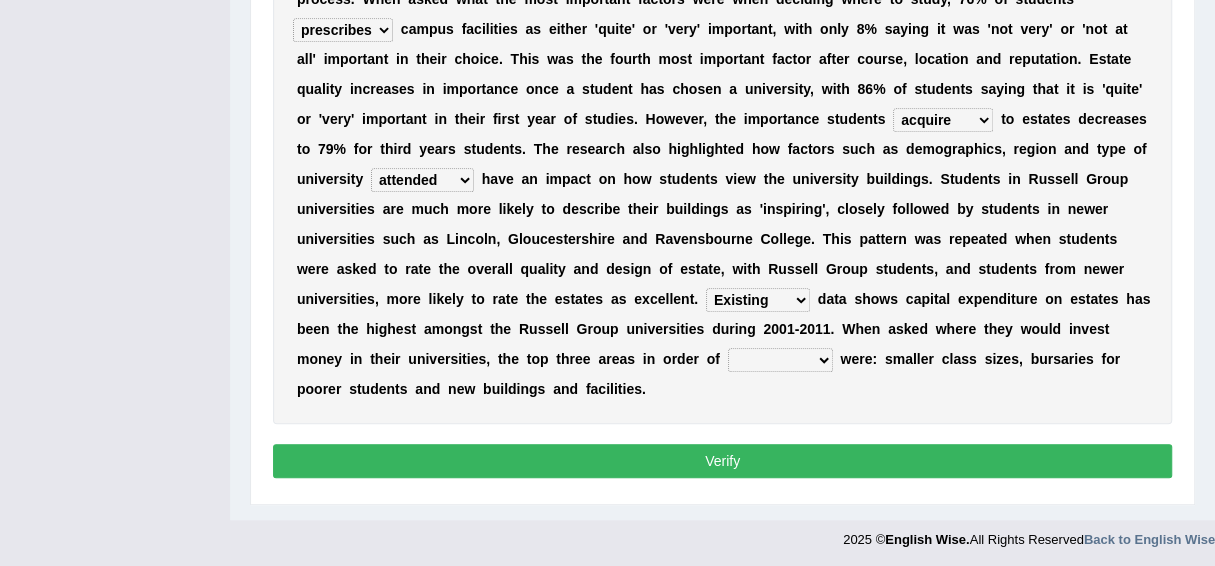 click on "prefer preferential prefect preference" at bounding box center [780, 360] 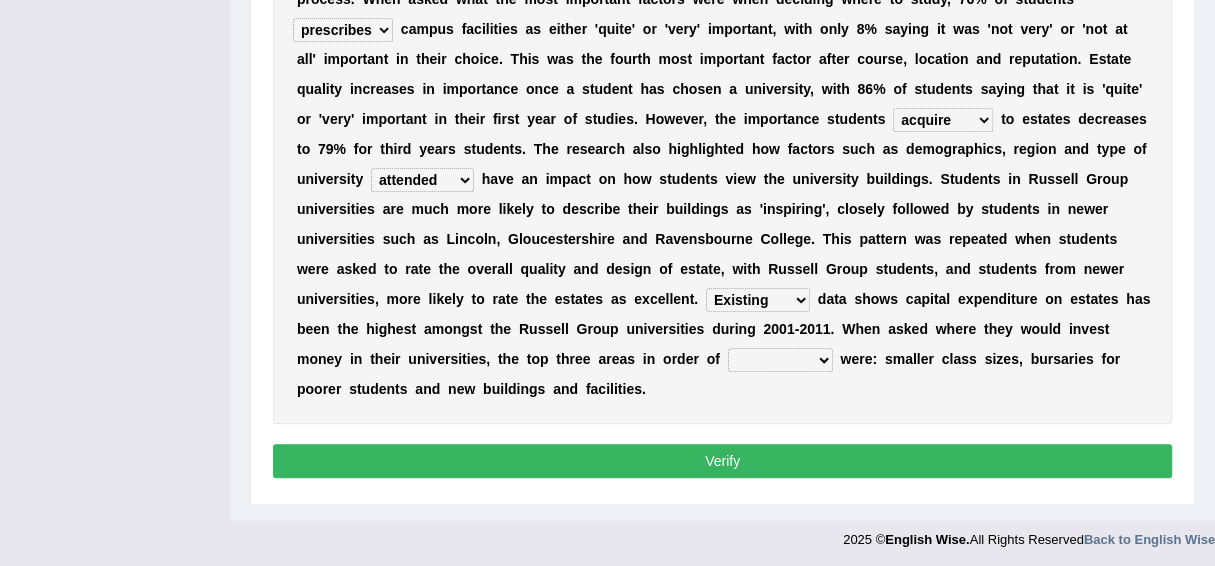 click on "prefer preferential prefect preference" at bounding box center [780, 360] 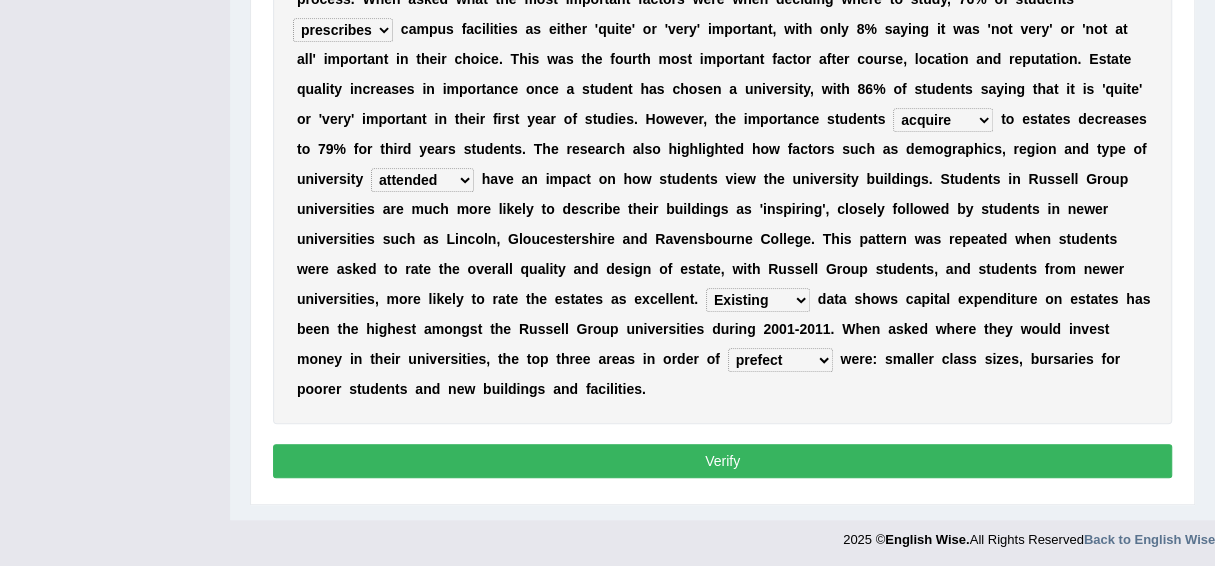click on "prefer preferential prefect preference" at bounding box center [780, 360] 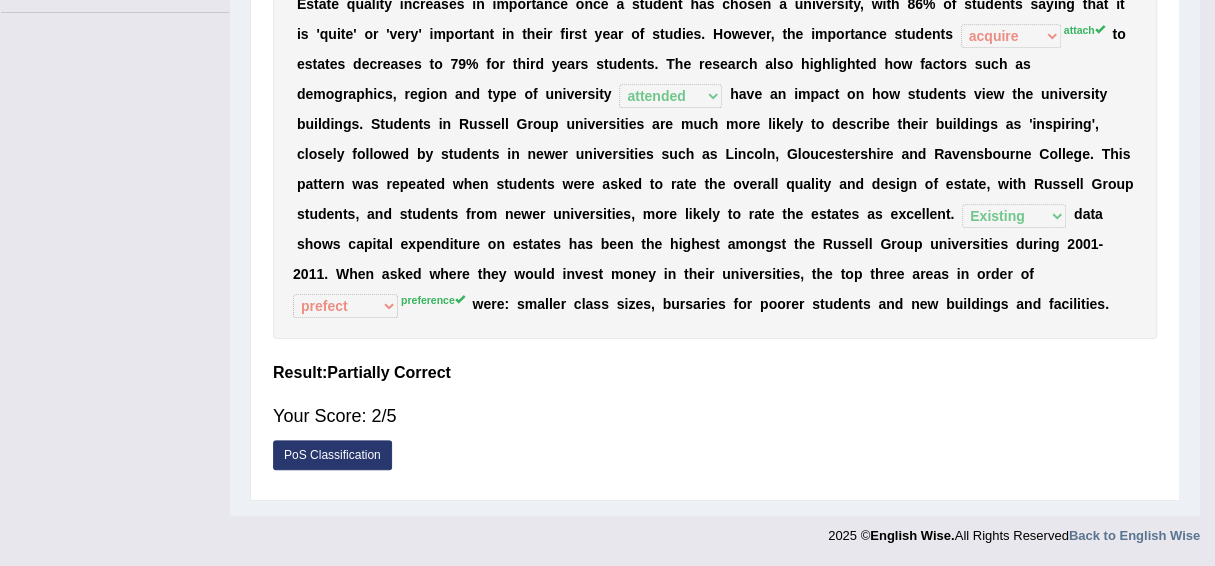 scroll, scrollTop: 458, scrollLeft: 0, axis: vertical 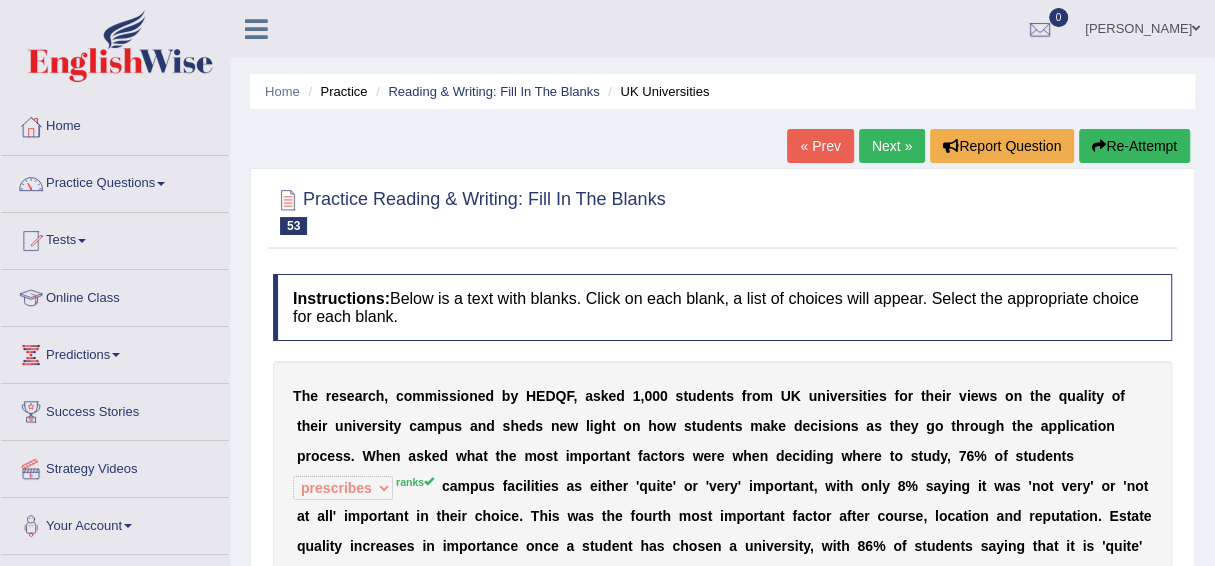 click on "Next »" at bounding box center [892, 146] 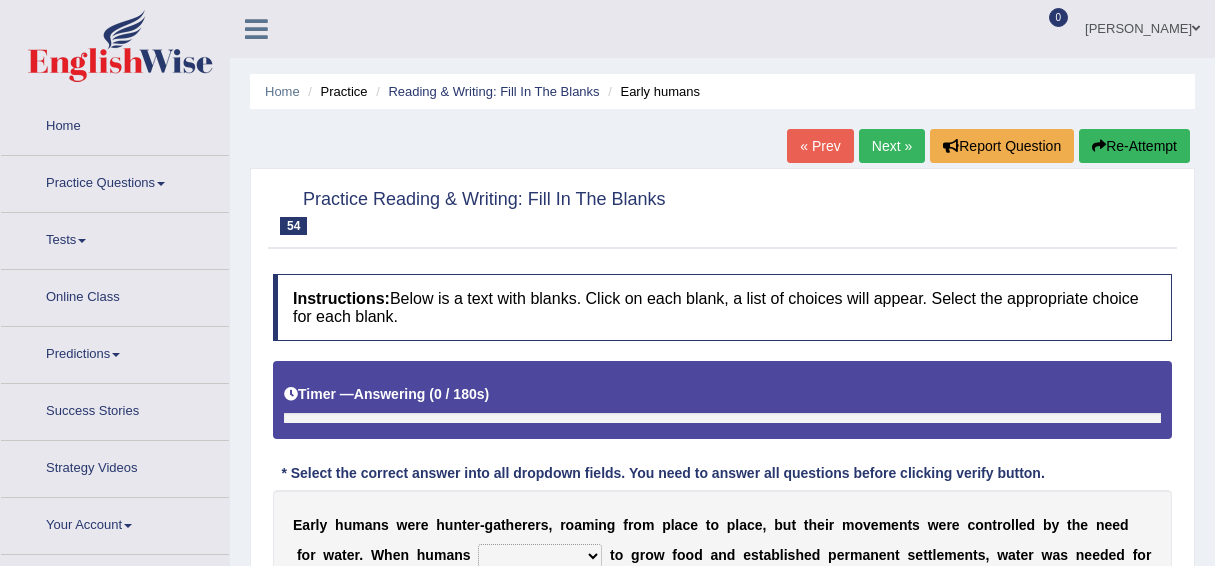scroll, scrollTop: 0, scrollLeft: 0, axis: both 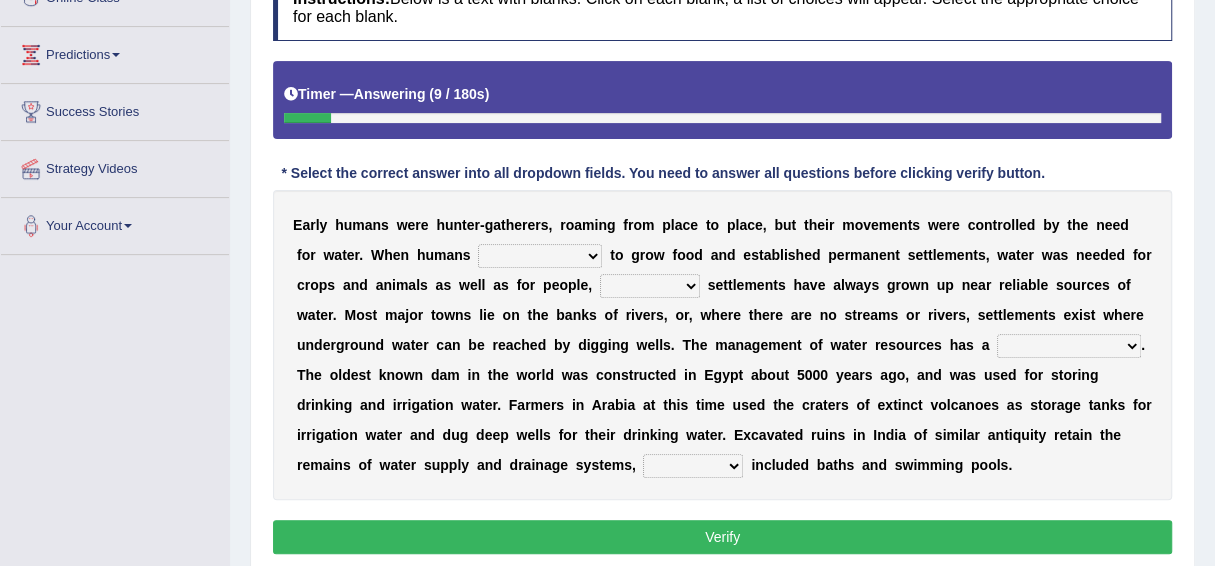 click on "start having started starting started" at bounding box center (540, 256) 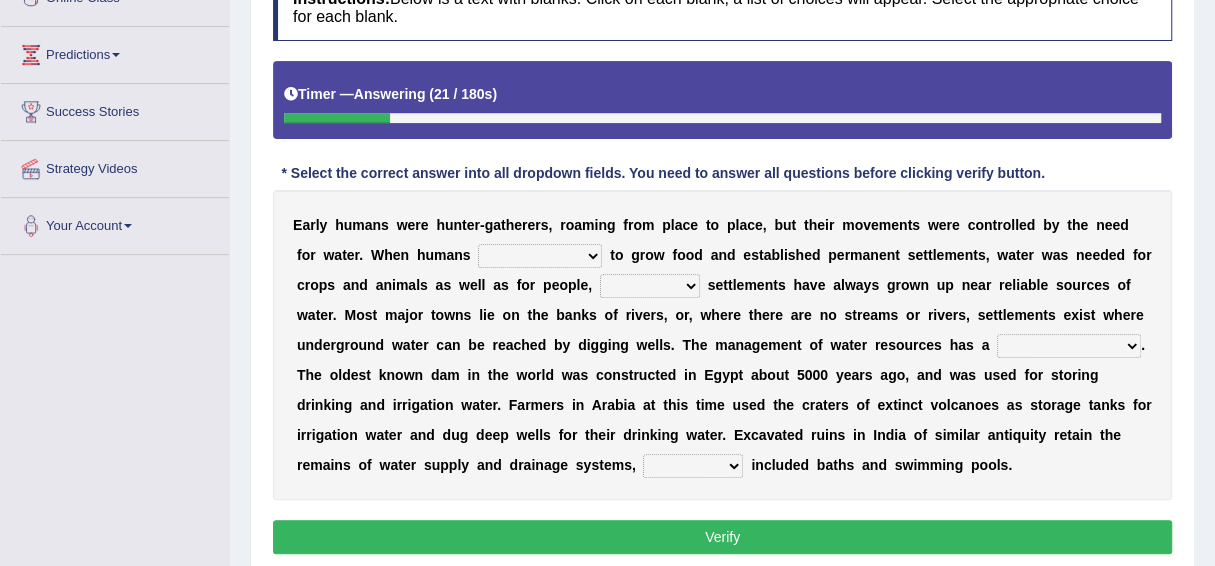 select on "start" 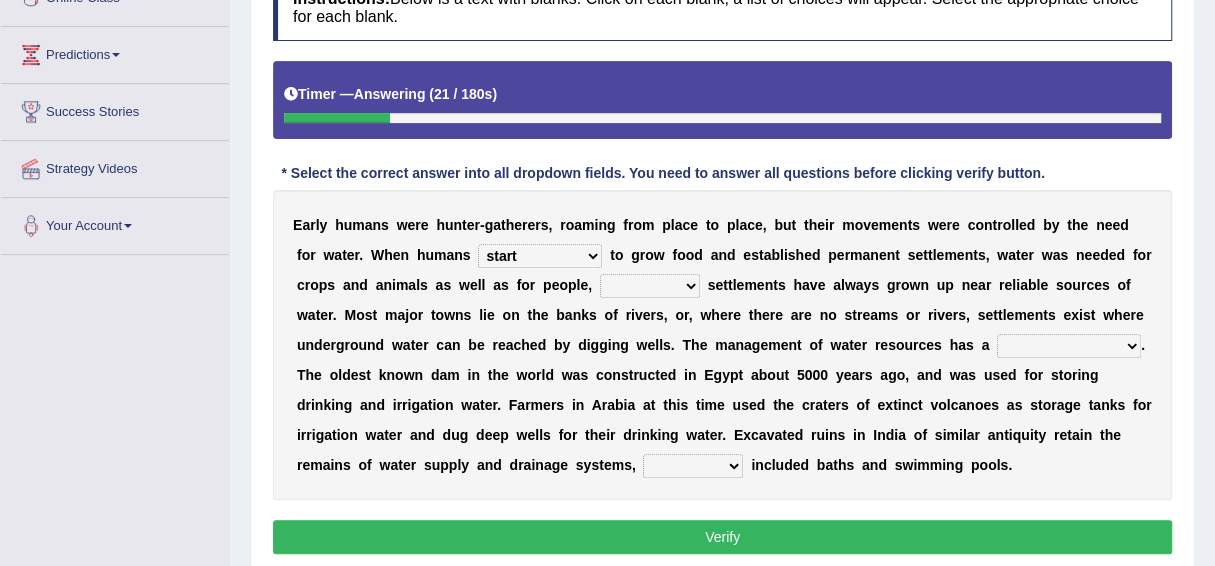 click on "start having started starting started" at bounding box center [540, 256] 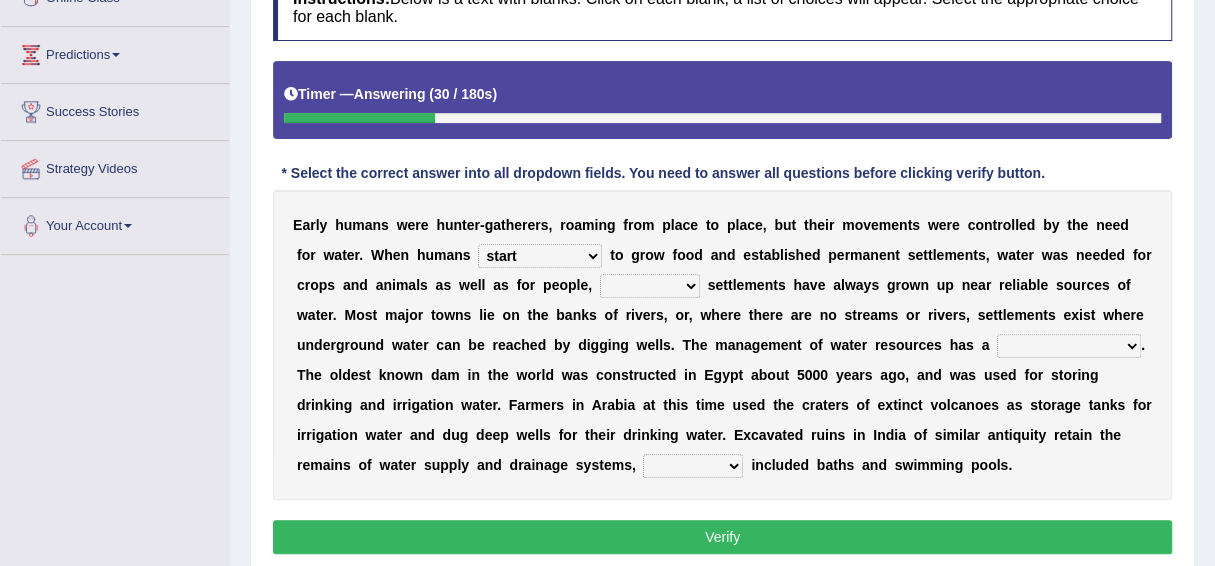 click on "because so thus thereby" at bounding box center (650, 286) 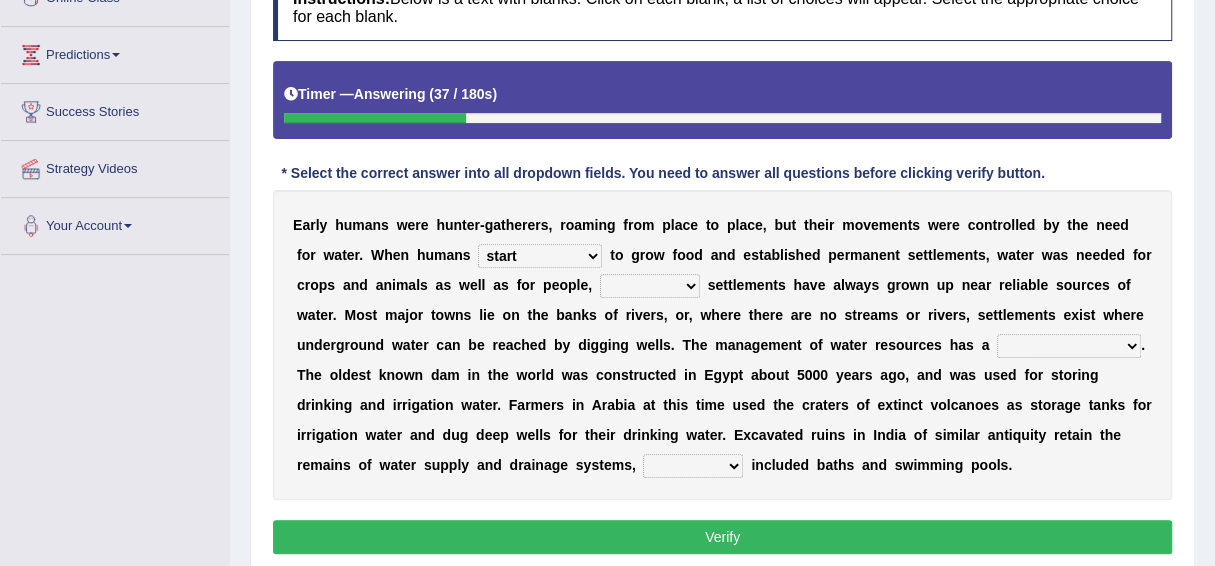 select on "so" 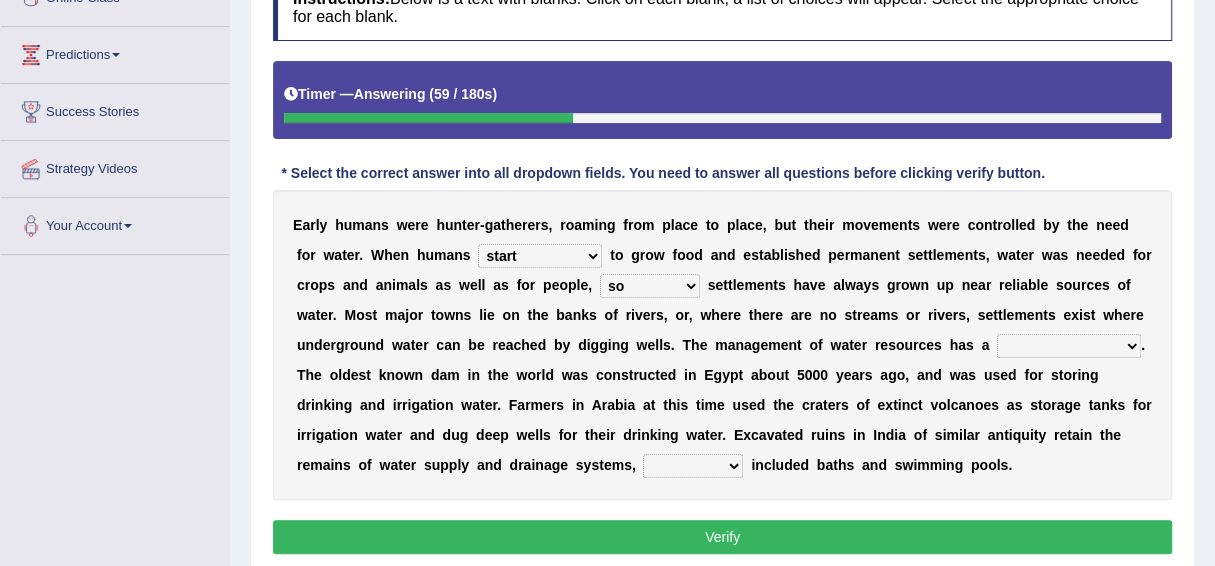 click on "meticulous study moderate change brief existence long history" at bounding box center [1069, 346] 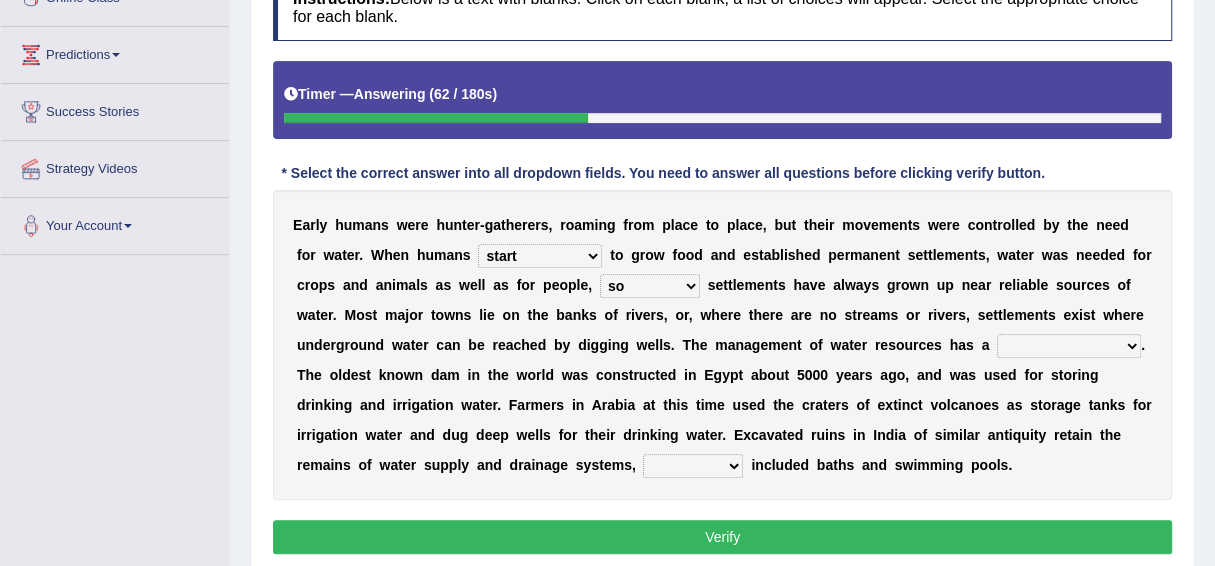 select on "long history" 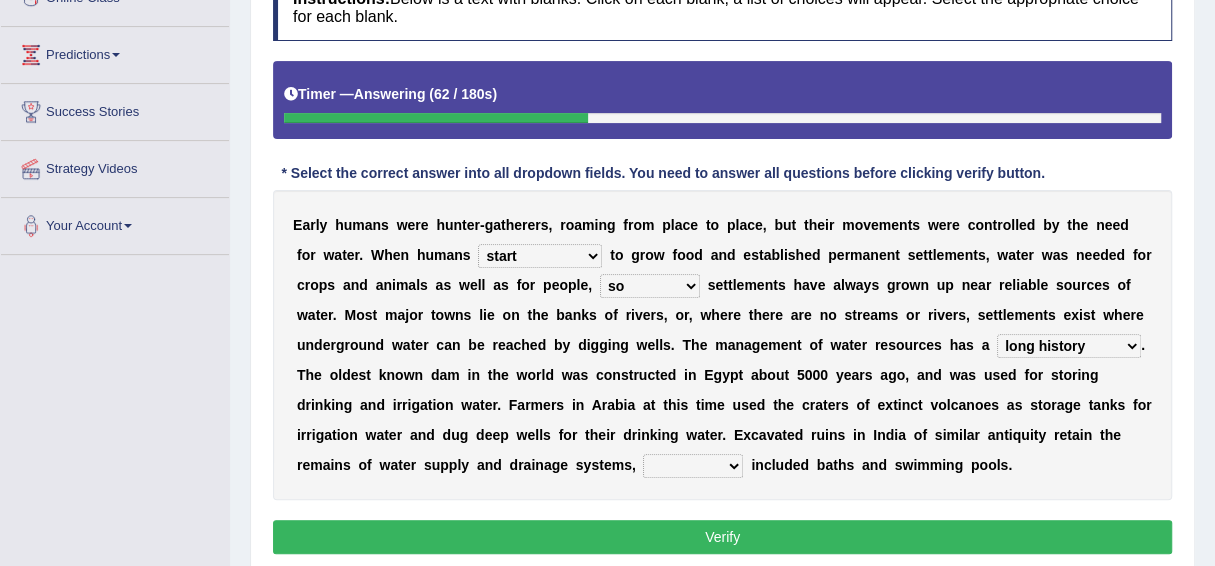 click on "meticulous study moderate change brief existence long history" at bounding box center (1069, 346) 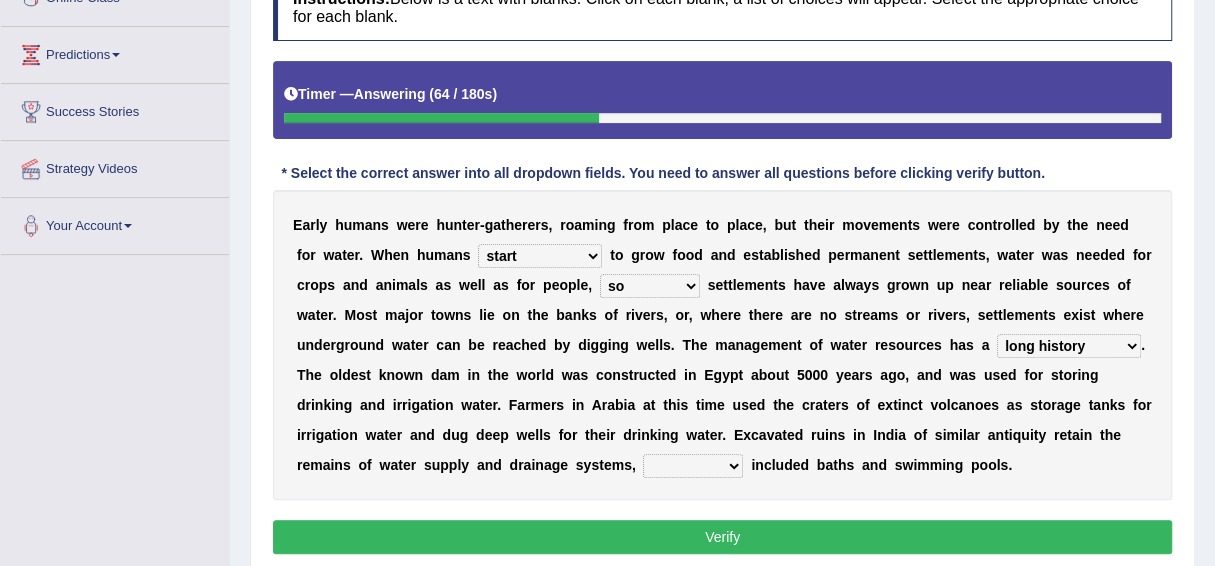 click on "as what which whatever" at bounding box center (693, 466) 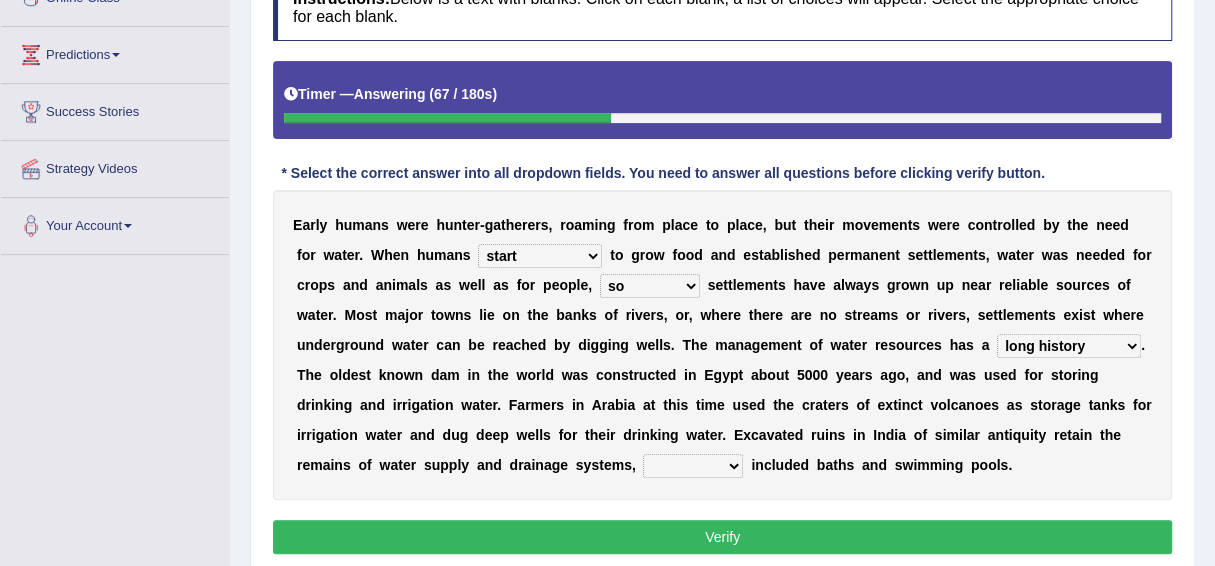 select on "which" 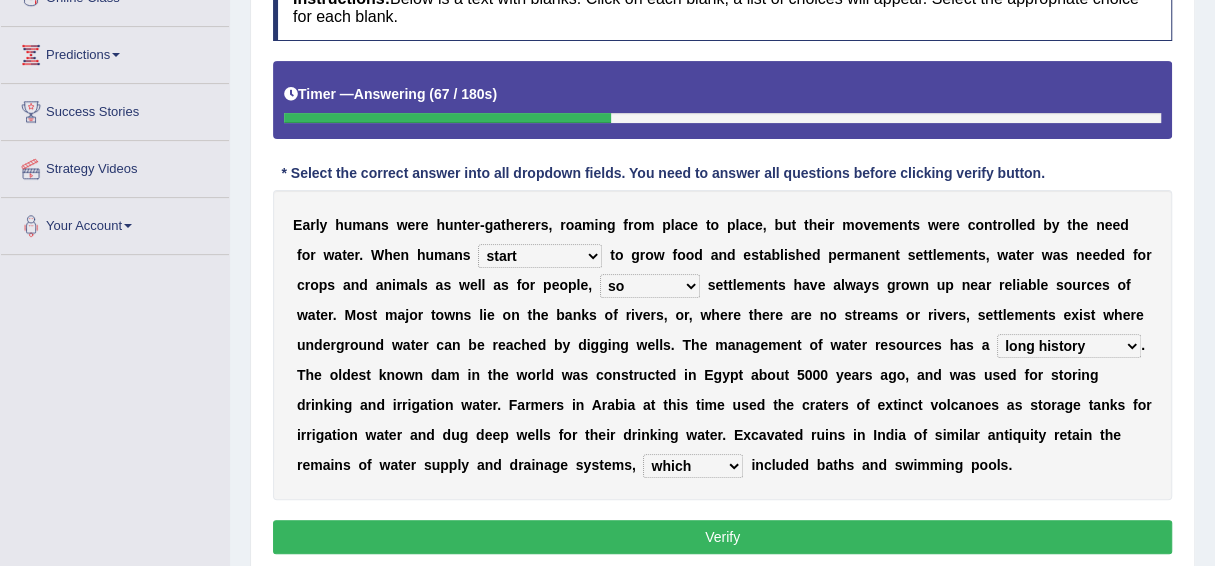 click on "as what which whatever" at bounding box center (693, 466) 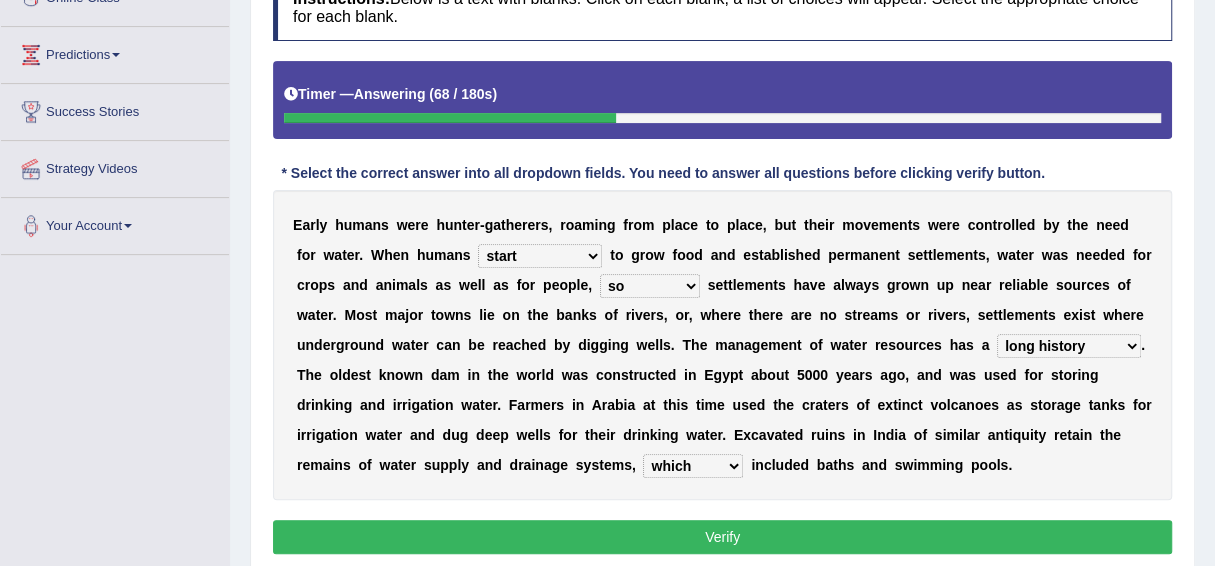 click on "Verify" at bounding box center [722, 537] 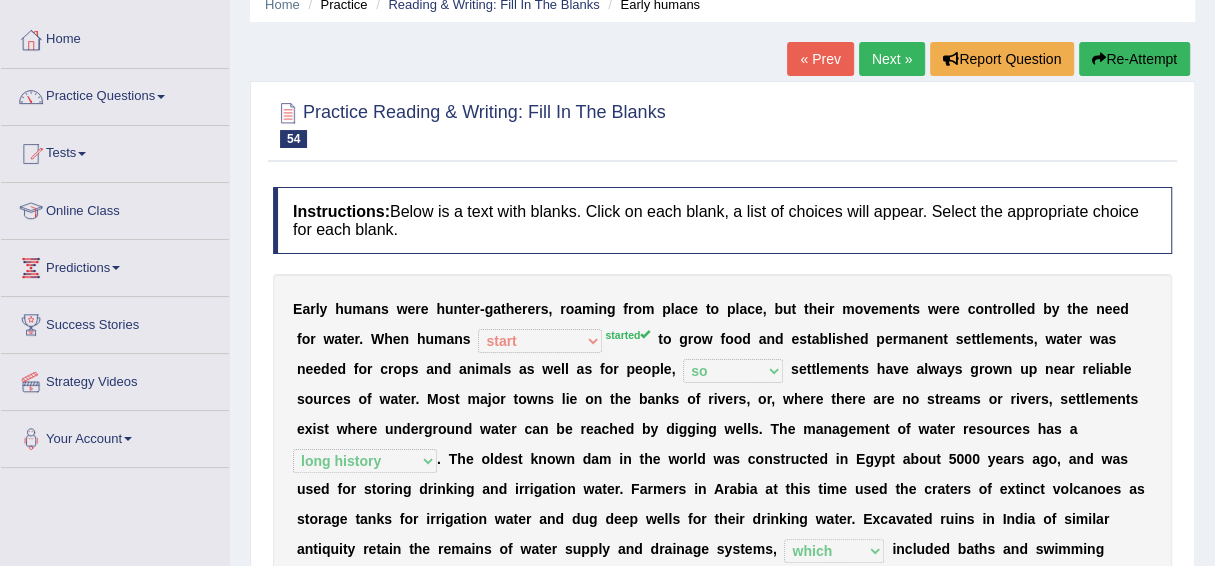 scroll, scrollTop: 0, scrollLeft: 0, axis: both 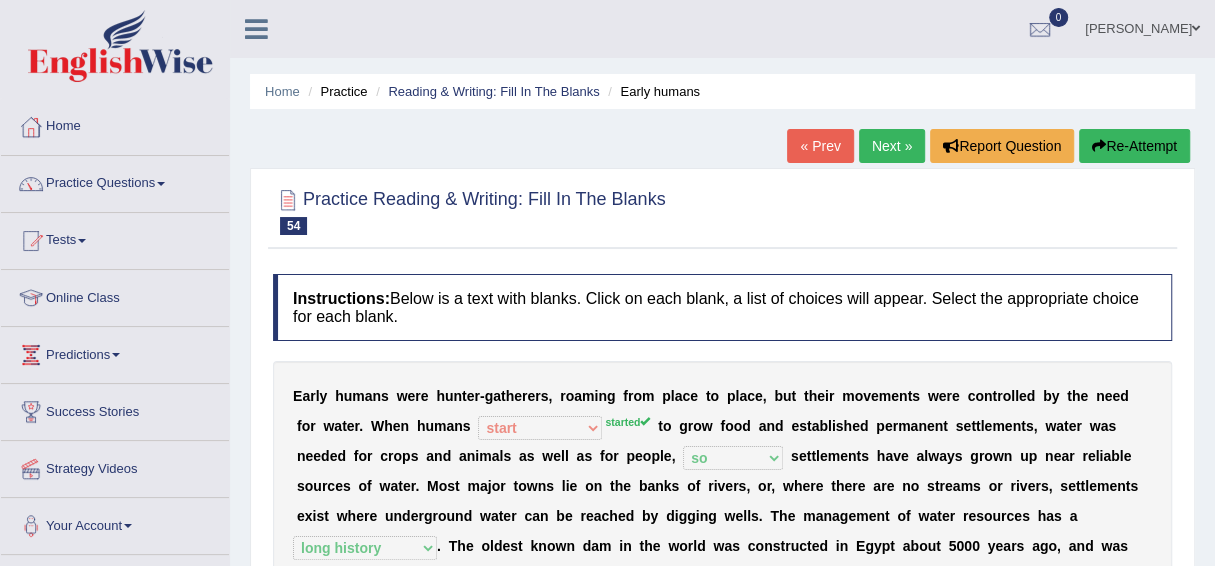 click on "Next »" at bounding box center [892, 146] 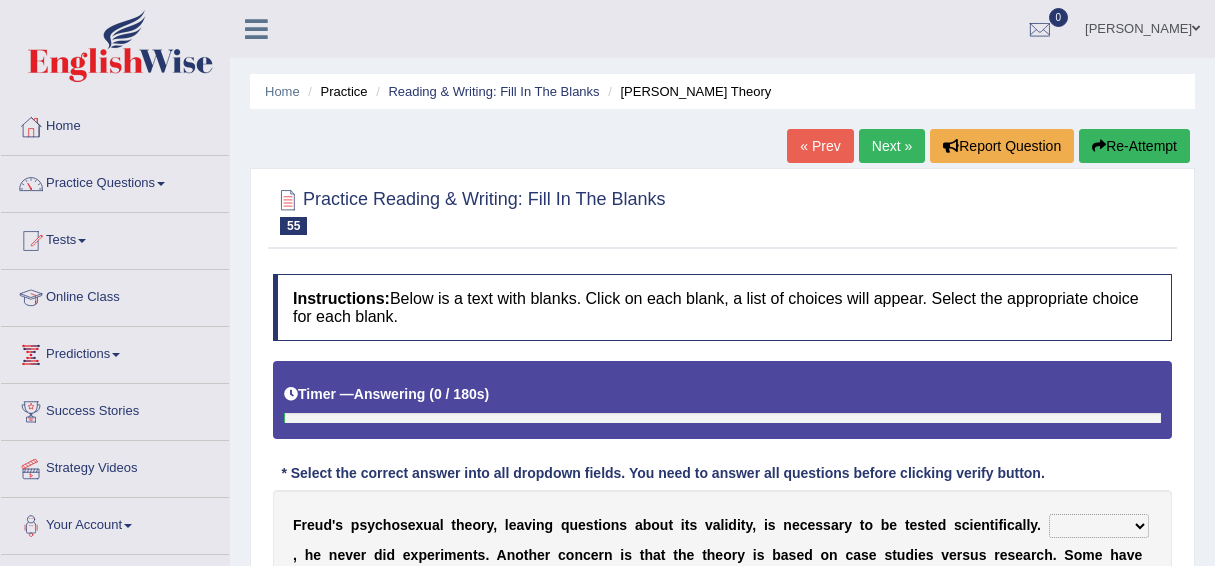 scroll, scrollTop: 300, scrollLeft: 0, axis: vertical 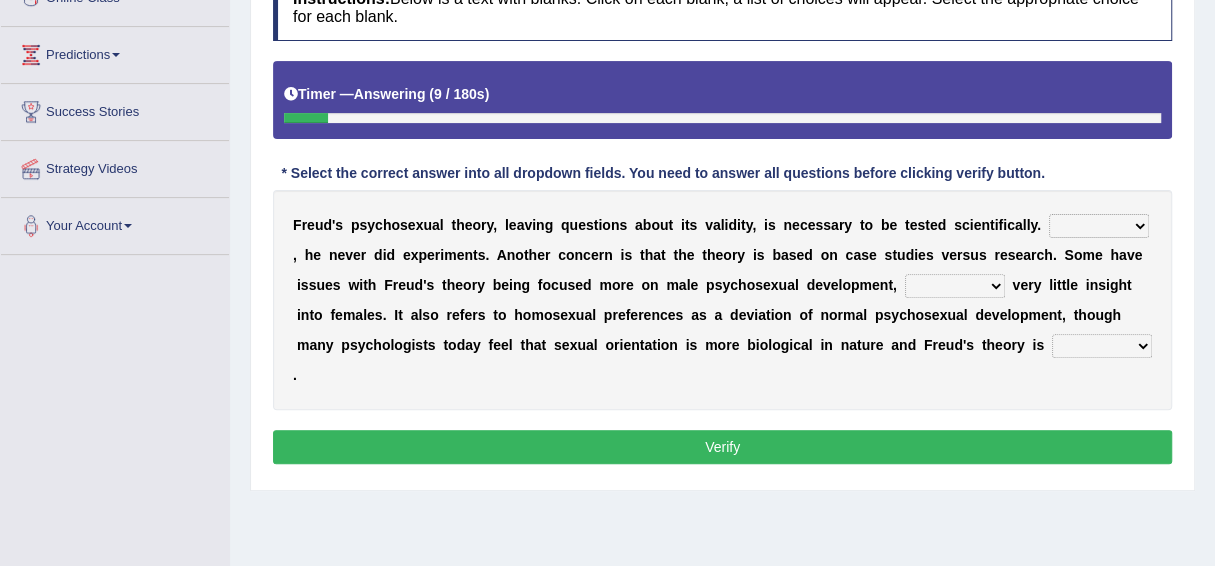 click on "Whatever Therefore However Besides" at bounding box center [1099, 226] 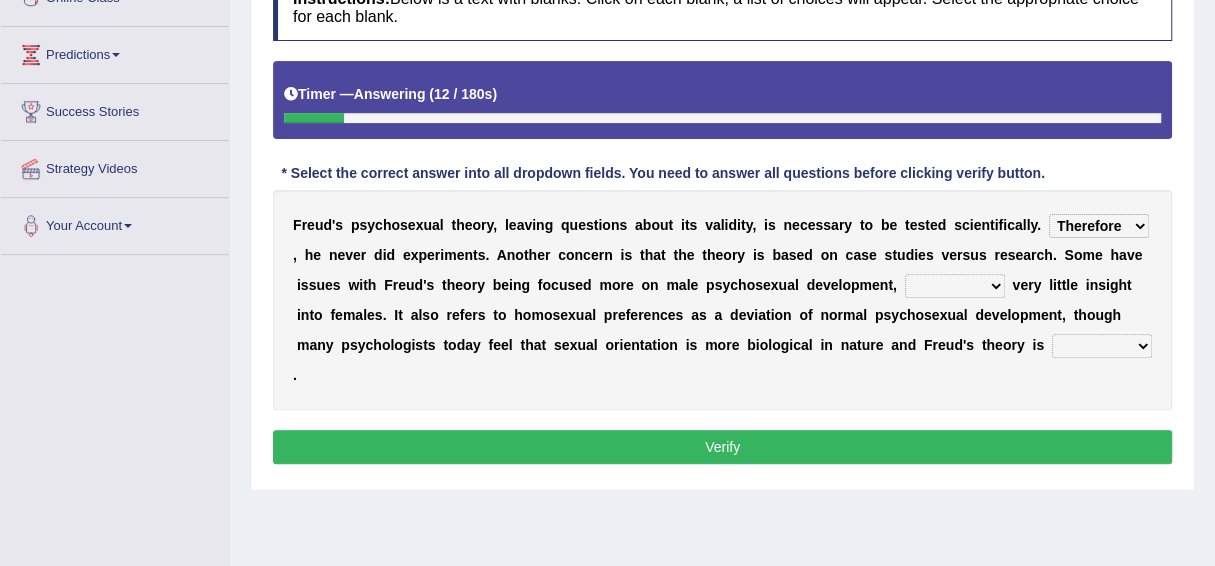 click on "Whatever Therefore However Besides" at bounding box center (1099, 226) 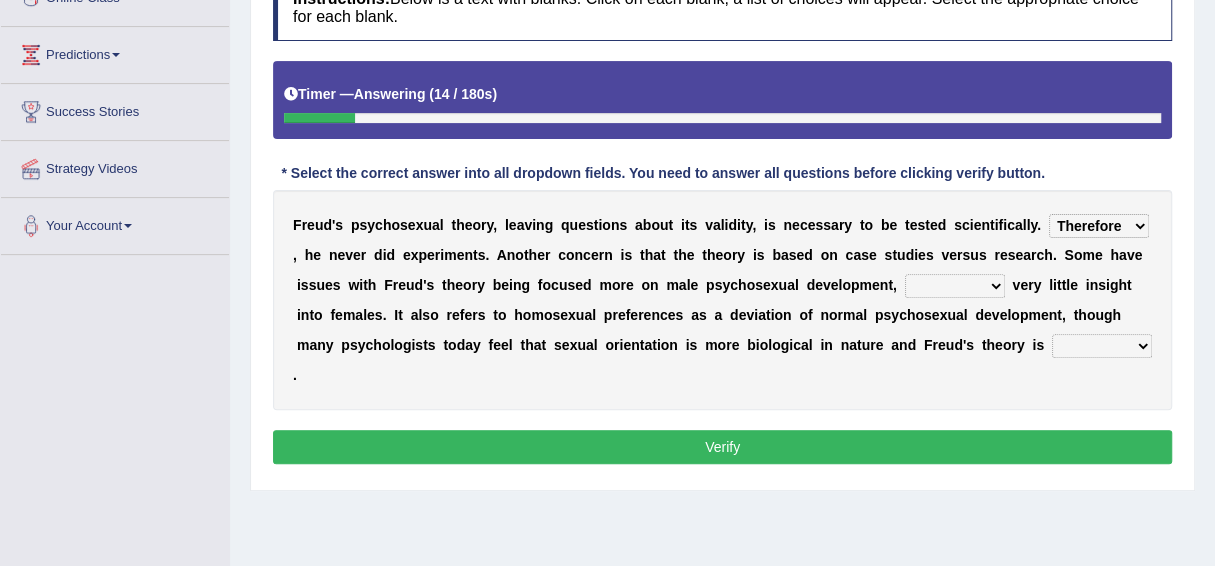 click on "F r e u d ' s    p s y c h o s e x u a l    t h e o r y ,    l e a v i n g    q u e s t i o n s    a b o u t    i t s    v a l i d i t y ,    i s    n e c e s s a r y    t o    b e    t e s t e d    s c i e n t i f i c a l l y .    Whatever Therefore However Besides ,    h e    n e v e r    d i d    e x p e r i m e n t s .    A n o t h e r    c o n c e r n    i s    t h a t    t h e    t h e o r y    i s    b a s e d    o n    c a s e    s t u d i e s    v e r s u s    r e s e a r c h .    S o m e    h a v e    i s s u e s    w i t h    F r e u d ' s    t h e o r y    b e i n g    f o c u s e d    m o r e    o n    m a l e    p s y c h o s e x u a l    d e v e l o p m e n t ,    offers offering offered offer    v e r y    l i t t l e    i n s i g h t    i n t o    f e m a l e s .    I t    a l s o    r e f e r s    t o    h o m o s e x u a l    p r e f e r e n c e s    a s    a    d e v i a t i o n    o f    n o r m a l    p s y c h o s e x u a l d" at bounding box center (722, 300) 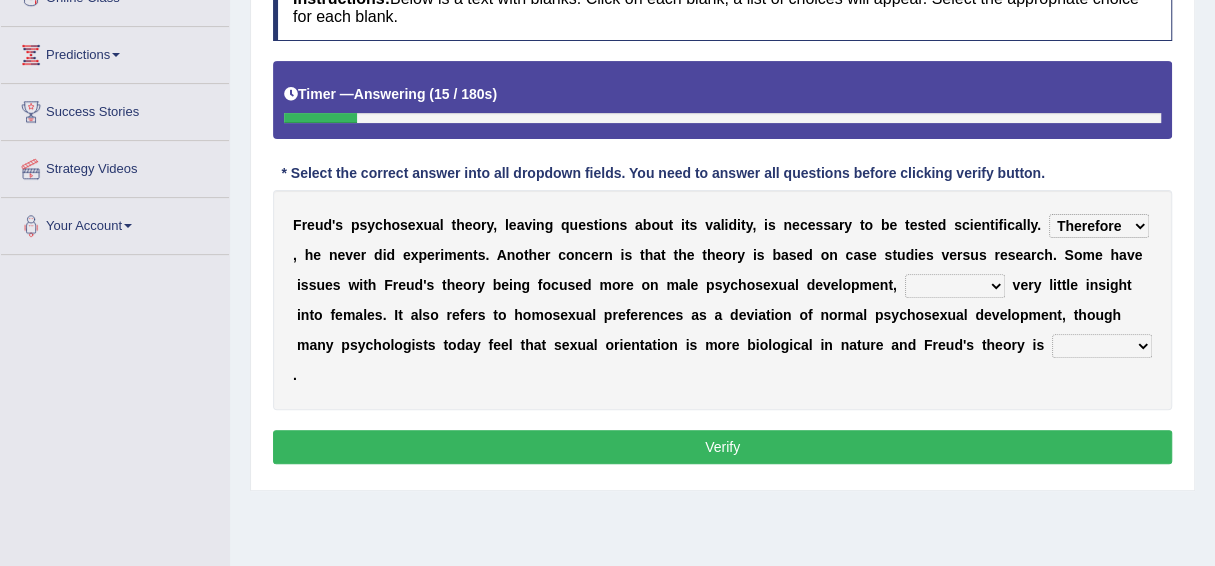 click on "Whatever Therefore However Besides" at bounding box center (1099, 226) 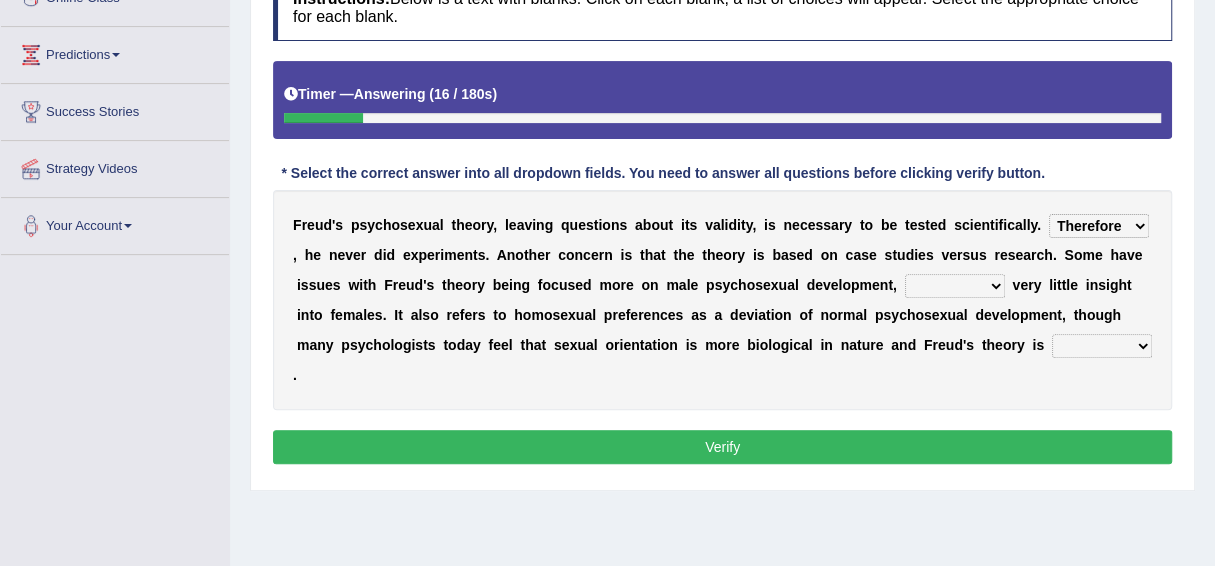 select on "However" 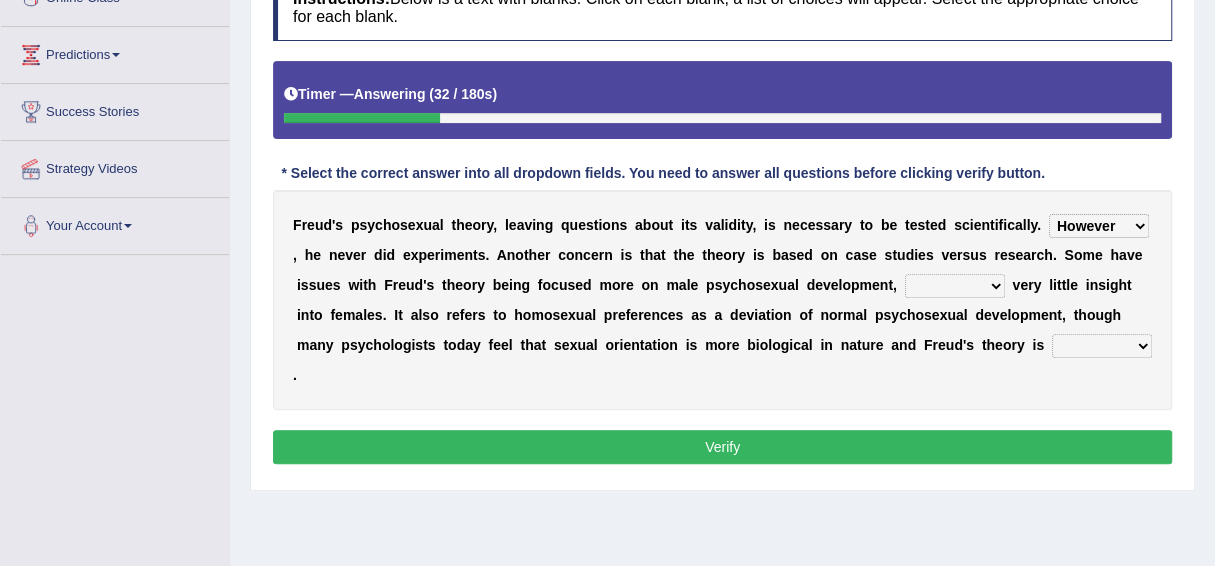 click on "offers offering offered offer" at bounding box center [955, 286] 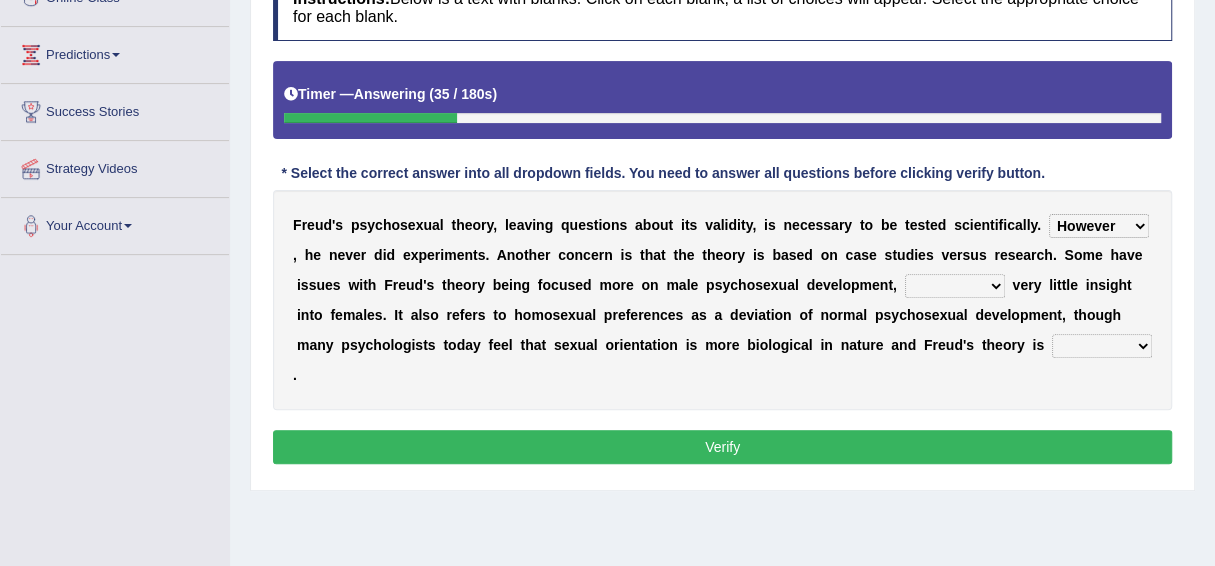 select on "offering" 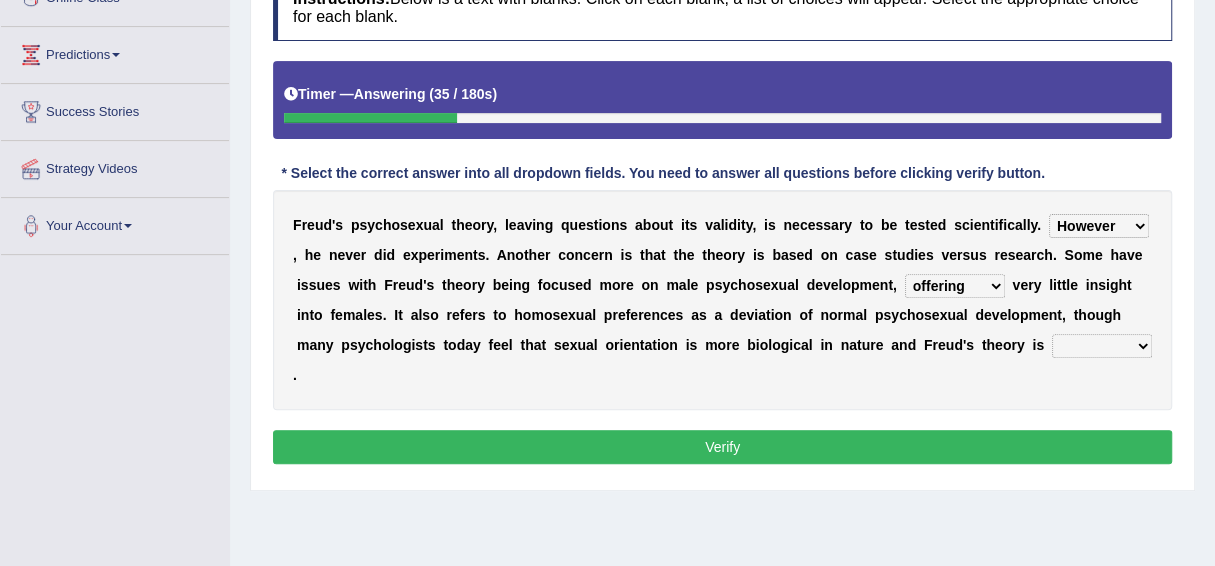 click on "offers offering offered offer" at bounding box center [955, 286] 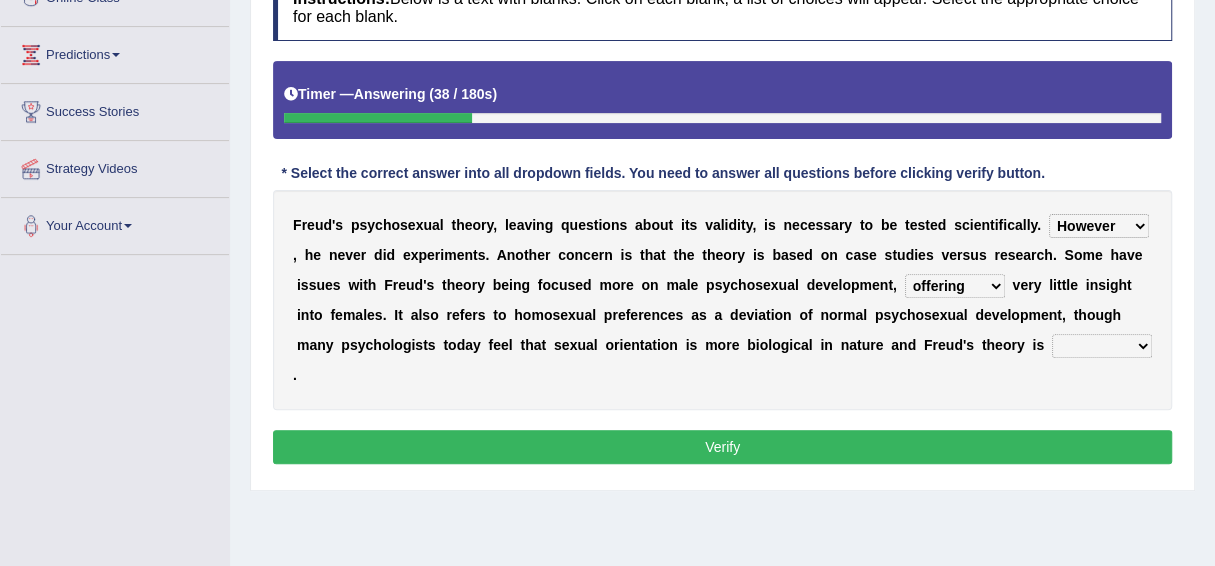 click on "one-sided right wrong prolific" at bounding box center (1102, 346) 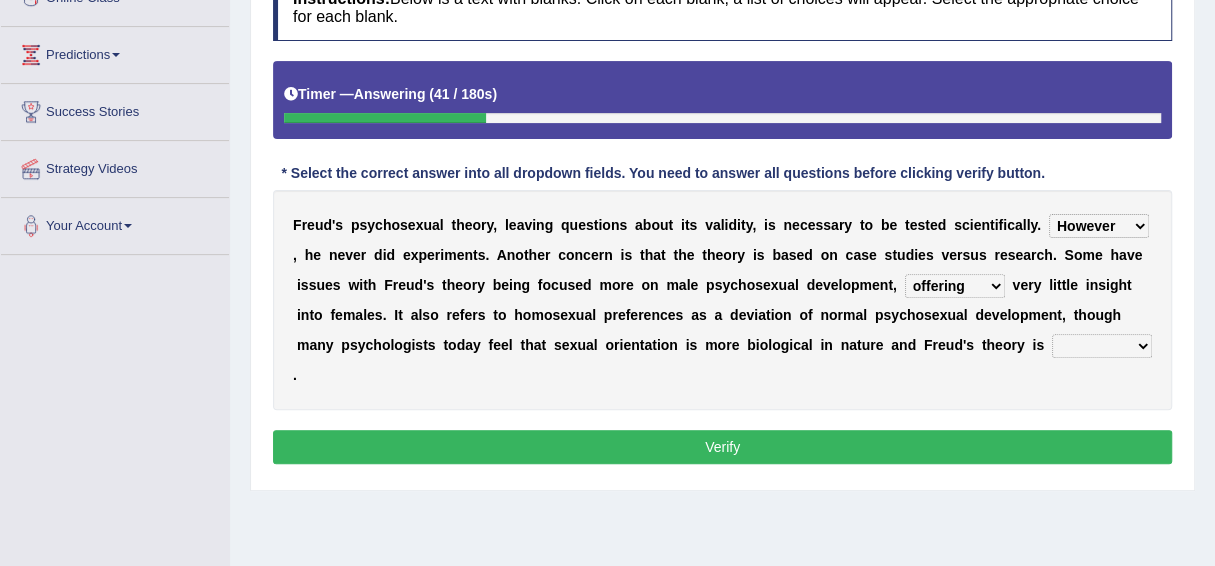 select on "one-sided" 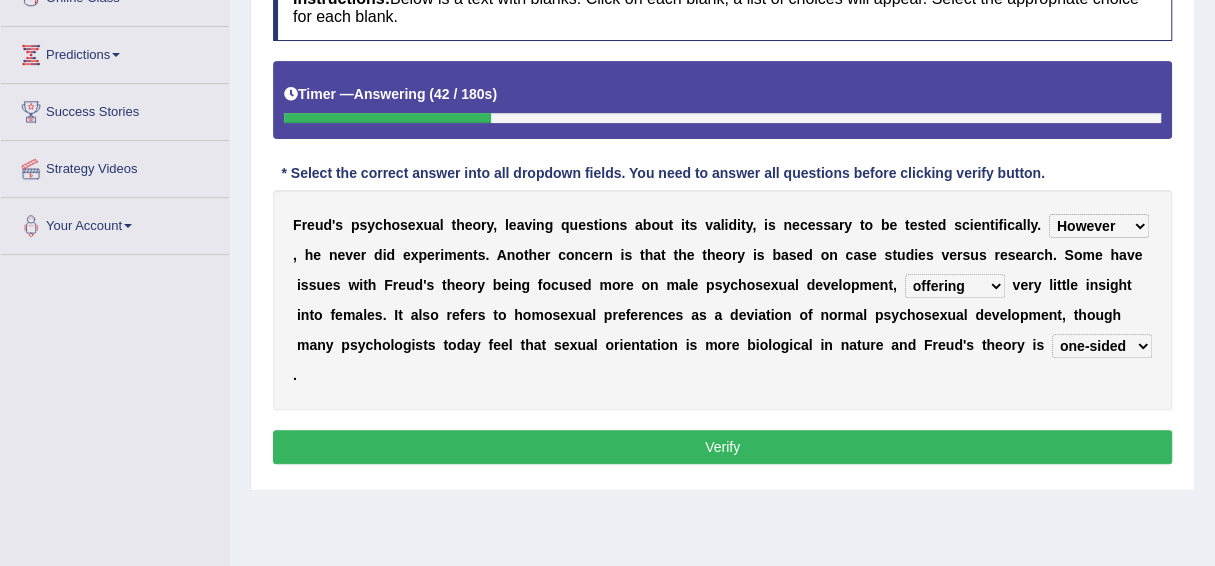 click on "Verify" at bounding box center [722, 447] 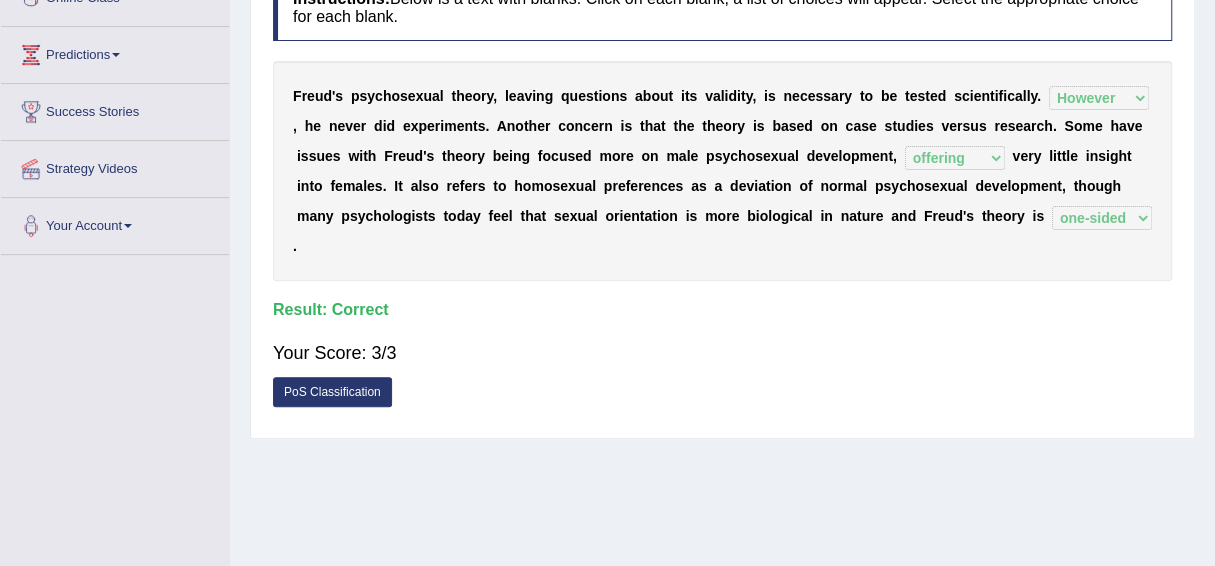 scroll, scrollTop: 0, scrollLeft: 0, axis: both 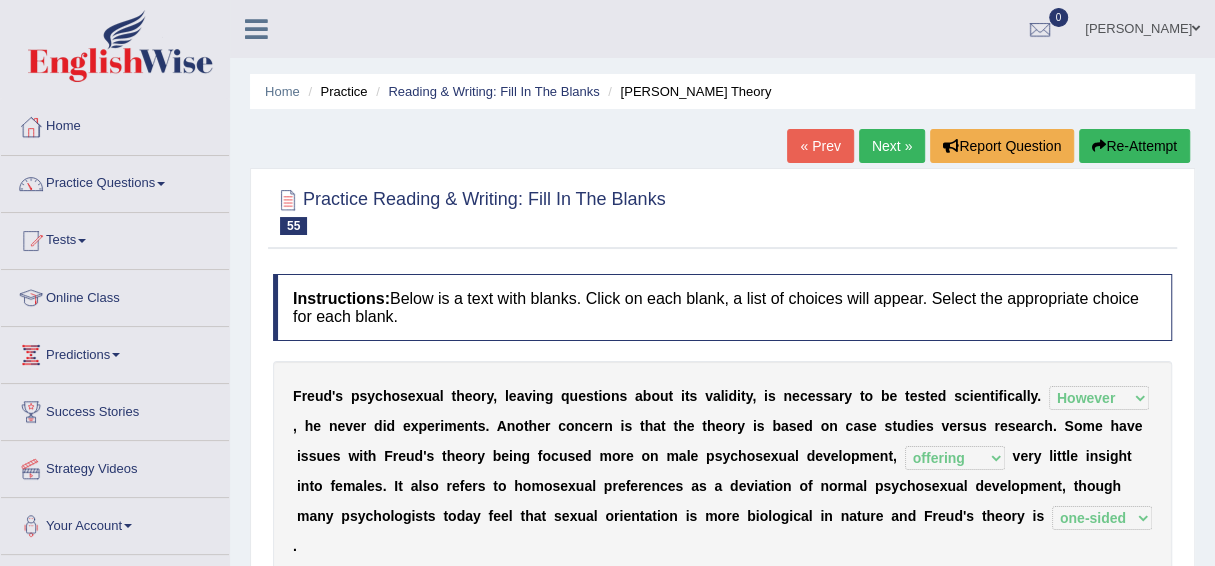 click on "Next »" at bounding box center [892, 146] 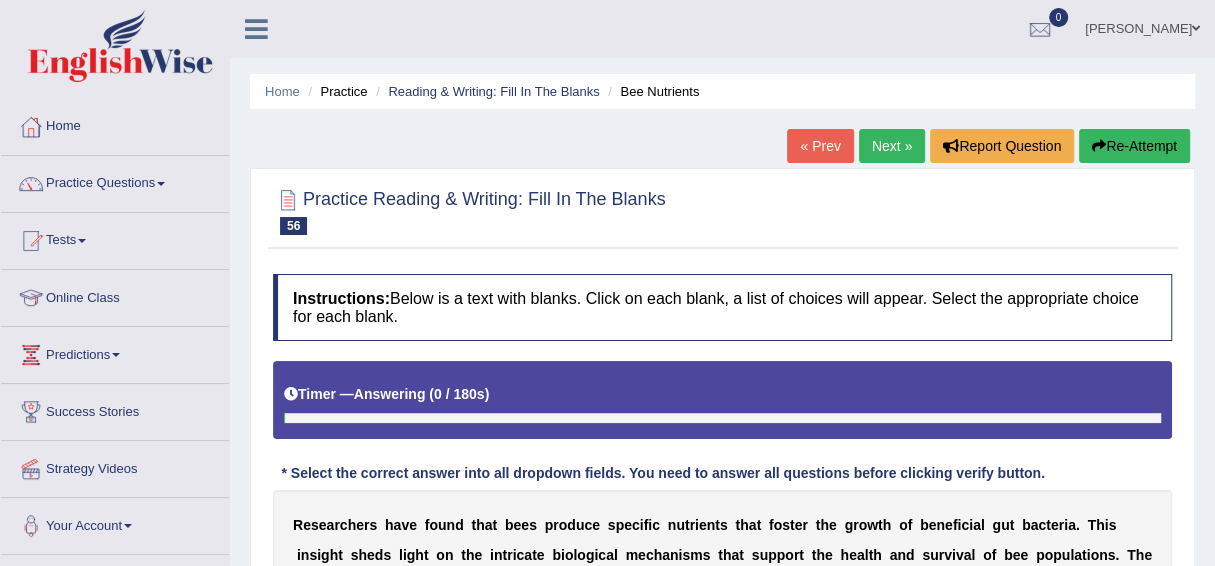 scroll, scrollTop: 200, scrollLeft: 0, axis: vertical 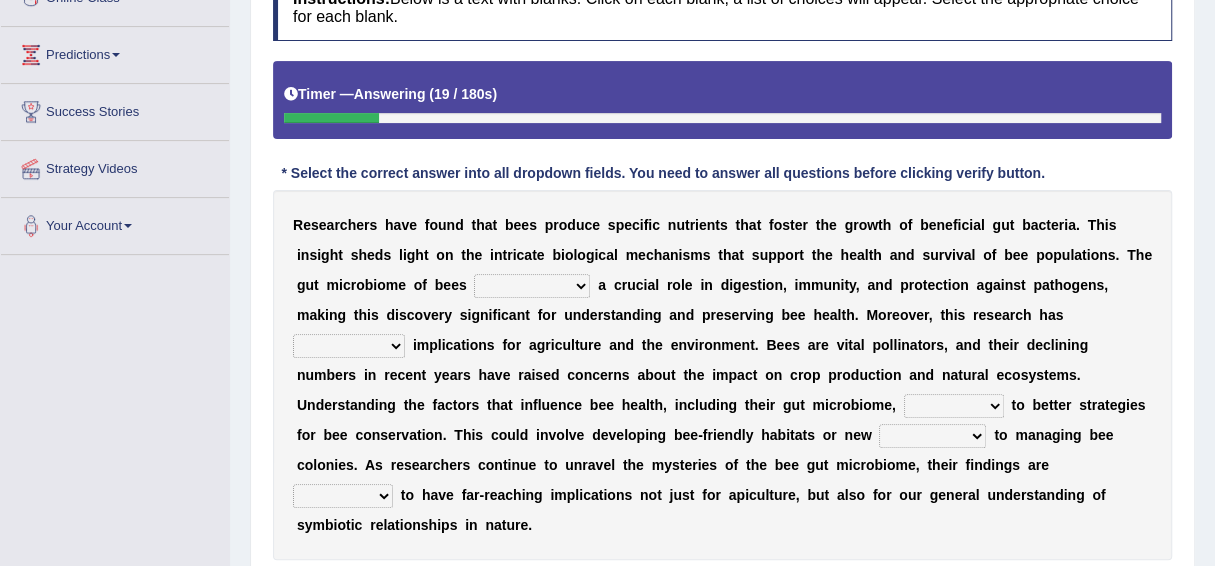 click on "exists suspends plays recommends" at bounding box center [532, 286] 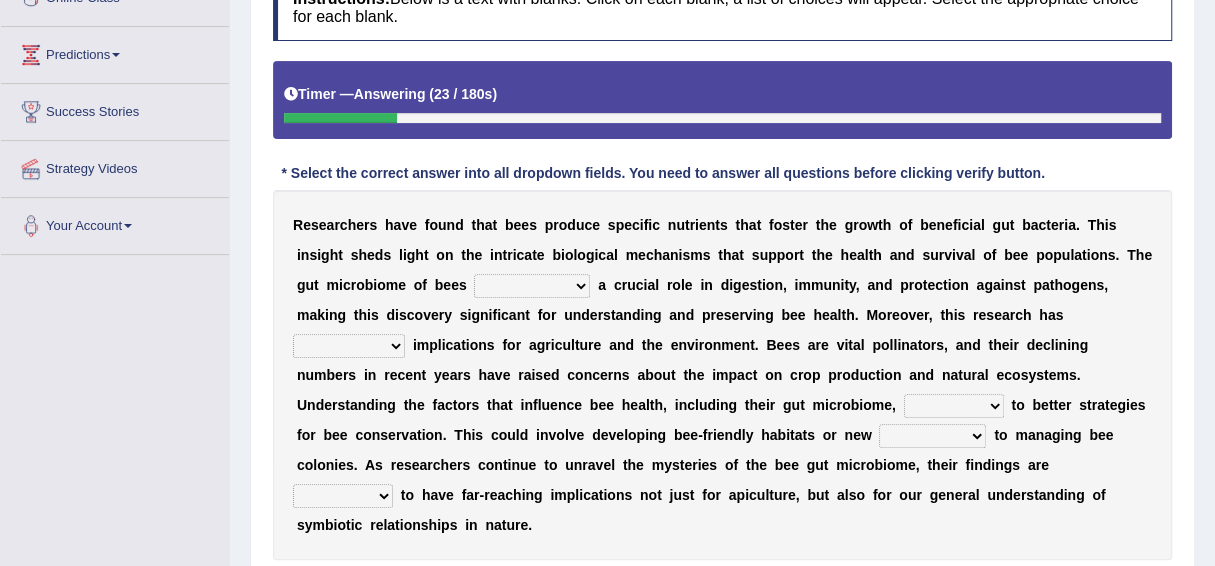 select on "plays" 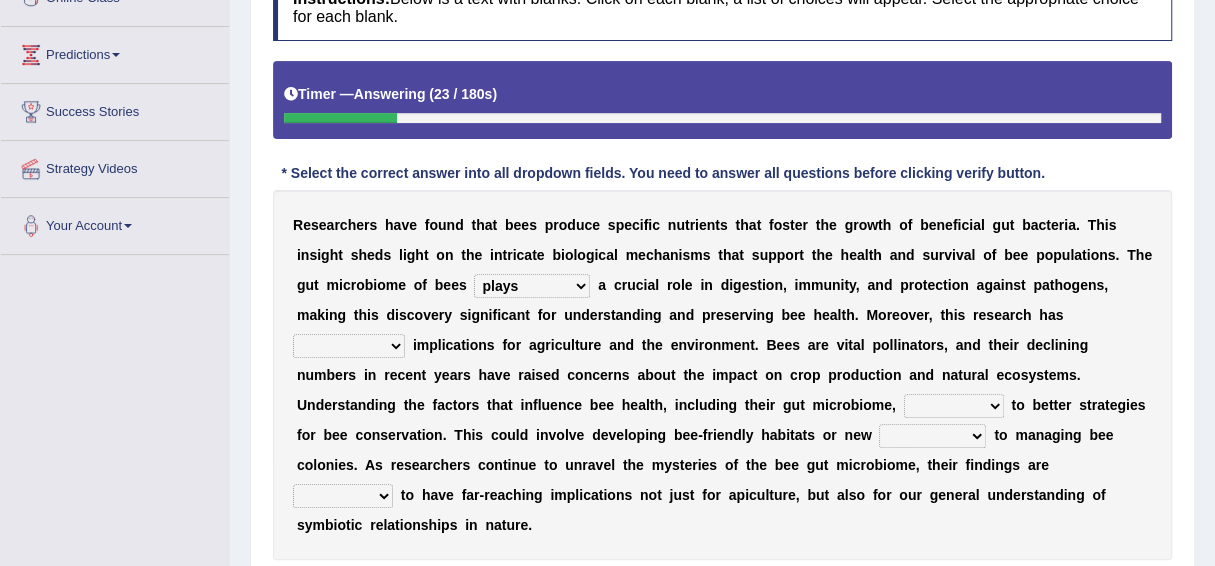 click on "exists suspends plays recommends" at bounding box center (532, 286) 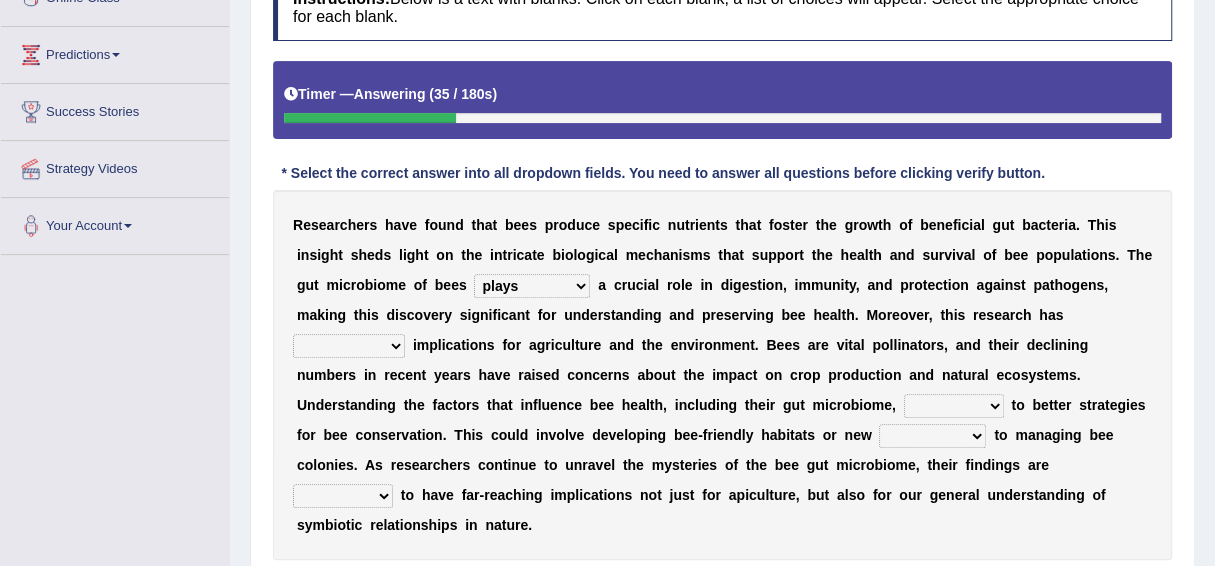 click on "broader lengthy approximate intrinsic" at bounding box center [349, 346] 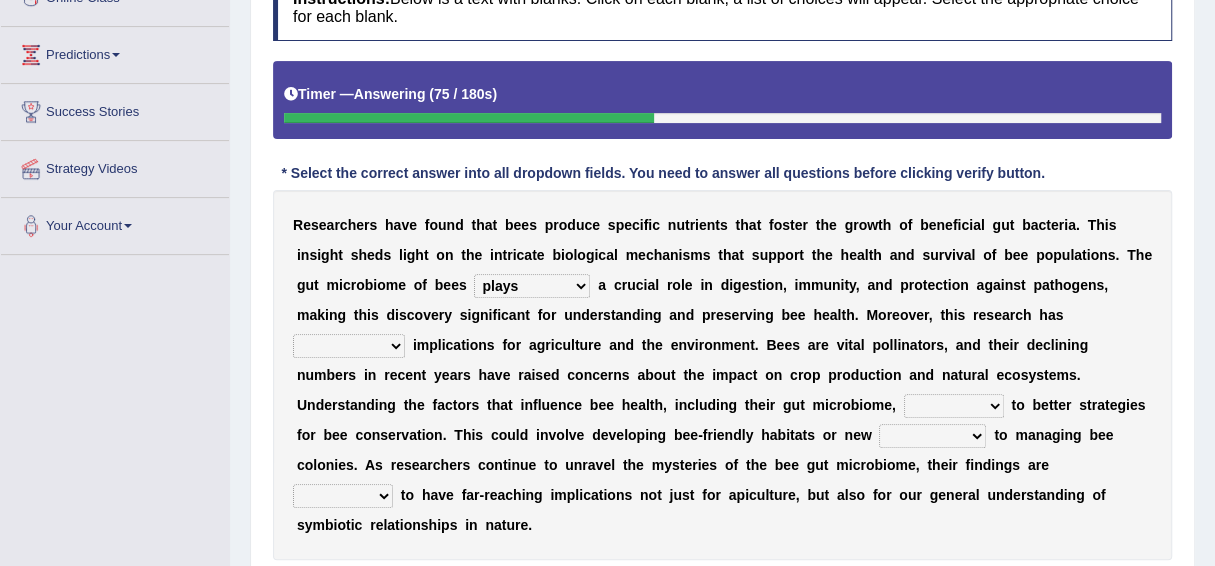 select on "broader" 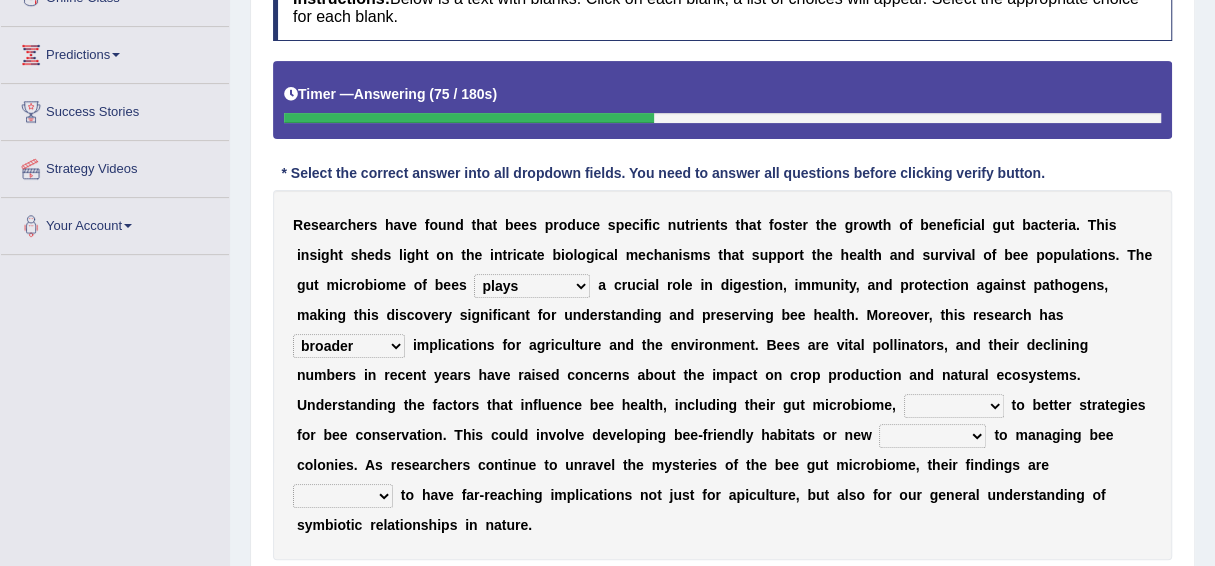 click on "broader lengthy approximate intrinsic" at bounding box center (349, 346) 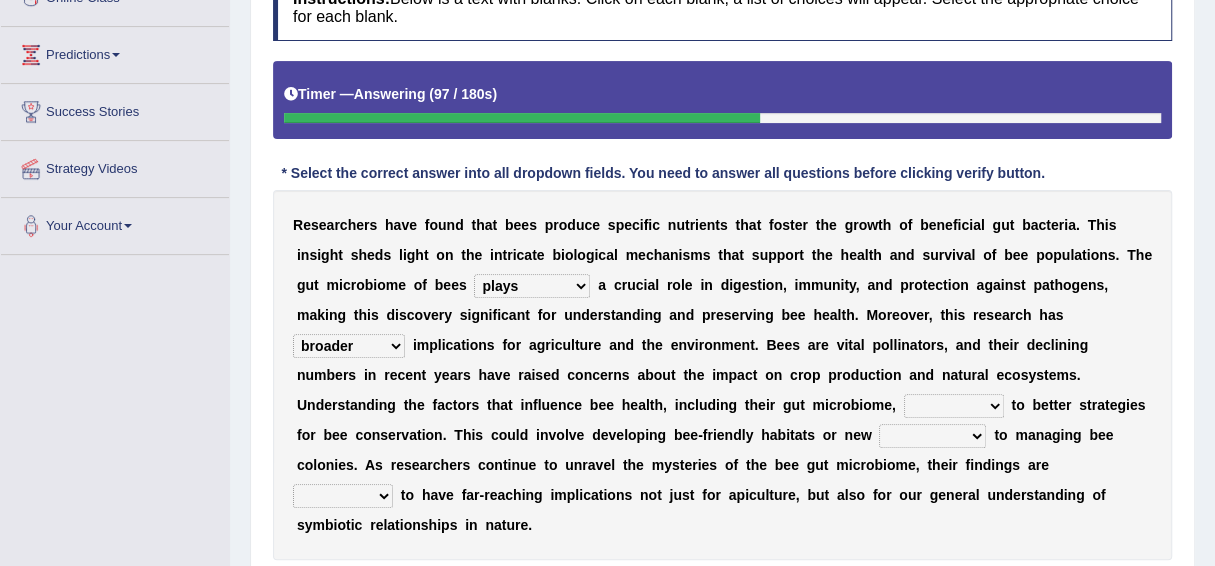 click on "could leas have led which lead leading" at bounding box center [954, 406] 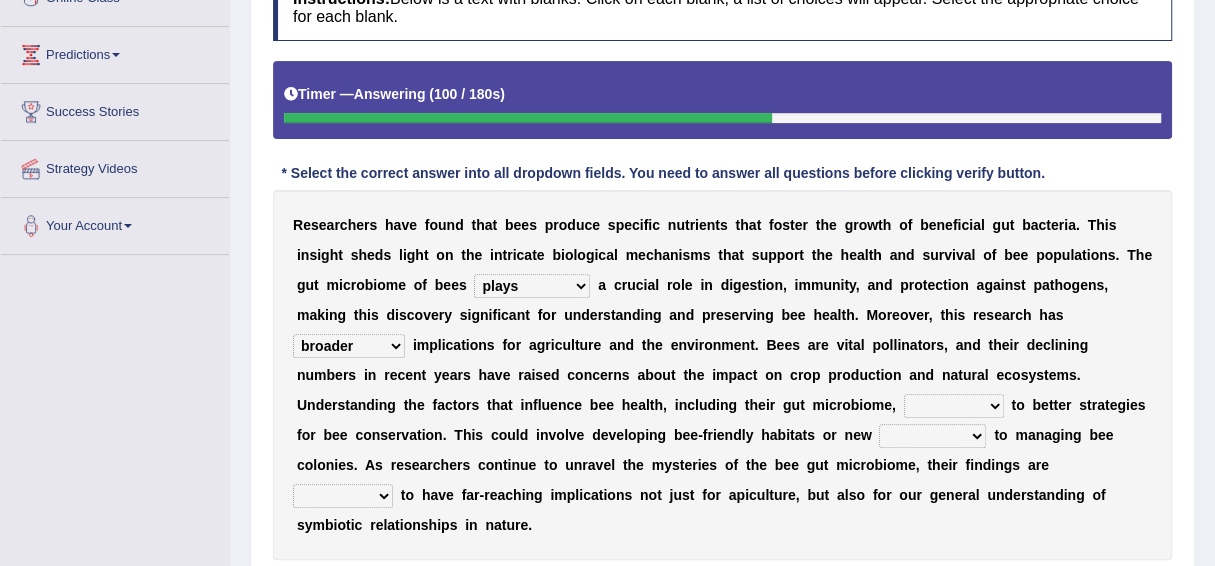 select on "leading" 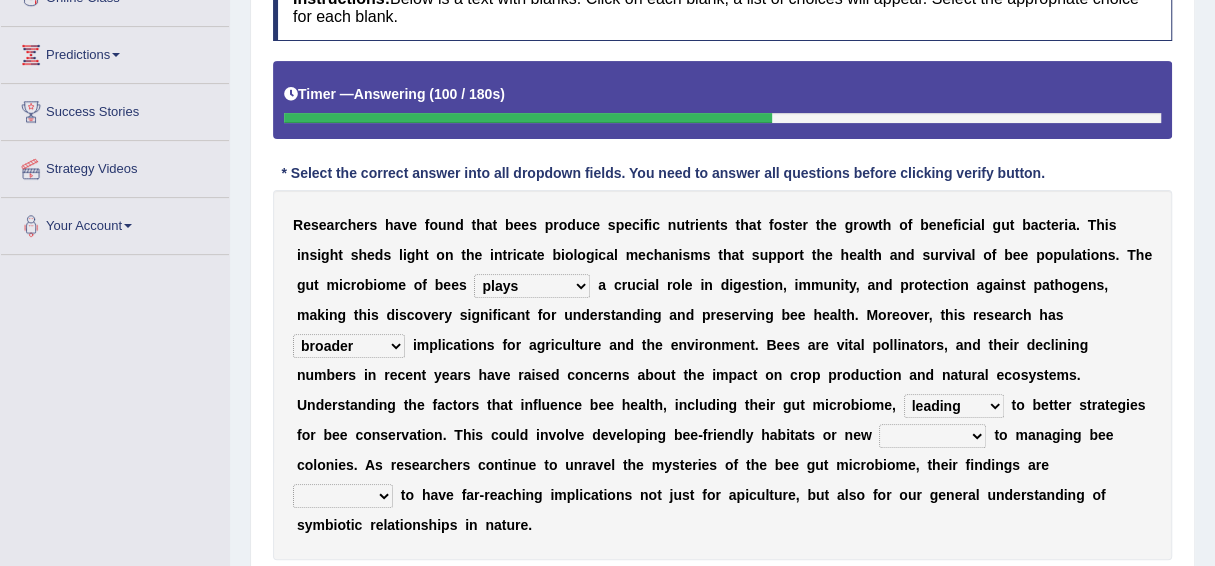 click on "could leas have led which lead leading" at bounding box center (954, 406) 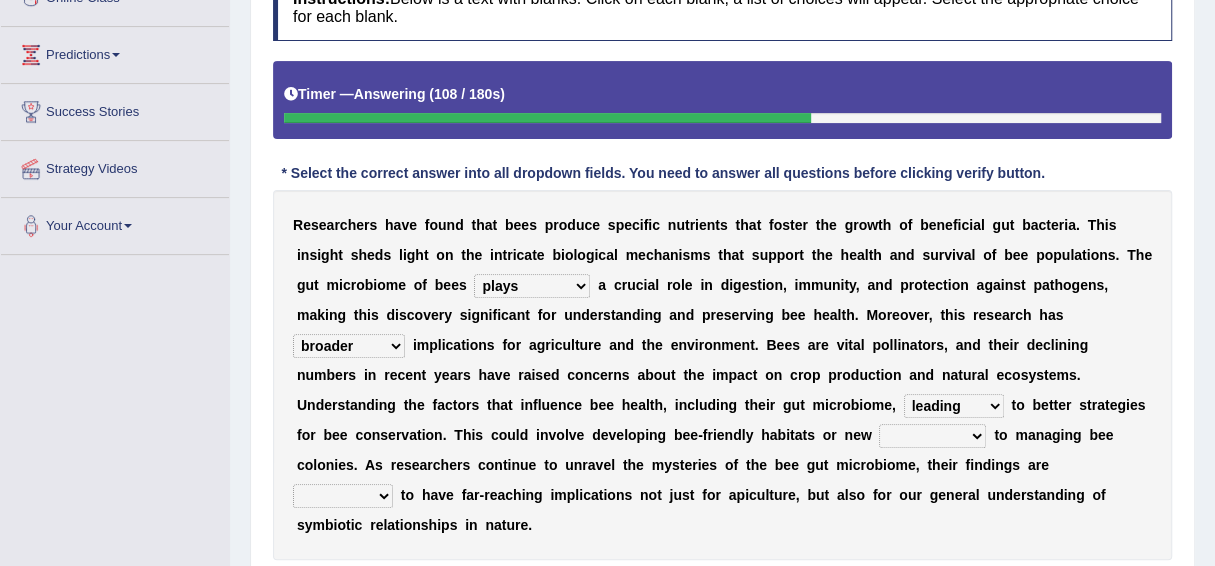 click on "phenomena approaches traditions themes" at bounding box center (932, 436) 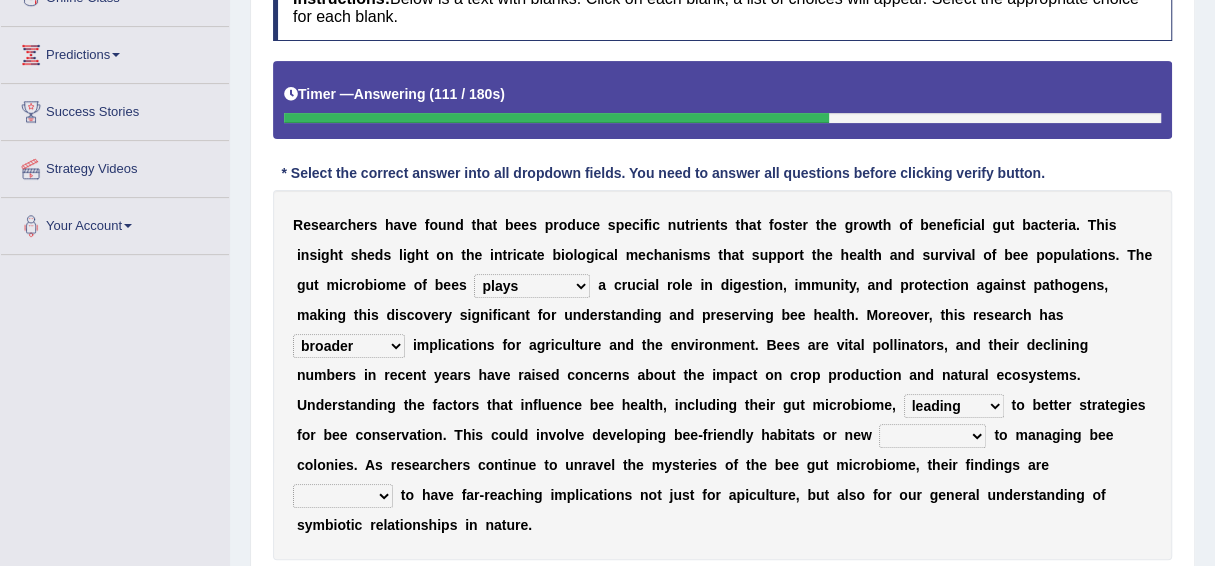 select on "approaches" 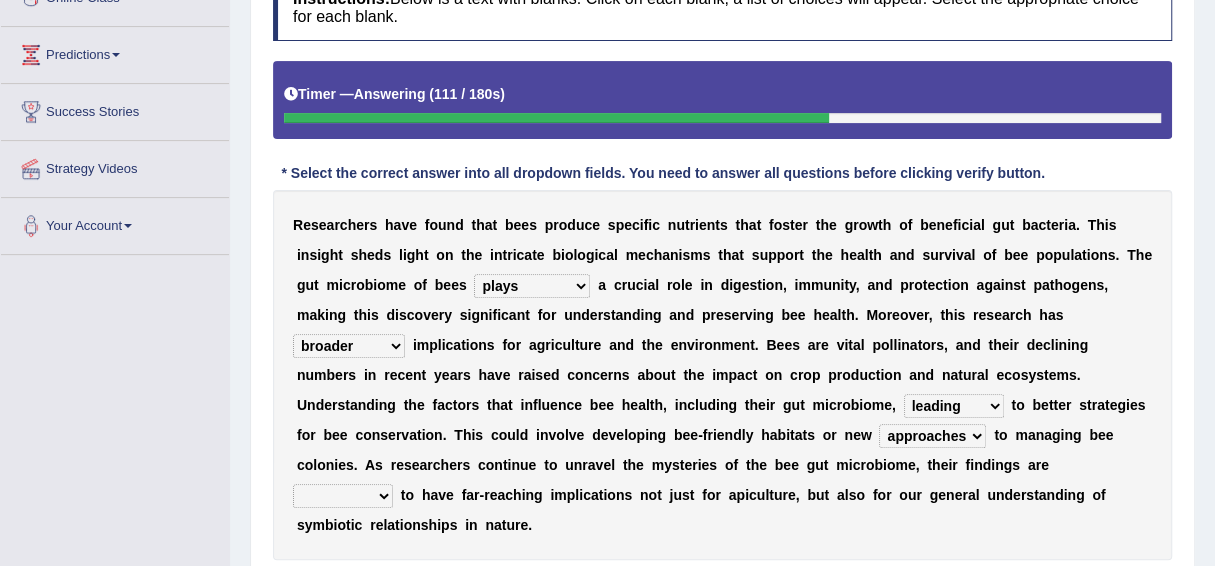 click on "phenomena approaches traditions themes" at bounding box center [932, 436] 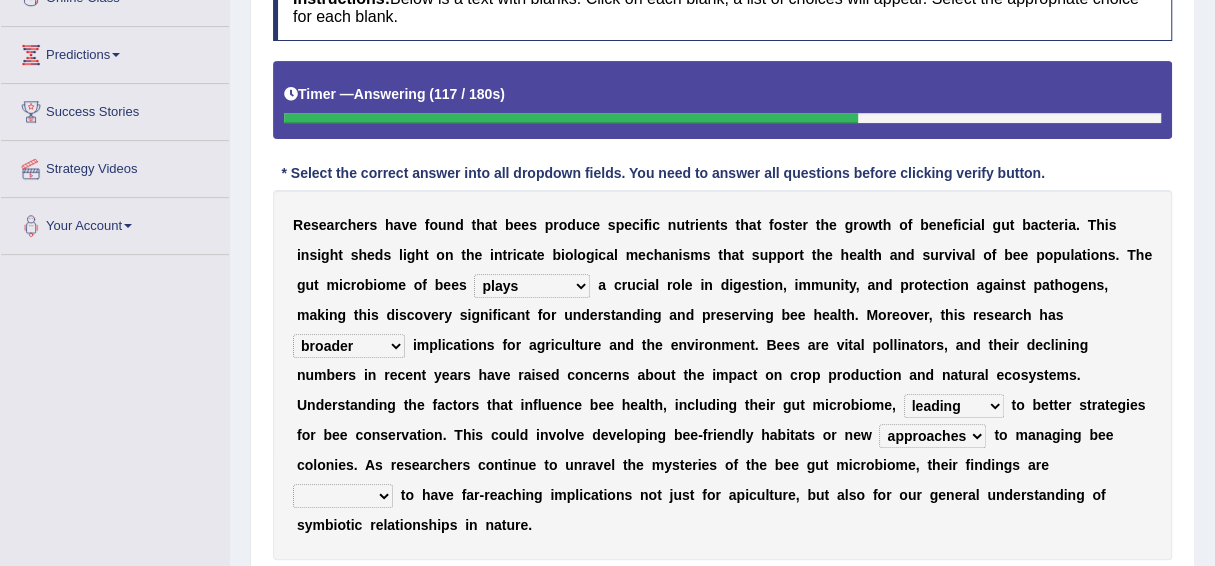click on "hopeful neutral liable likely" at bounding box center [343, 496] 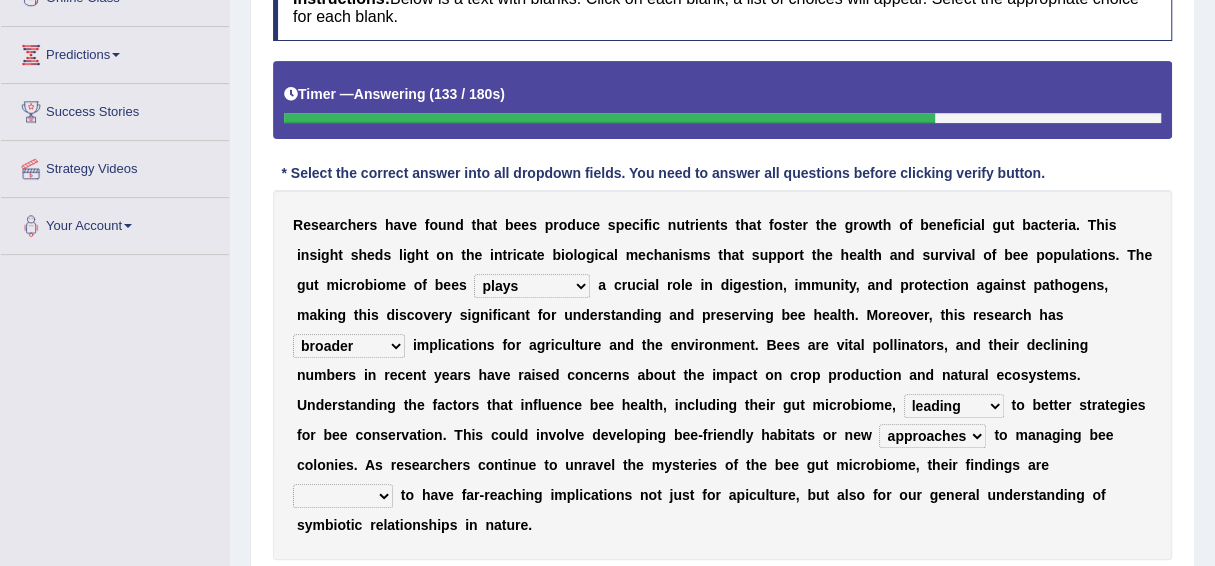 select on "neutral" 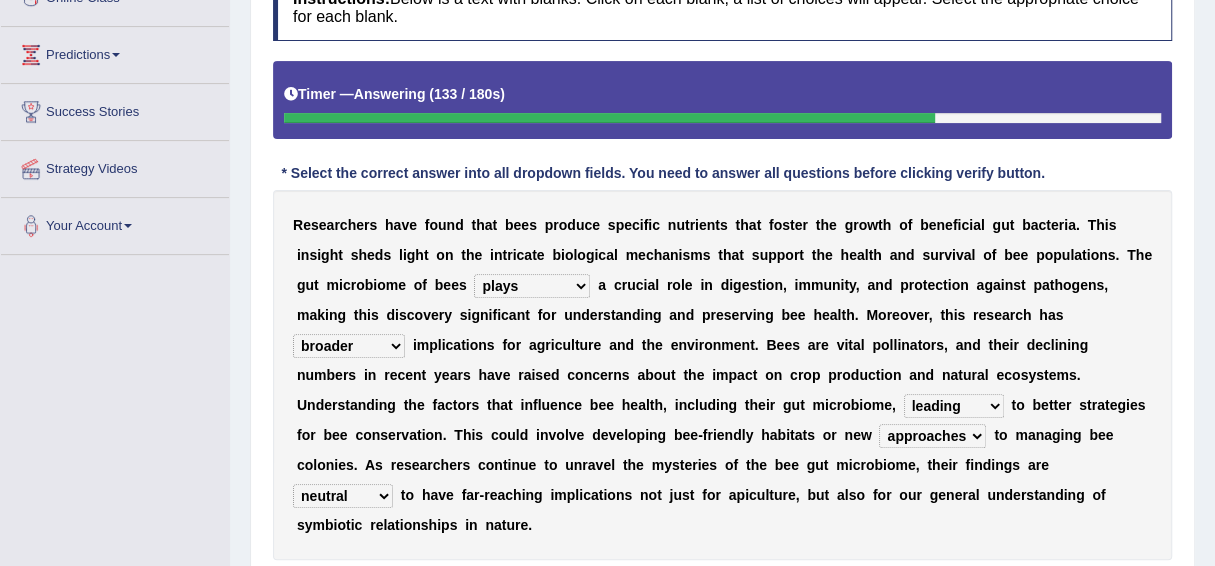 click on "hopeful neutral liable likely" at bounding box center (343, 496) 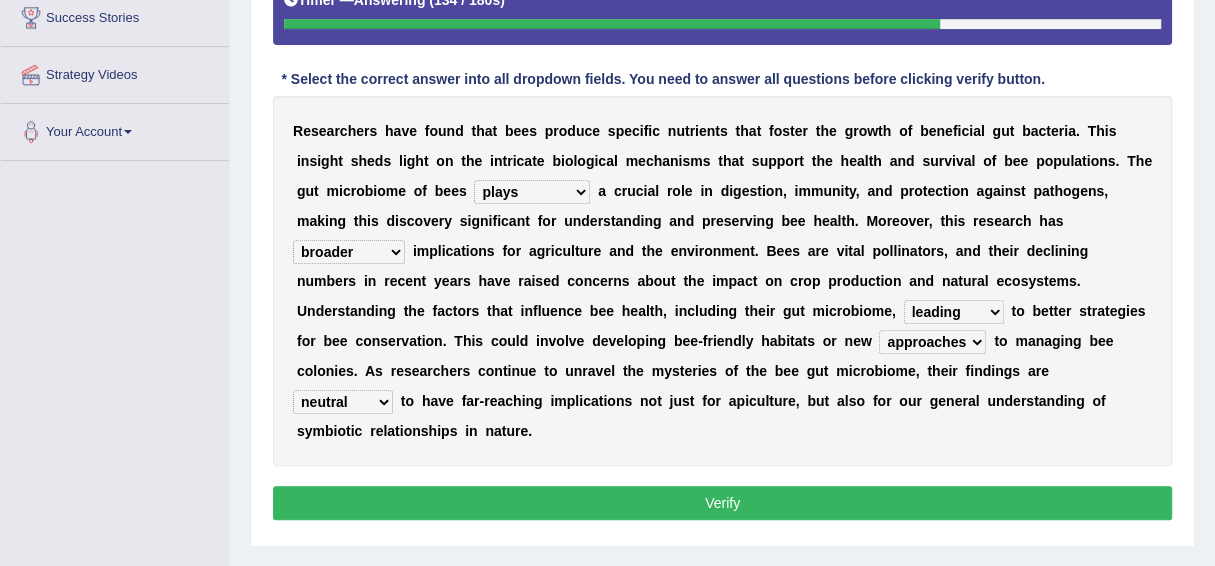 scroll, scrollTop: 483, scrollLeft: 0, axis: vertical 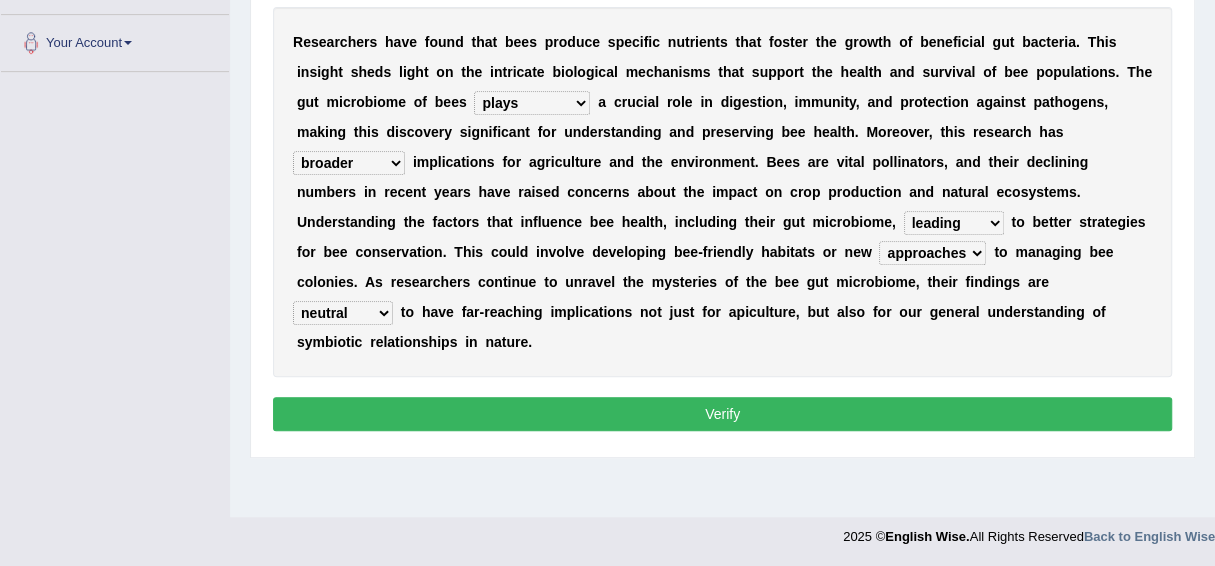 click on "Verify" at bounding box center [722, 414] 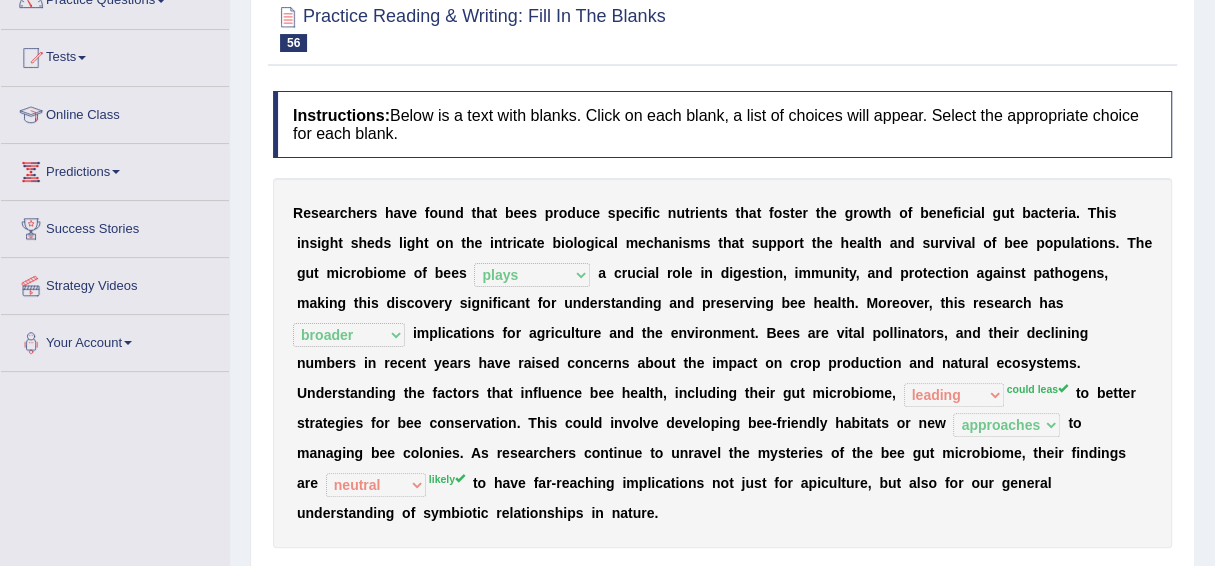 scroll, scrollTop: 0, scrollLeft: 0, axis: both 